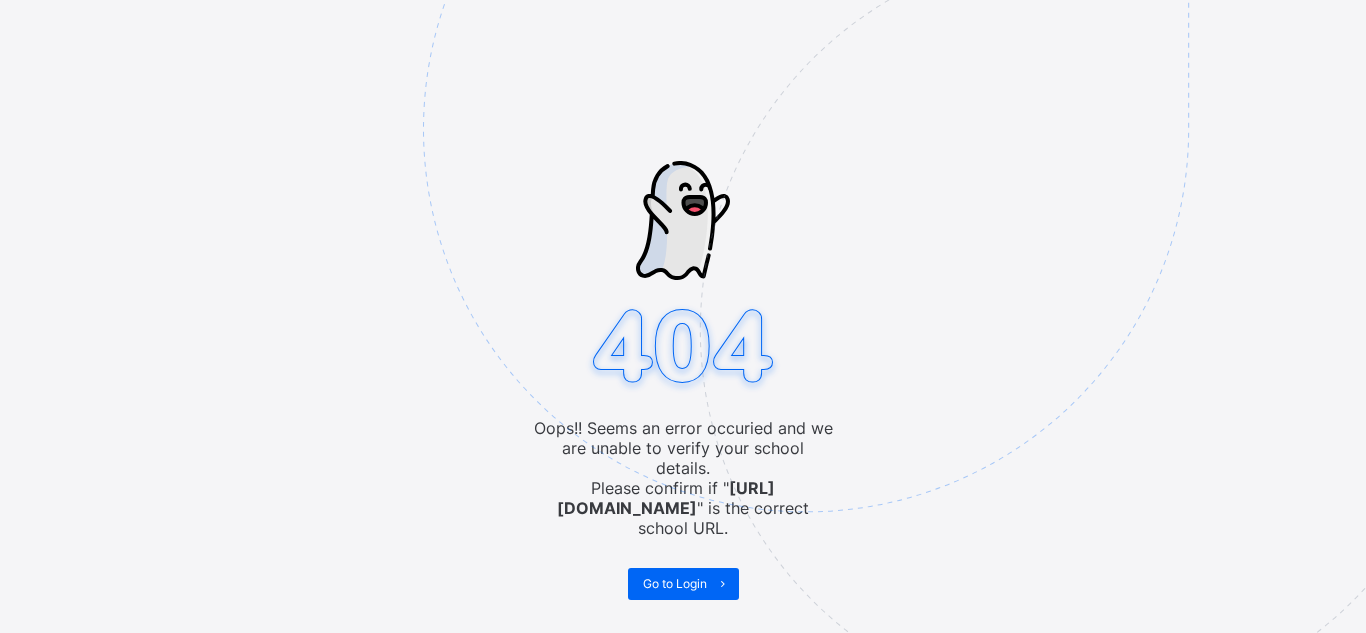 scroll, scrollTop: 0, scrollLeft: 0, axis: both 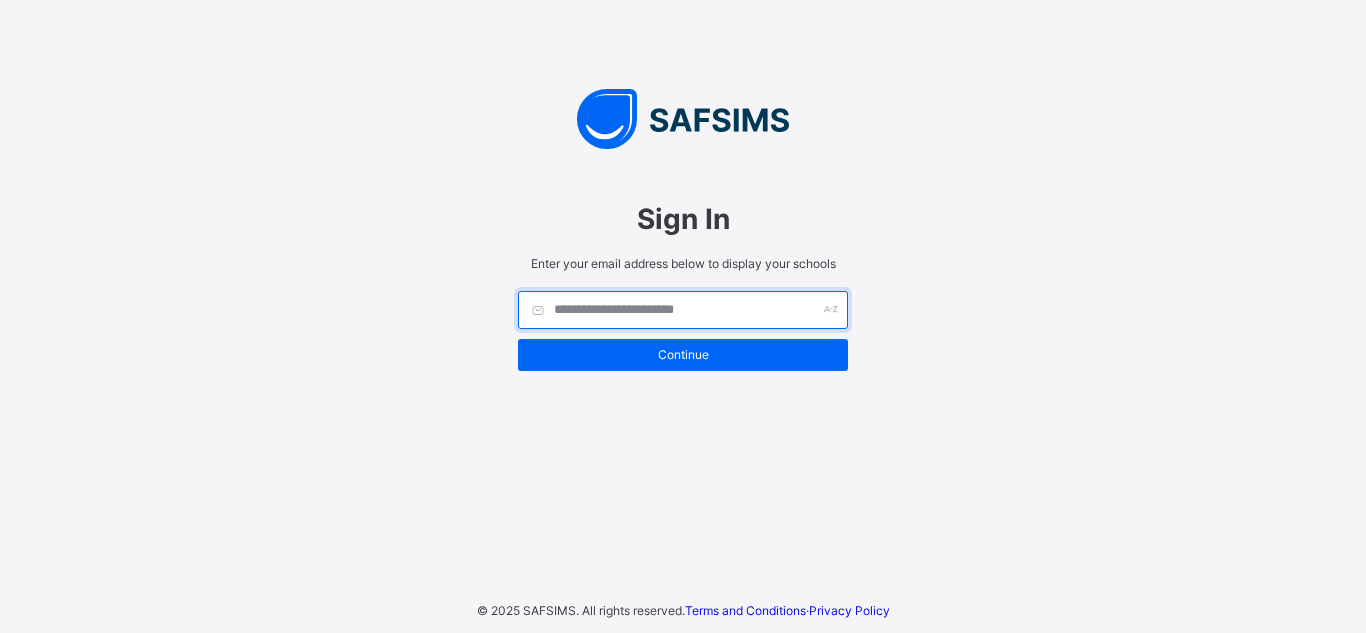 click at bounding box center [683, 310] 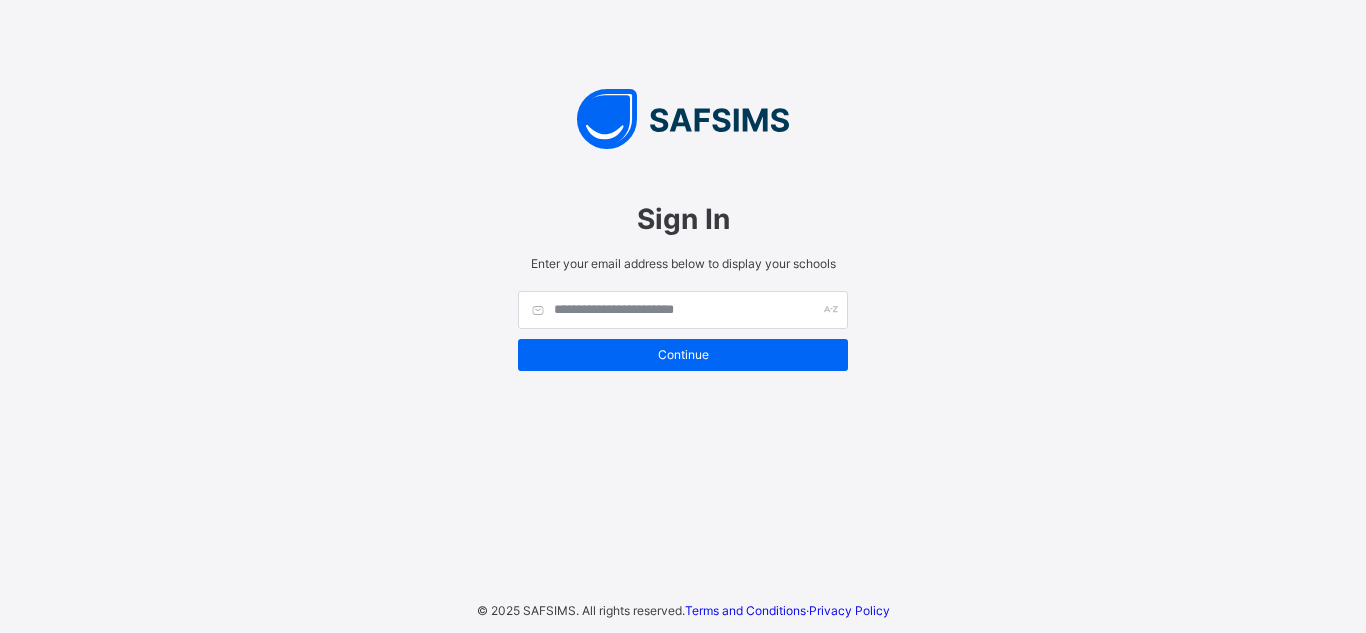 click on "Sign In Enter your email address below to display your schools Continue © 2025 SAFSIMS. All rights reserved. Terms and Conditions  ·  Privacy Policy" at bounding box center (683, 316) 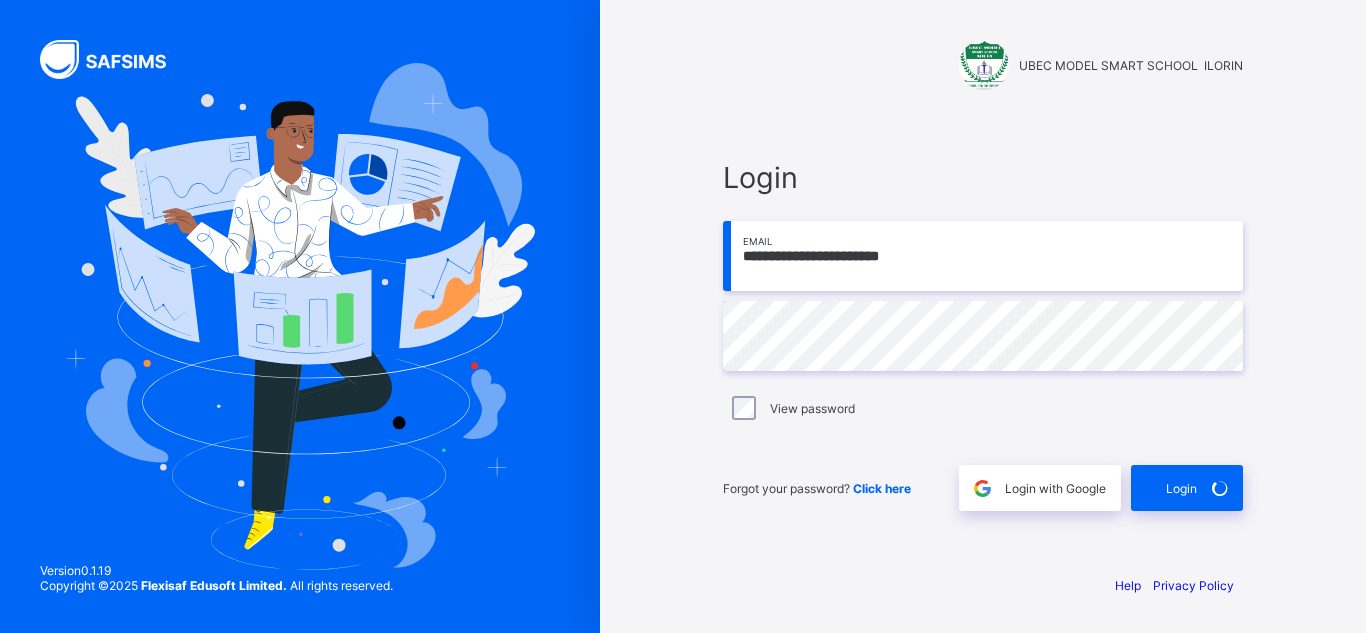 scroll, scrollTop: 0, scrollLeft: 0, axis: both 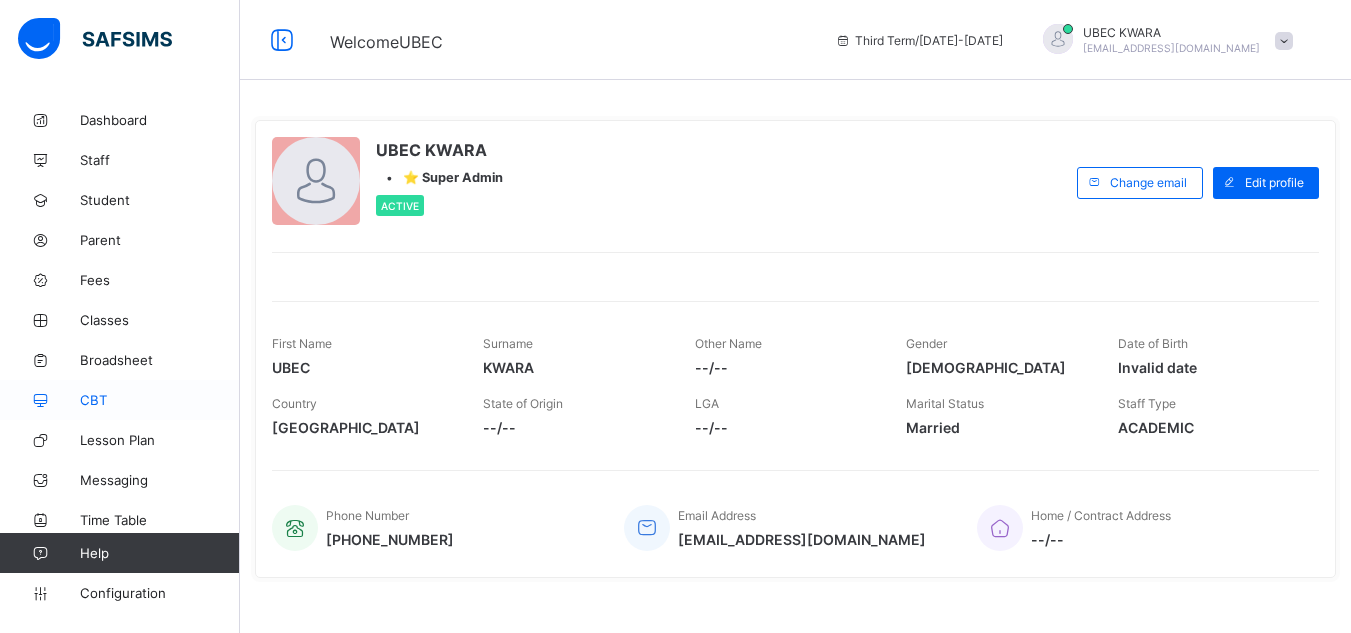 click on "CBT" at bounding box center [160, 400] 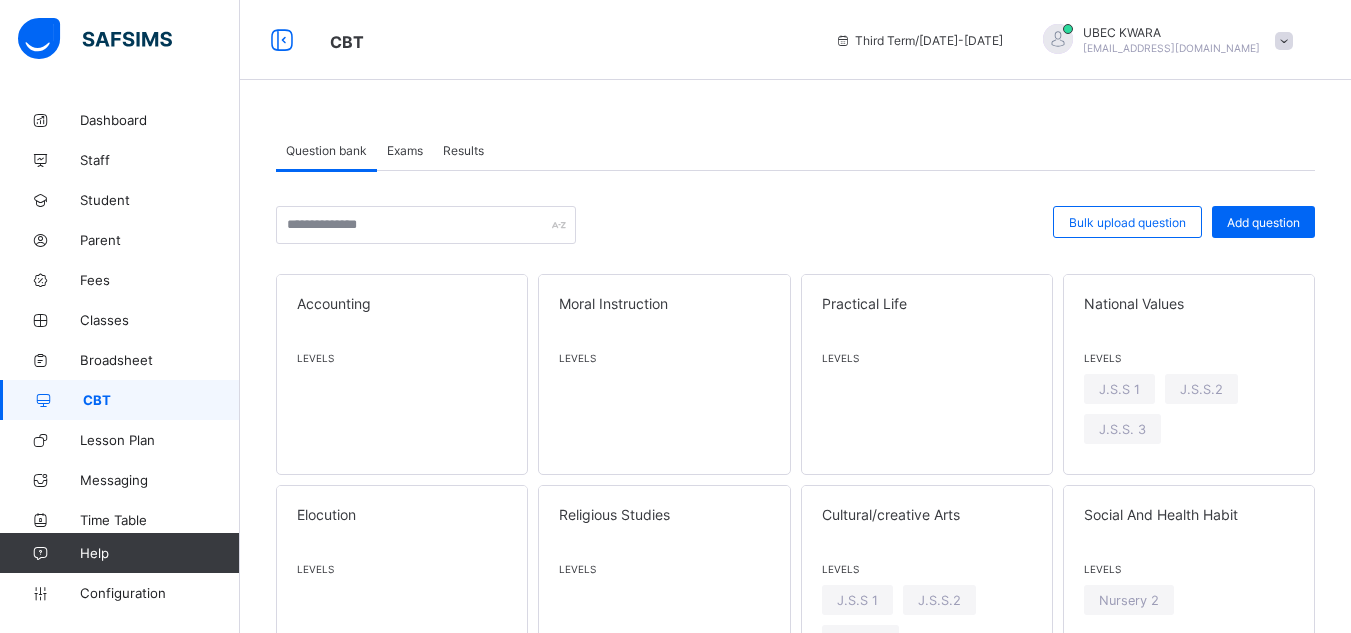 click on "Exams" at bounding box center [405, 150] 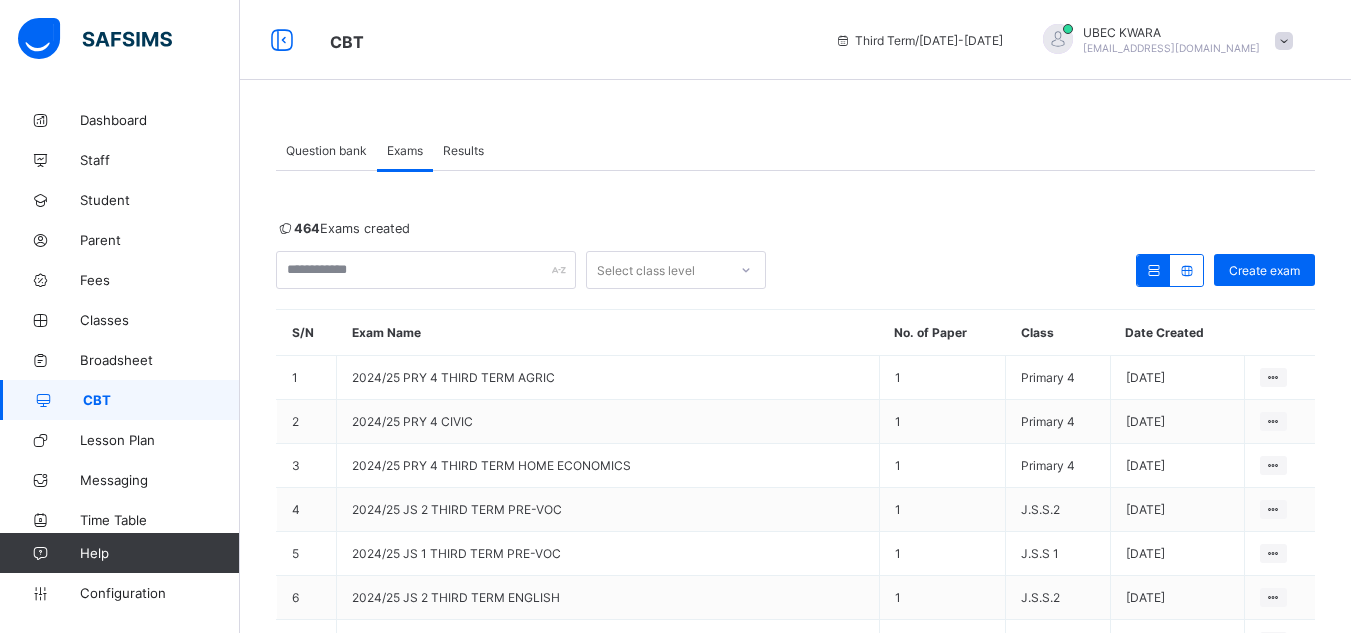 click on "Question bank" at bounding box center (326, 150) 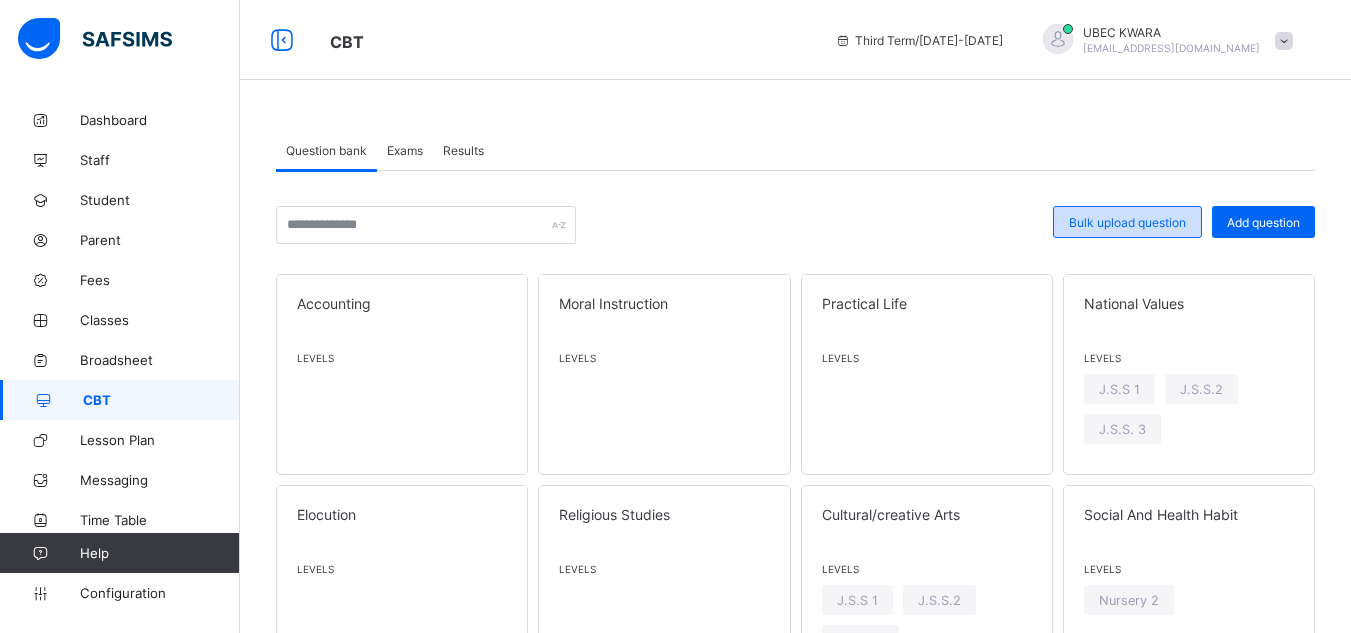 click on "Bulk upload question" at bounding box center [1127, 222] 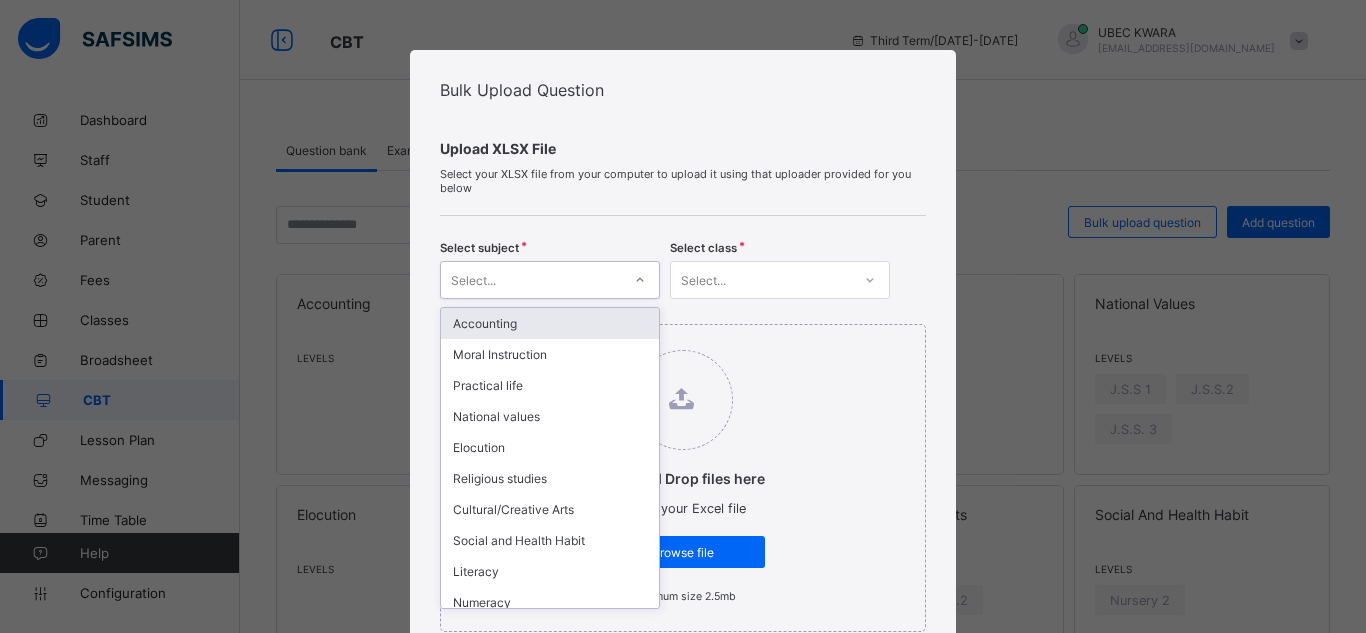 click 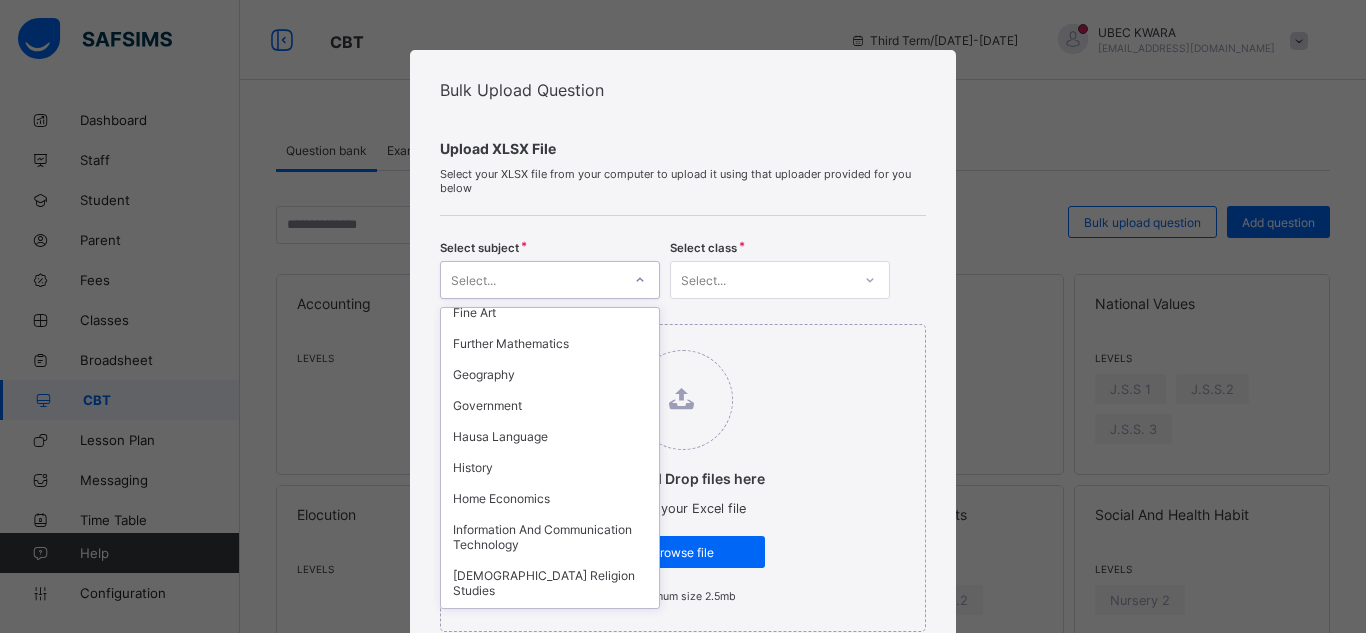 scroll, scrollTop: 1120, scrollLeft: 0, axis: vertical 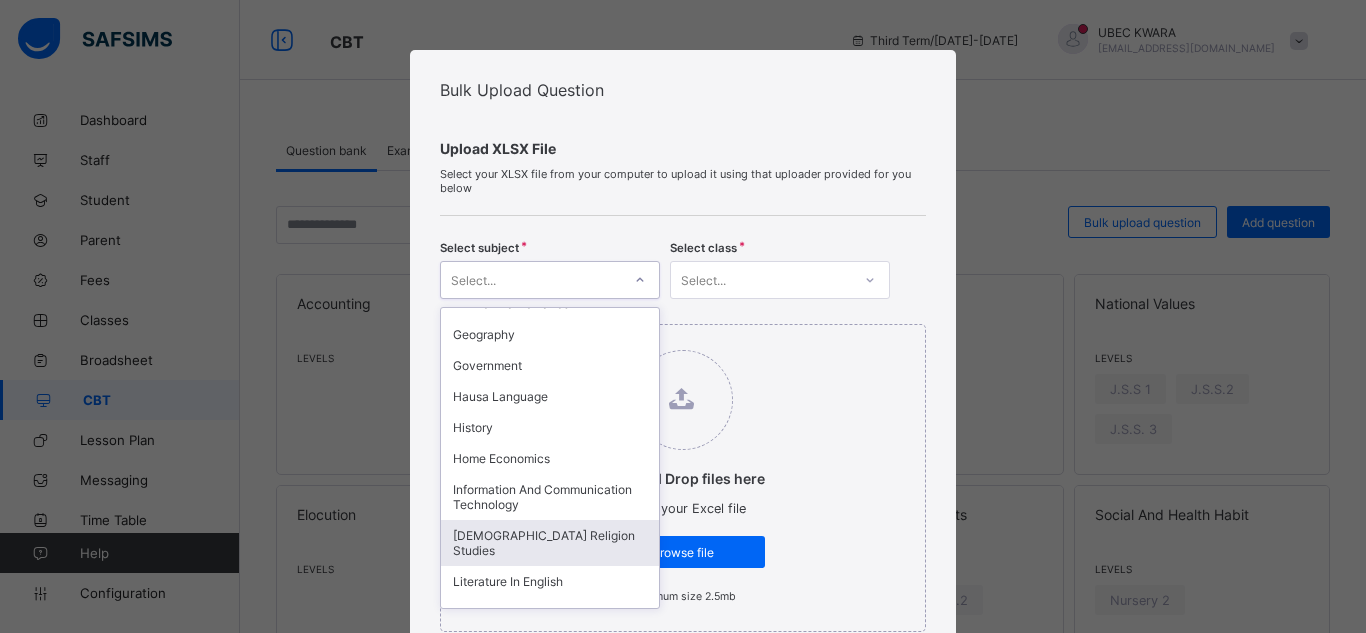 click on "Islamic Religion Studies" at bounding box center [550, 543] 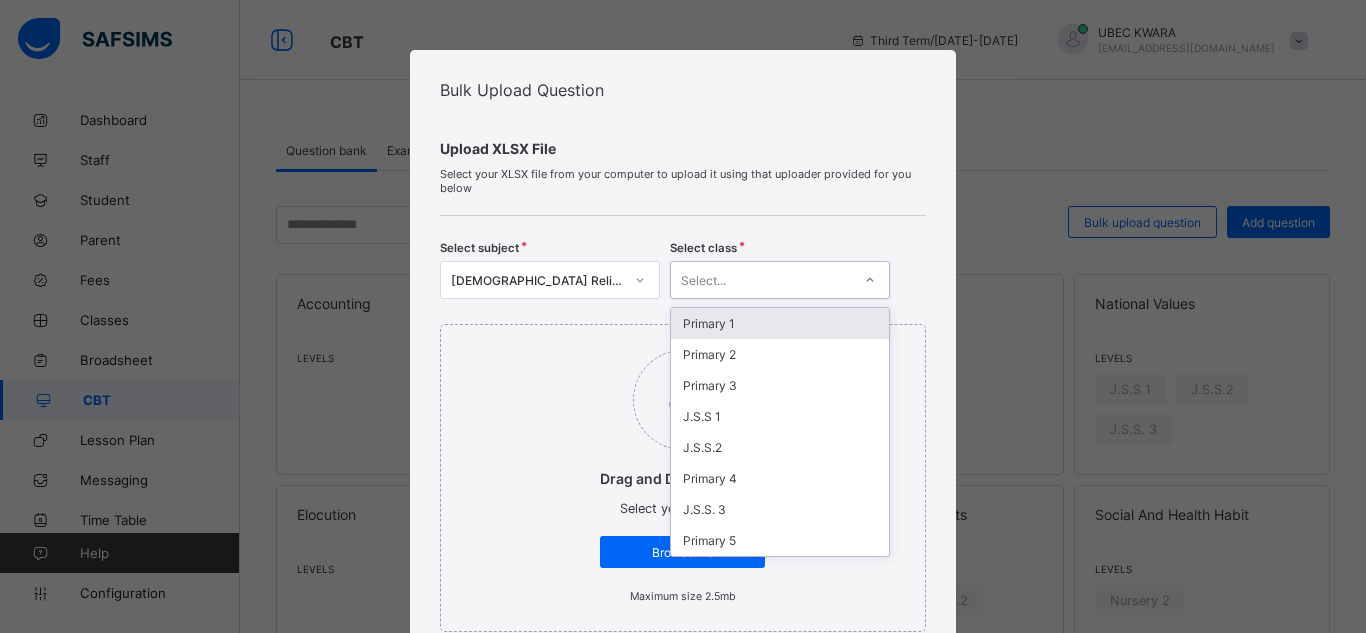 click 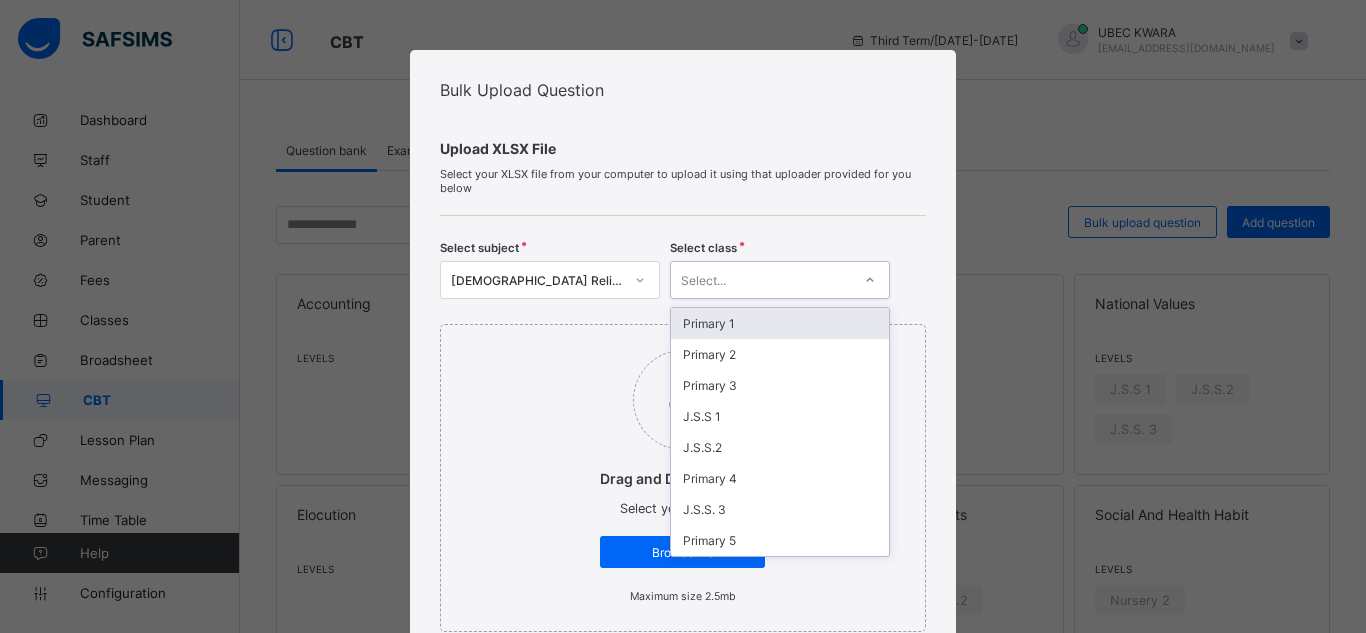 click on "Primary 1" at bounding box center (780, 323) 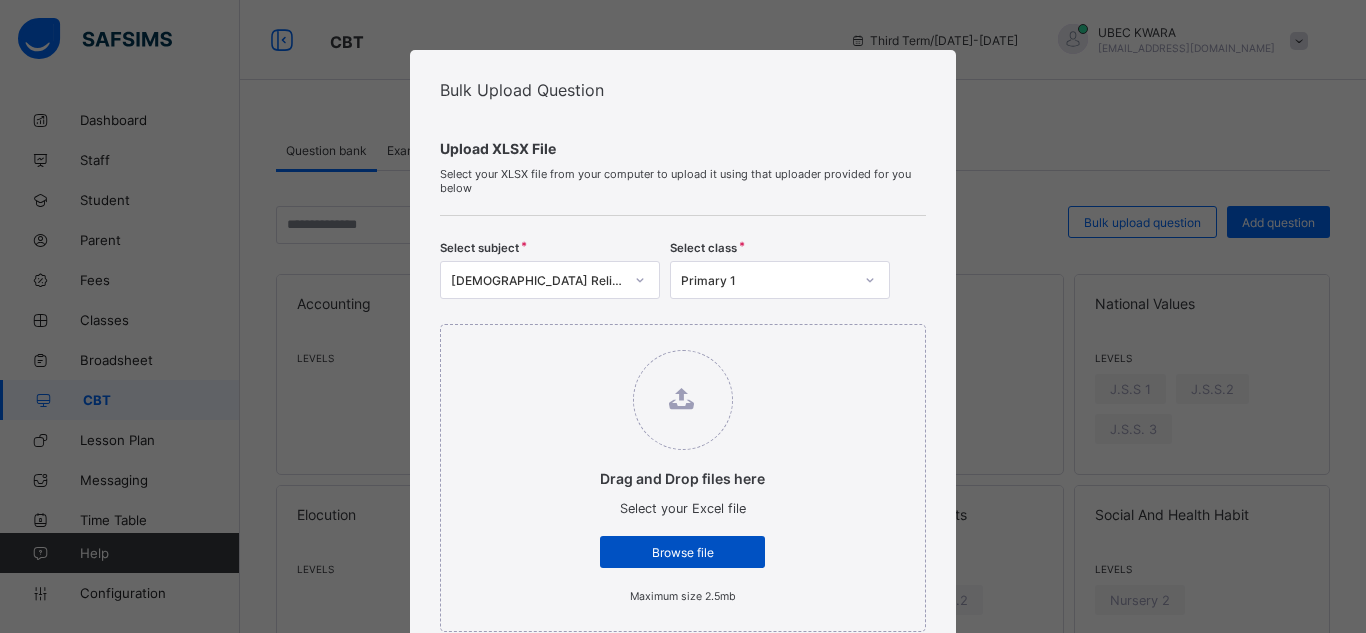 click on "Browse file" at bounding box center (682, 552) 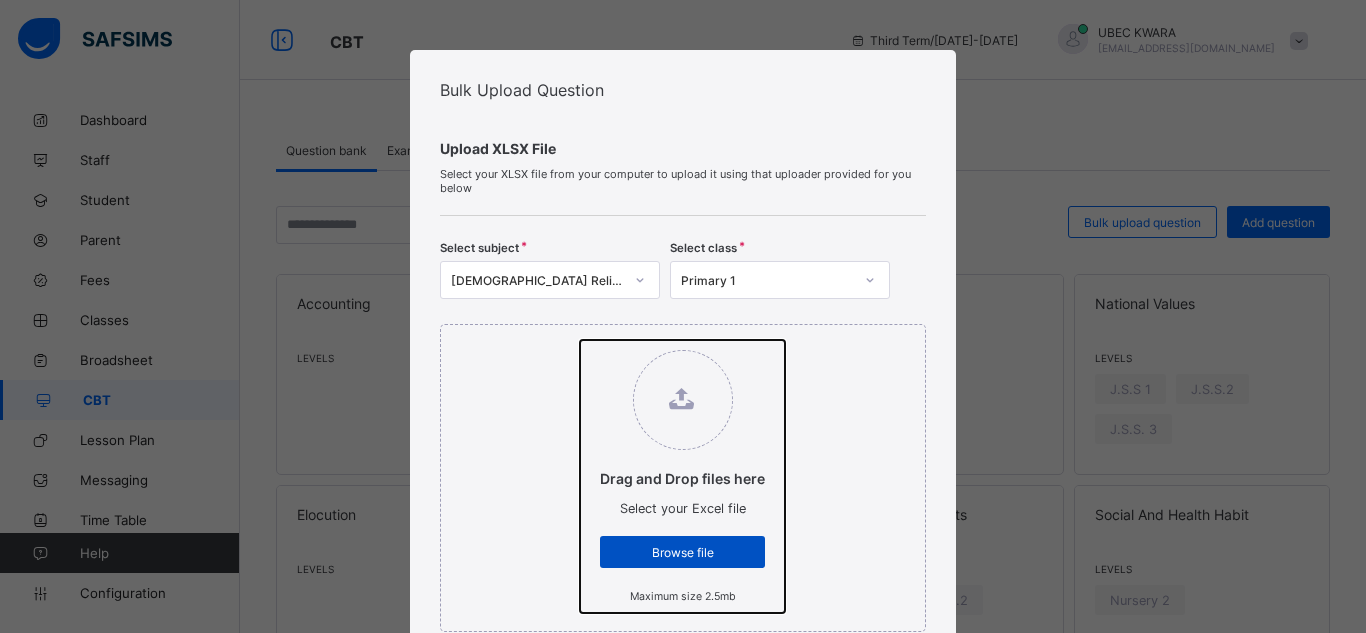 click on "Drag and Drop files here Select your Excel file Browse file Maximum size 2.5mb" at bounding box center (580, 340) 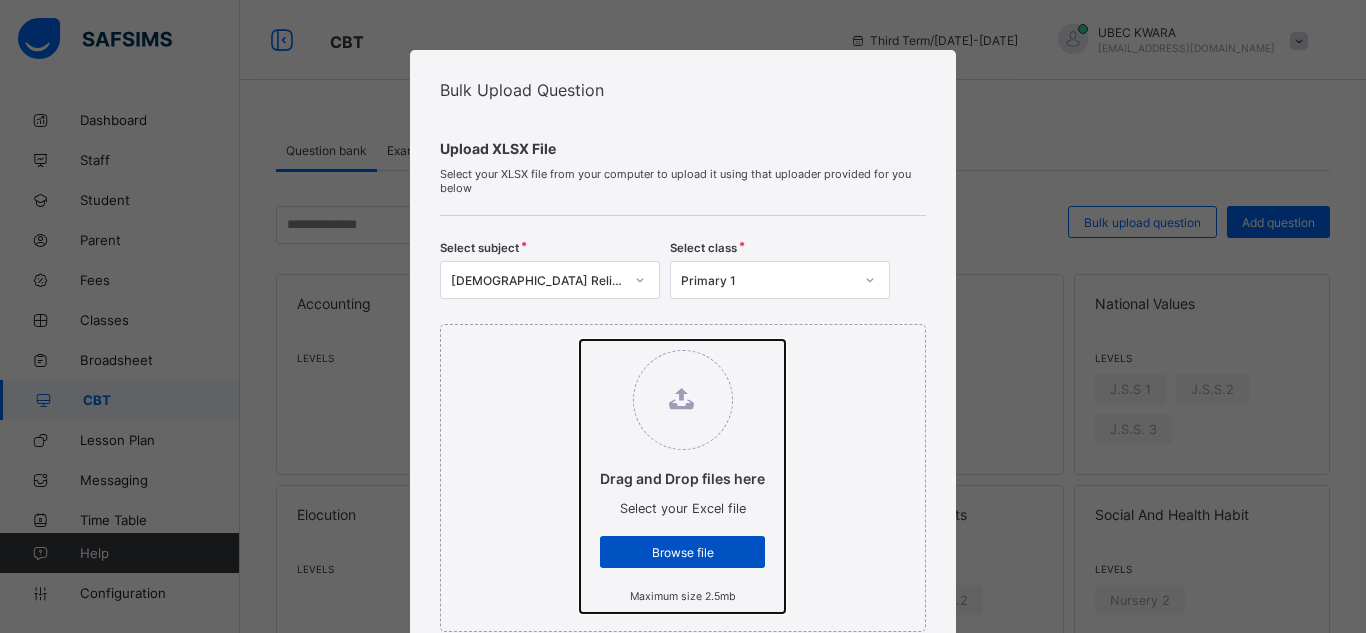 type on "**********" 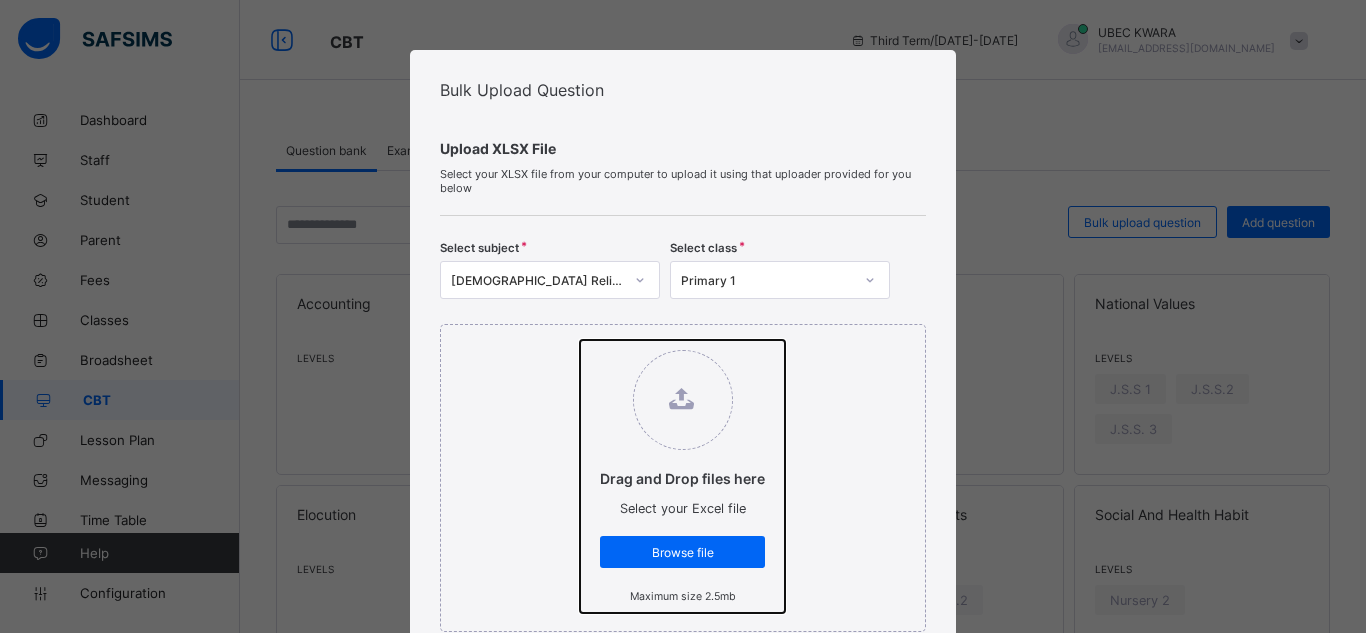 scroll, scrollTop: 554, scrollLeft: 0, axis: vertical 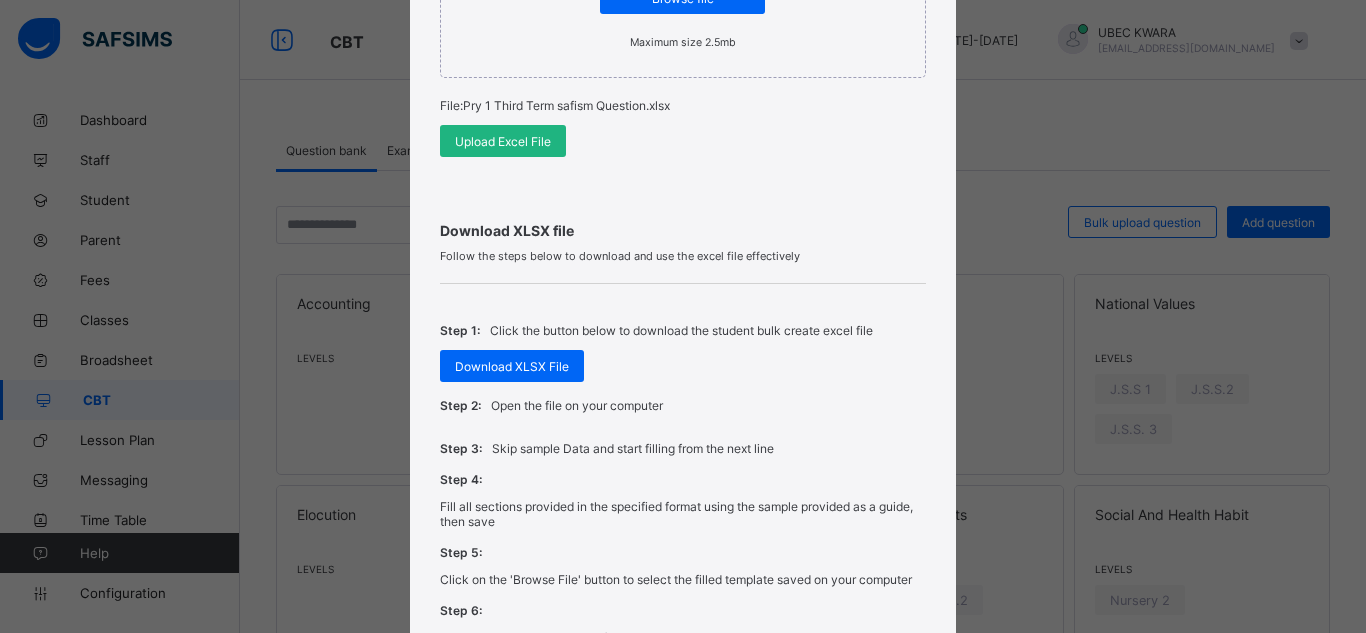 click on "Upload Excel File" at bounding box center [503, 141] 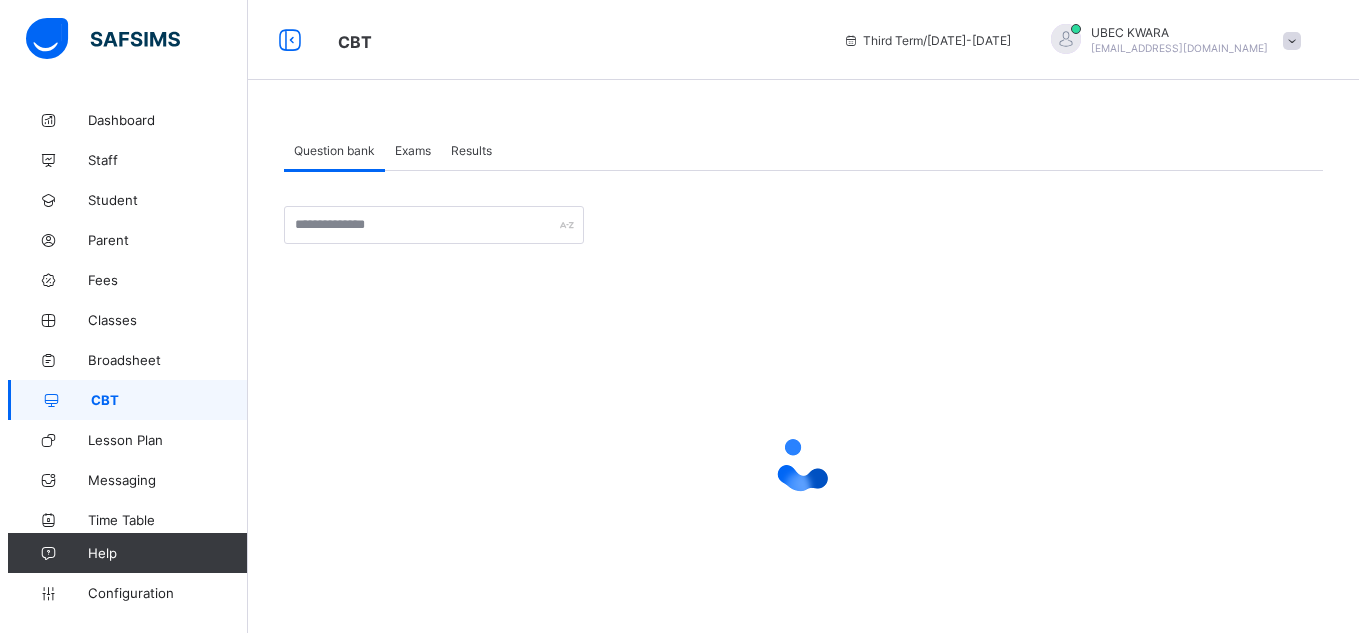 scroll, scrollTop: 0, scrollLeft: 0, axis: both 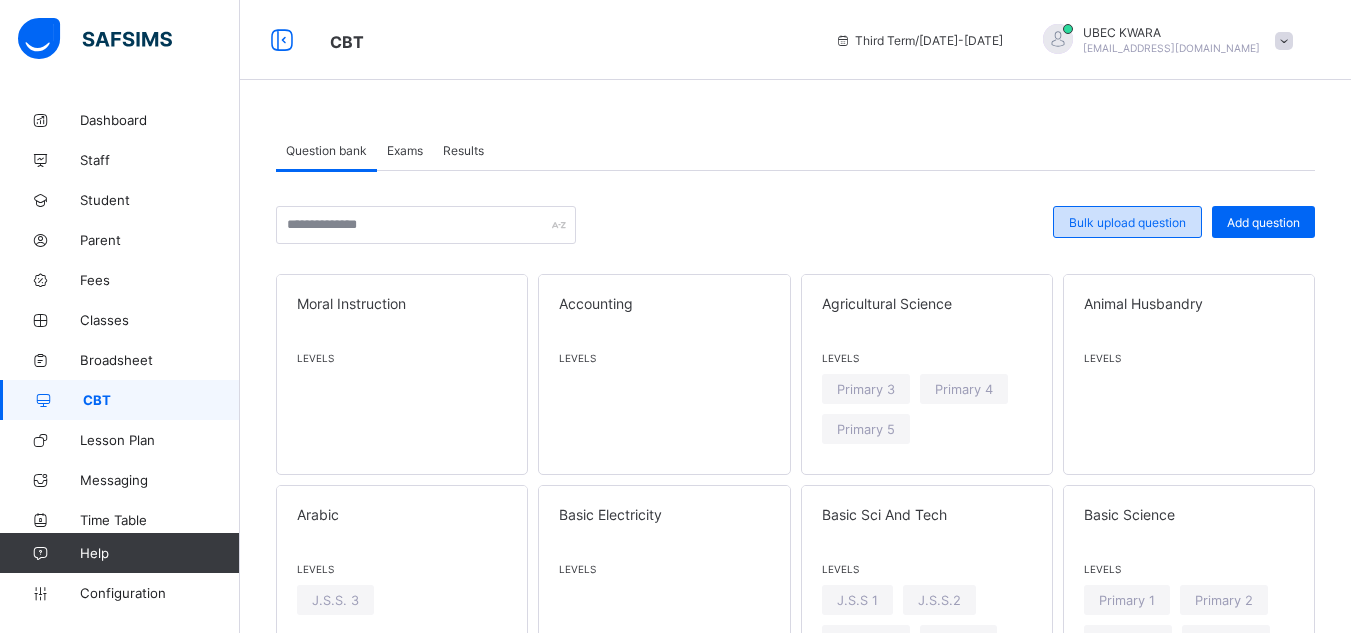 click on "Bulk upload question" at bounding box center [1127, 222] 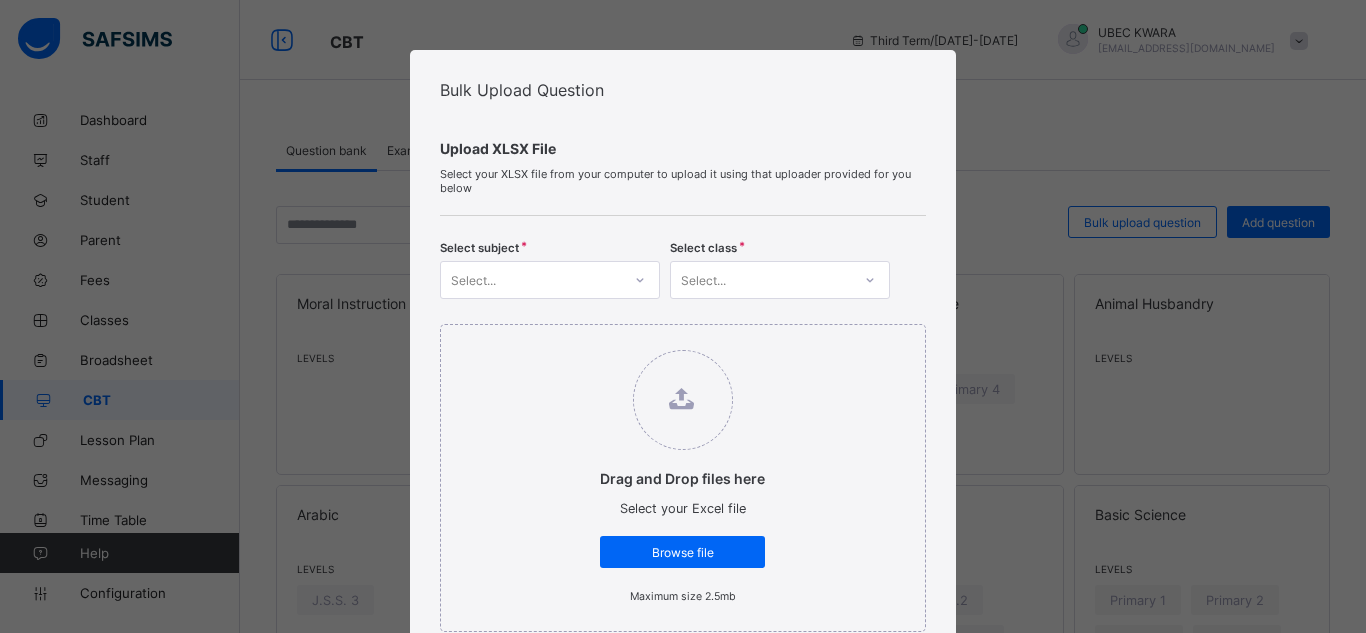 click on "Bulk Upload Question Upload XLSX File    Select your XLSX file from your computer to upload it using that uploader provided for you below   Select subject Select... Select class Select... Drag and Drop files here Select your Excel file Browse file Maximum size 2.5mb   Upload Excel File   Download XLSX file   Follow the steps below to download and use the excel file effectively    Step 1:  Click the button below to download the student bulk create excel file Download XLSX File  Step 2:  Open the file on your computer  Step 3:  Skip sample Data and start filling from the next line  Step 4:  Fill all sections provided in the specified format using the sample provided as a guide, then save  Step 5:  Click on the 'Browse File' button to select the filled template saved on your computer  Step 6:  To add all the students in the file to a particular class, select a class above, else skip to Step 7  Step 7:  Click on the 'Upload Excel File' button to upload Cancel" at bounding box center (683, 316) 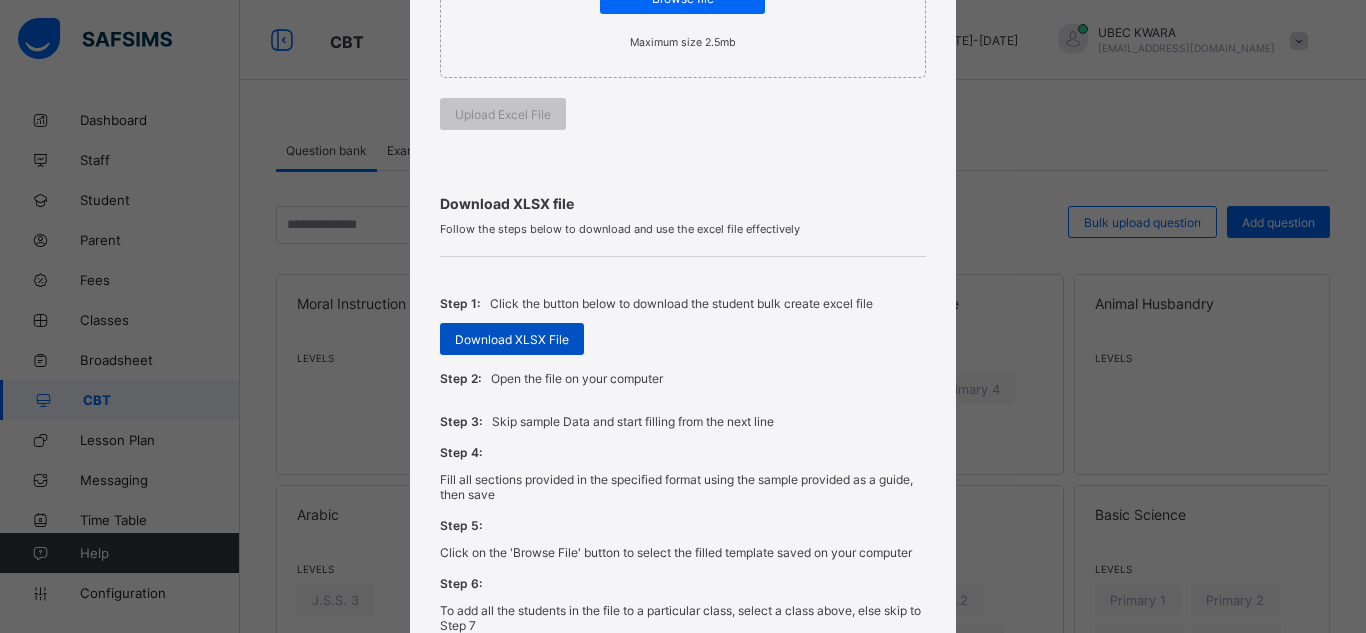 click on "Download XLSX File" at bounding box center (512, 339) 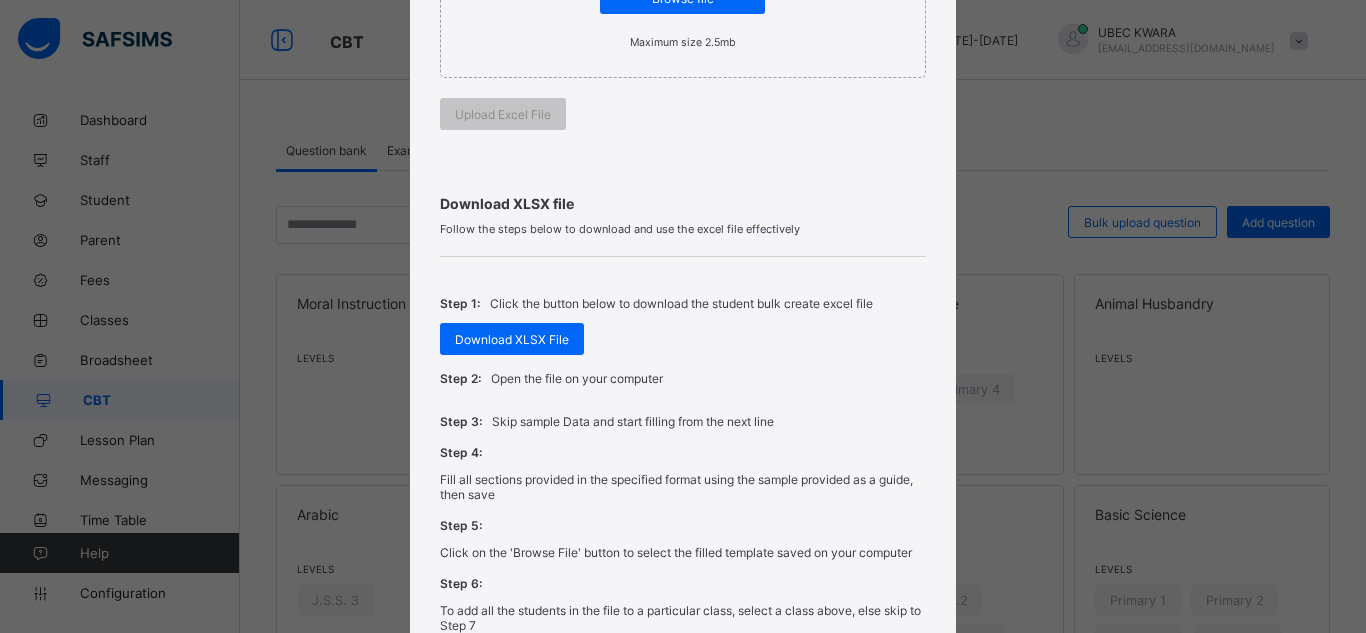 scroll, scrollTop: 0, scrollLeft: 0, axis: both 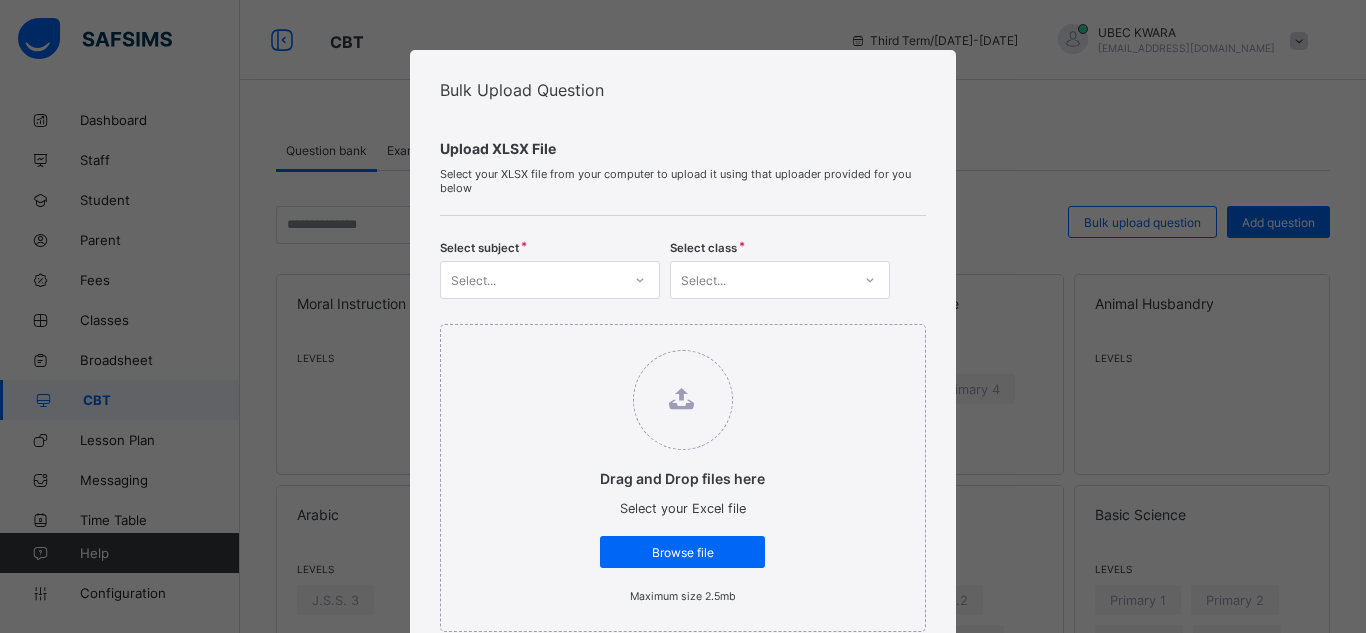 click at bounding box center (640, 280) 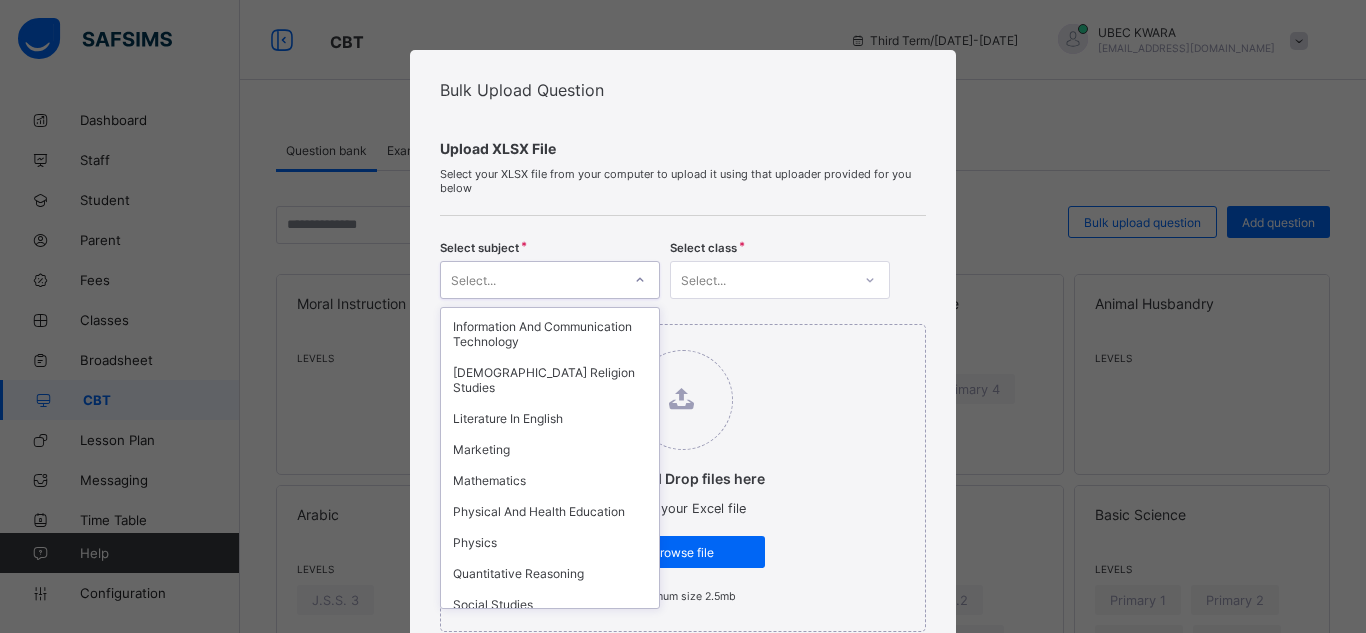 scroll, scrollTop: 920, scrollLeft: 0, axis: vertical 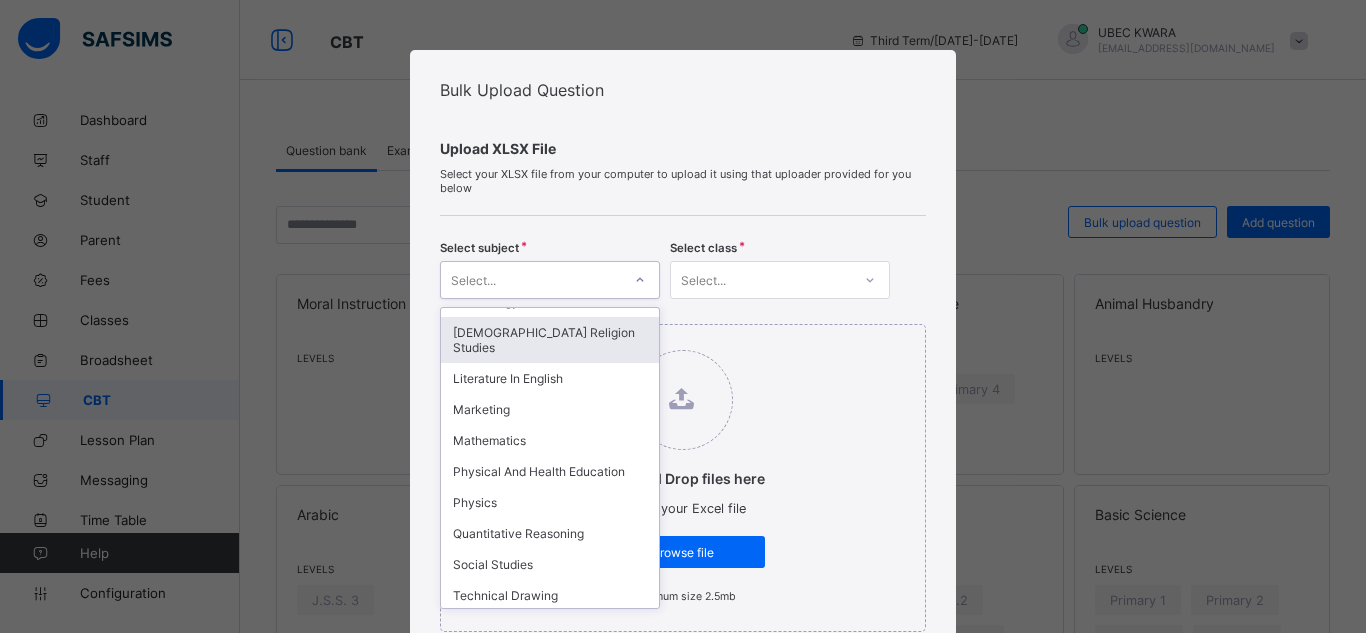 click on "Islamic Religion Studies" at bounding box center (550, 340) 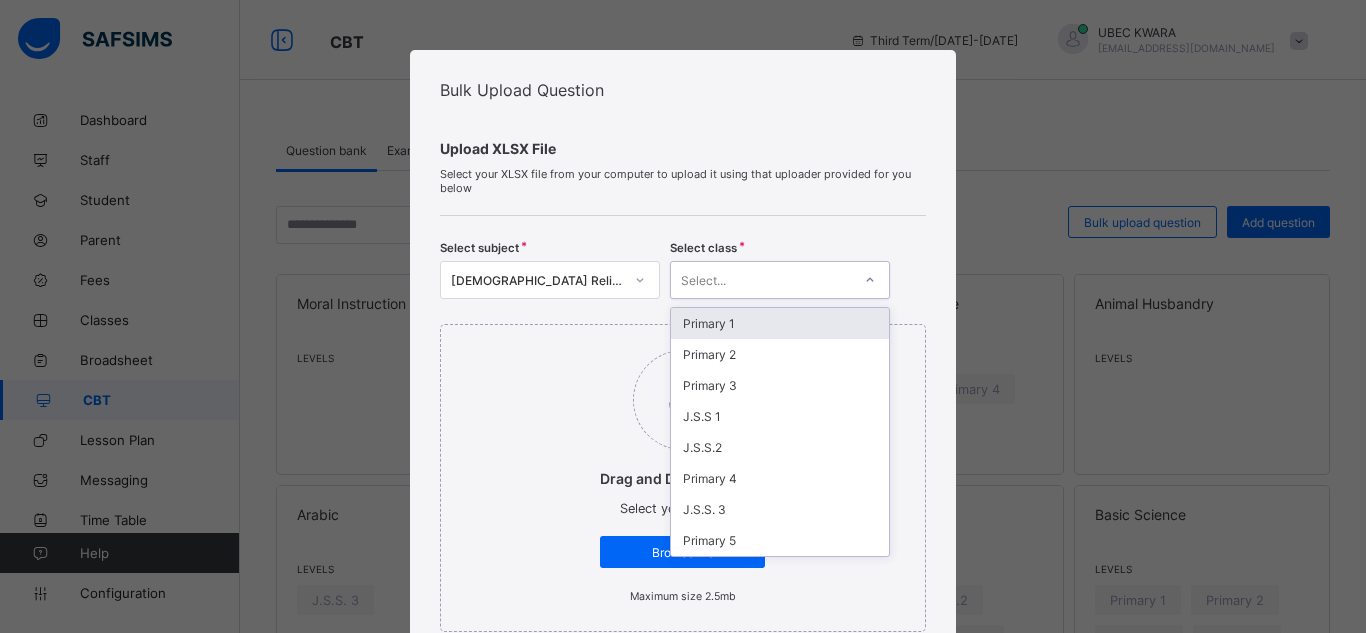 click 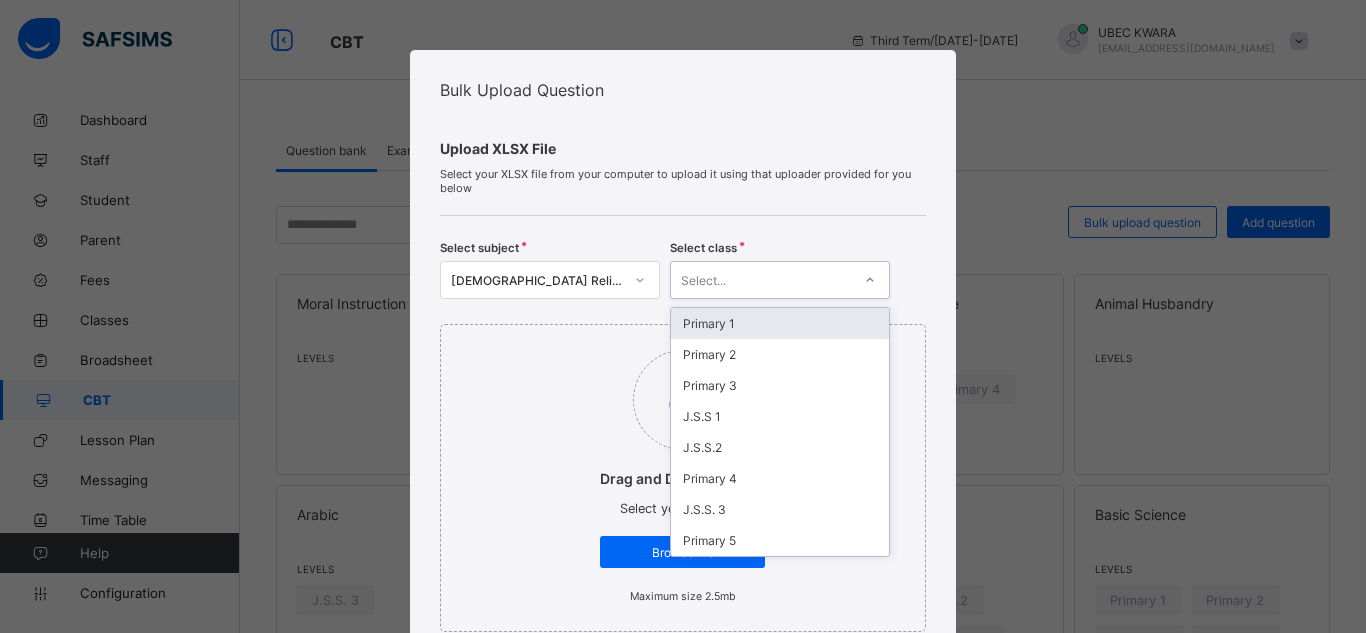 click on "Primary 1" at bounding box center (780, 323) 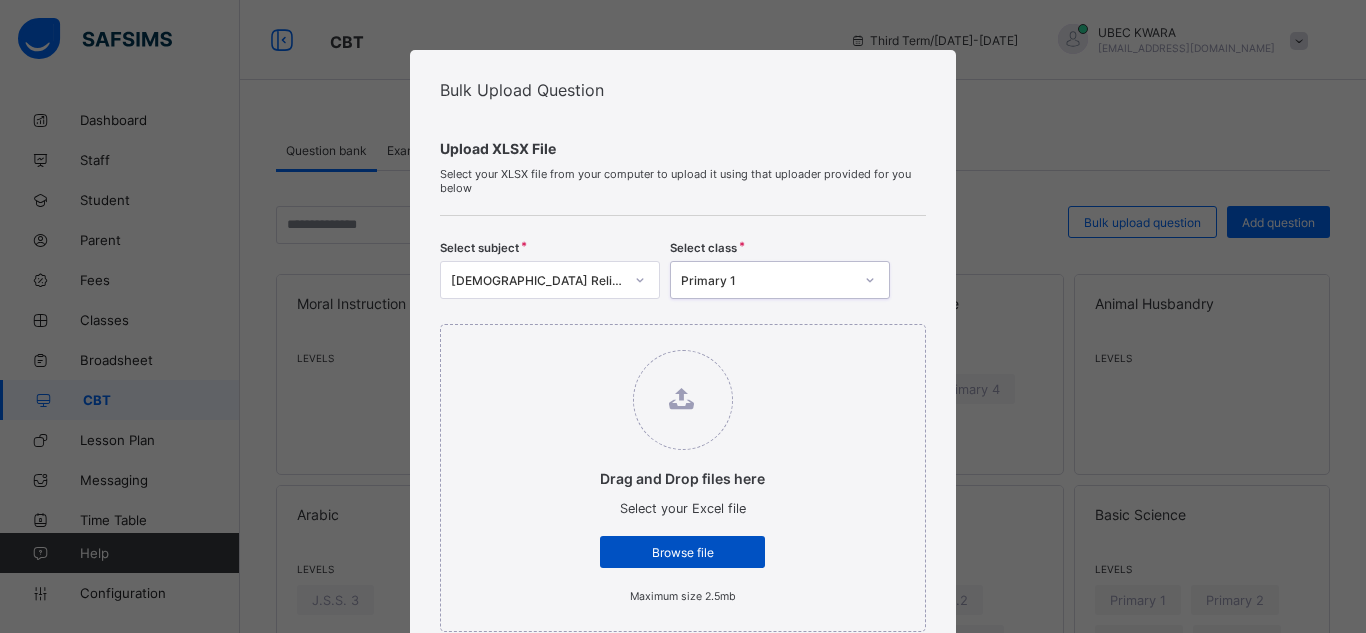 click on "Browse file" at bounding box center (682, 552) 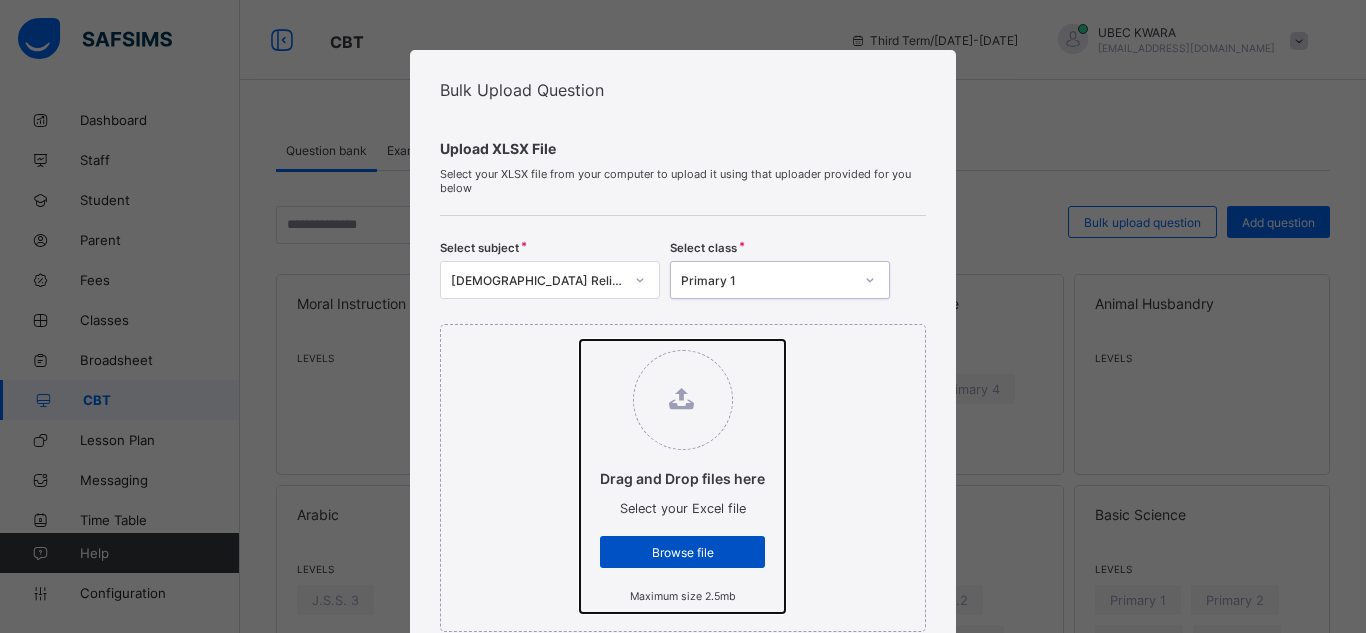 click on "Drag and Drop files here Select your Excel file Browse file Maximum size 2.5mb" at bounding box center [580, 340] 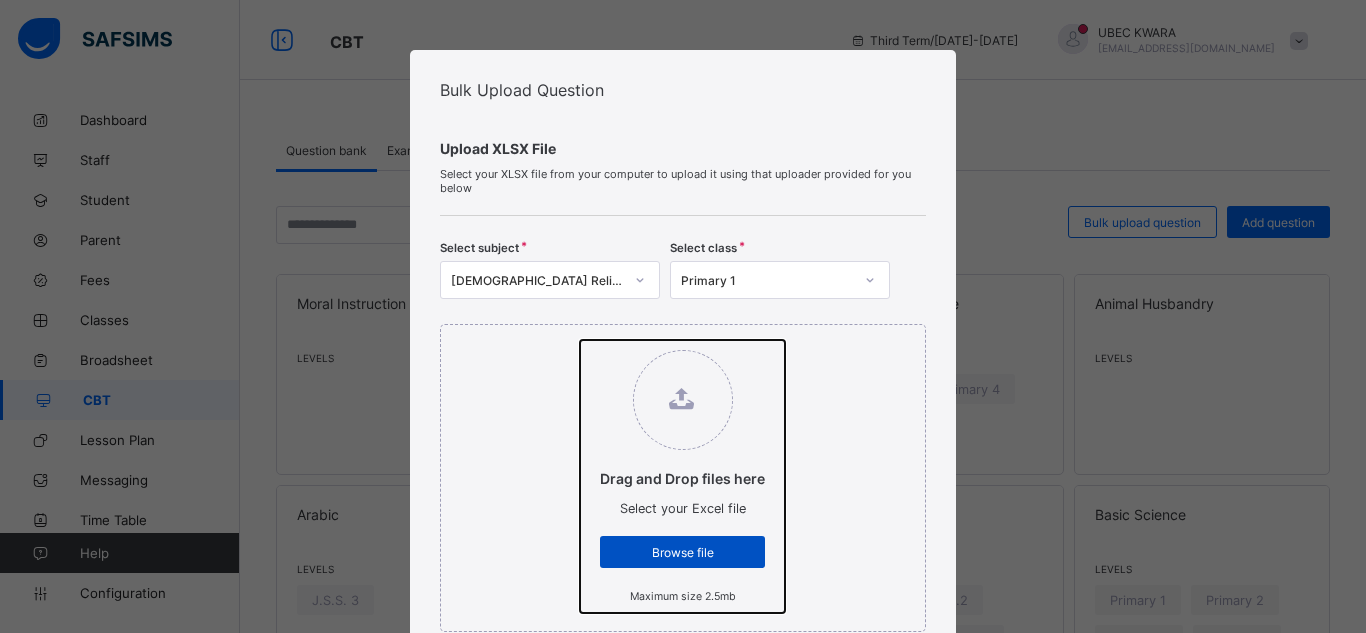 type on "**********" 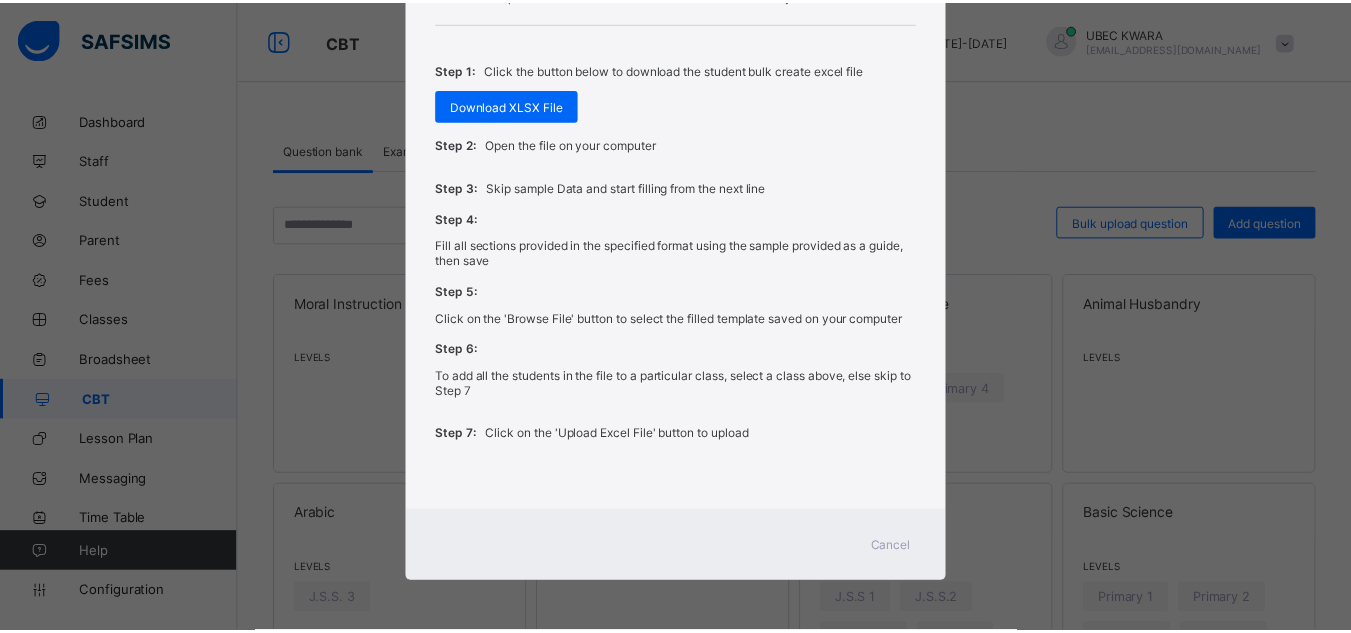 scroll, scrollTop: 261, scrollLeft: 0, axis: vertical 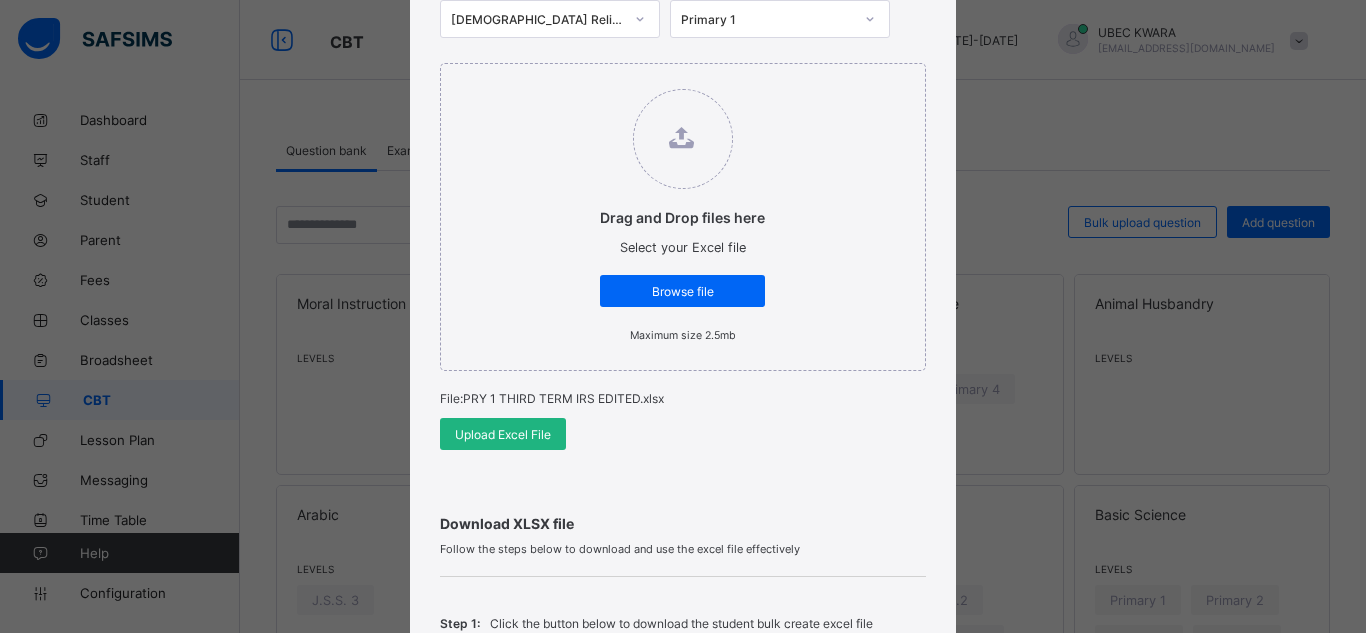 click on "Upload Excel File" at bounding box center [503, 434] 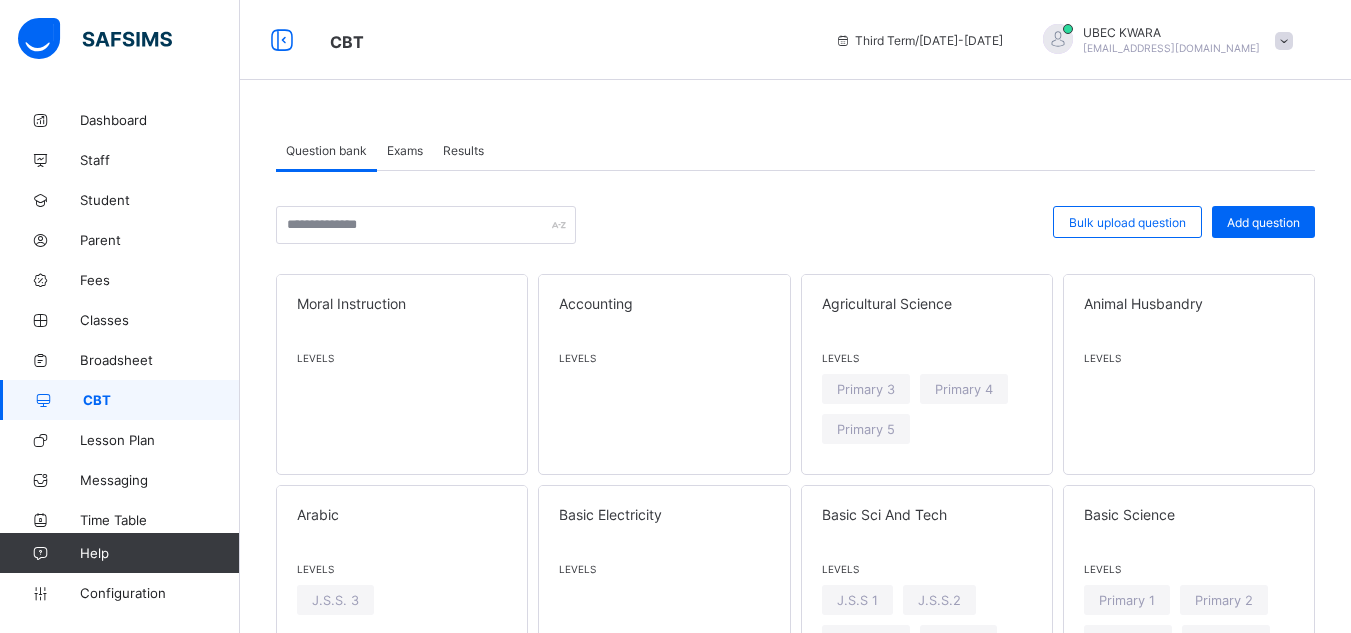 click on "Exams" at bounding box center (405, 150) 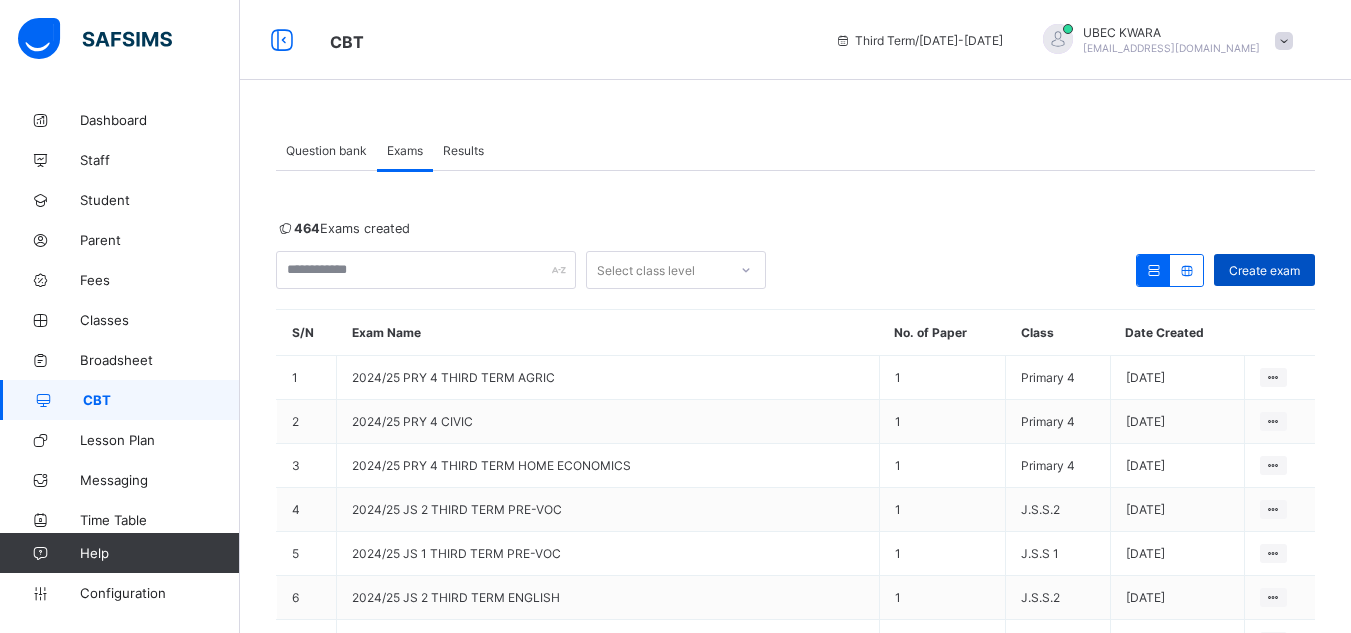 click on "Create exam" at bounding box center [1264, 270] 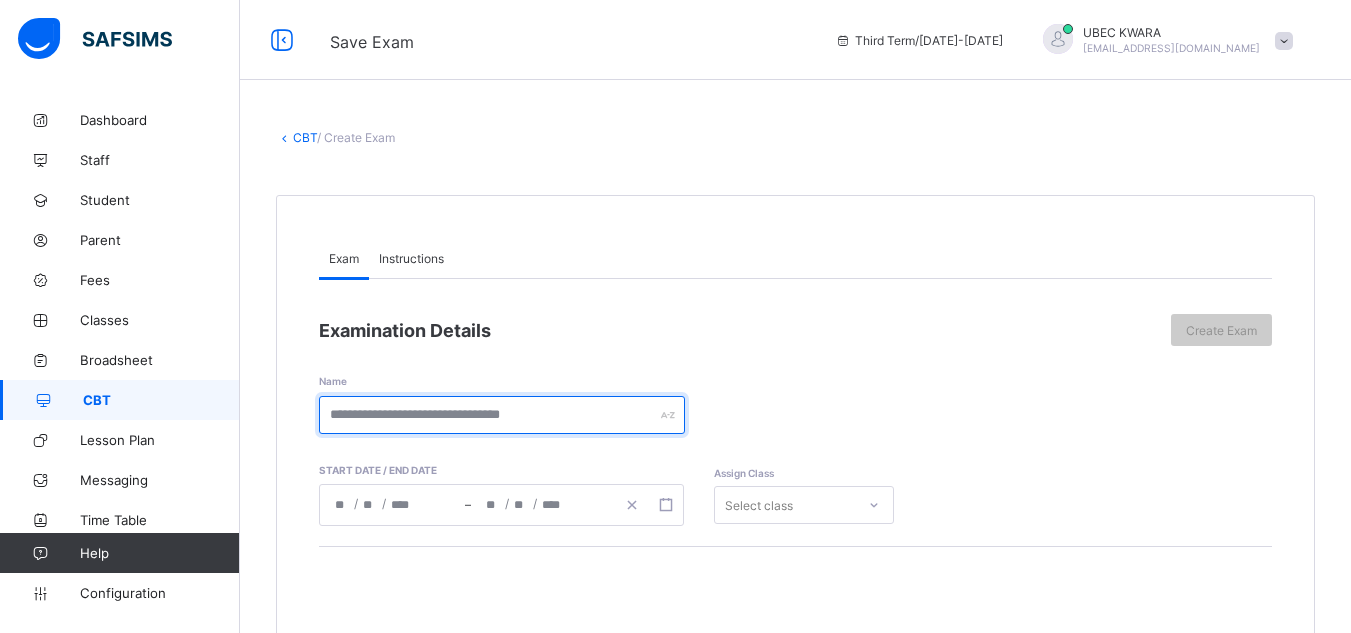 click at bounding box center [502, 415] 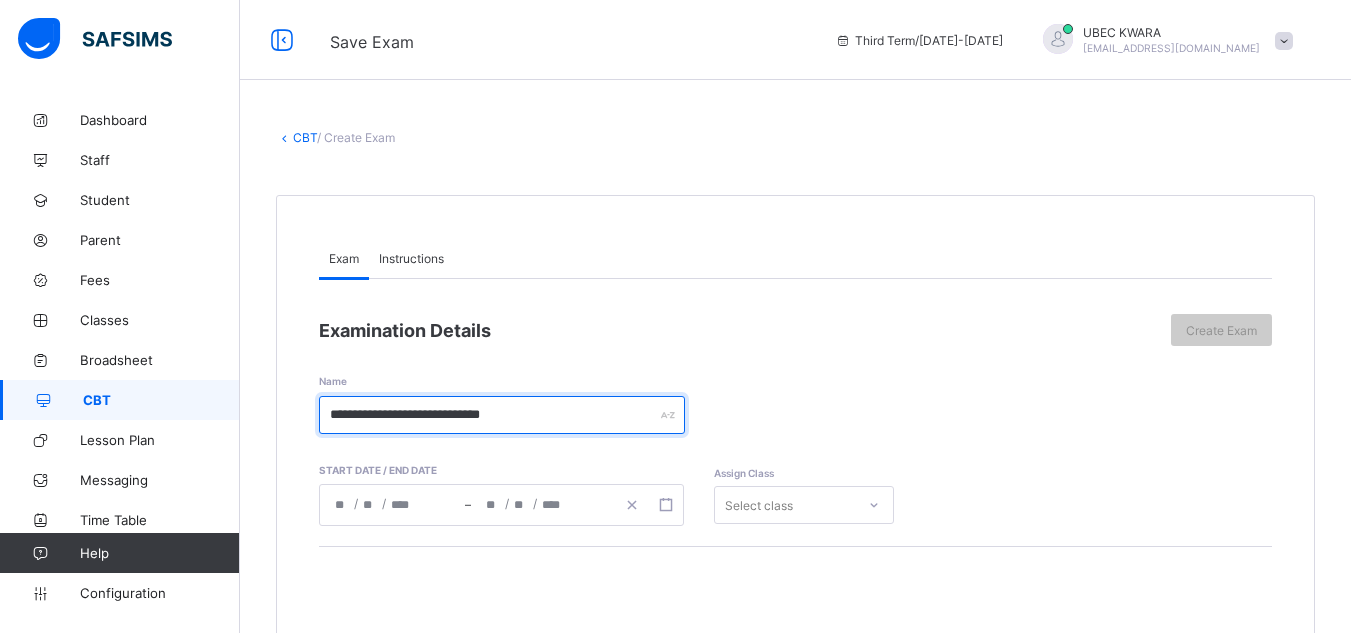 type on "**********" 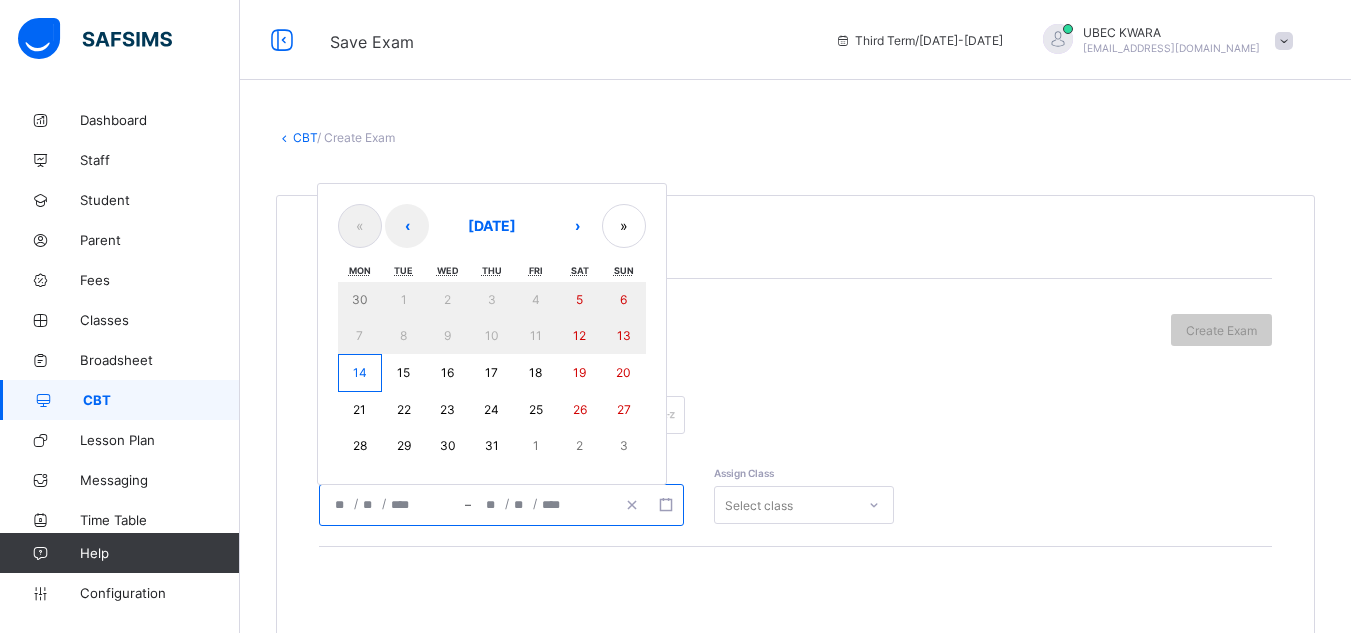 click 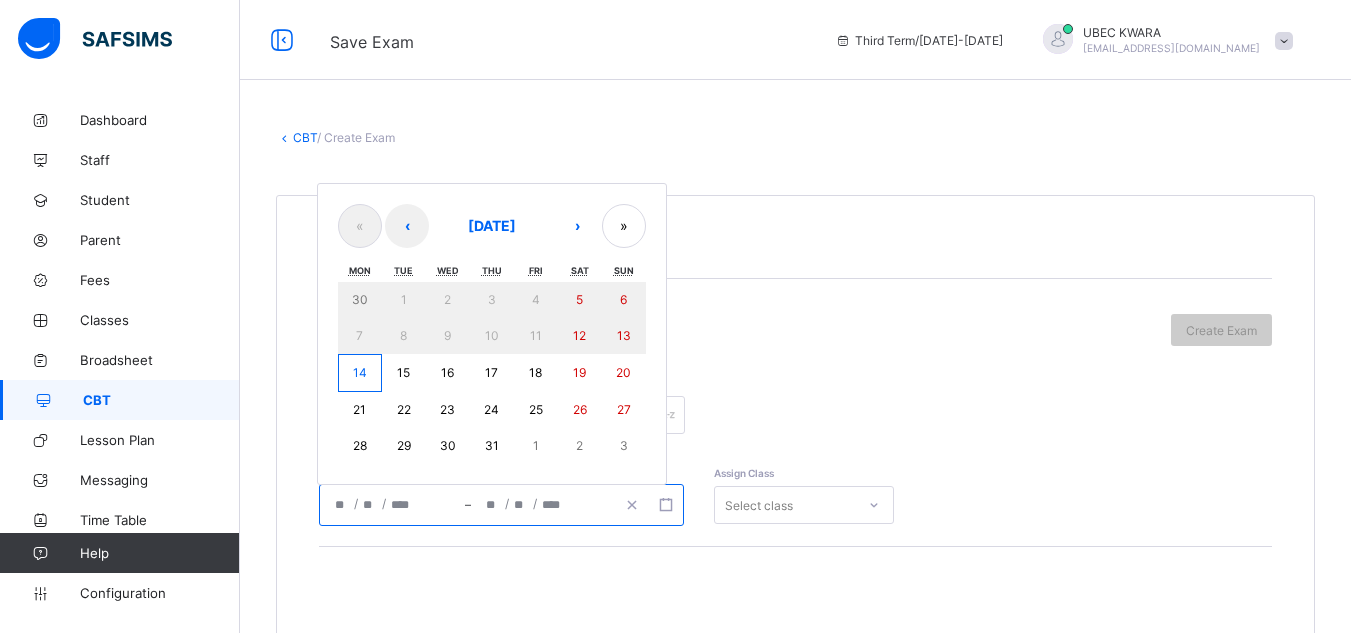 click on "14" at bounding box center [360, 372] 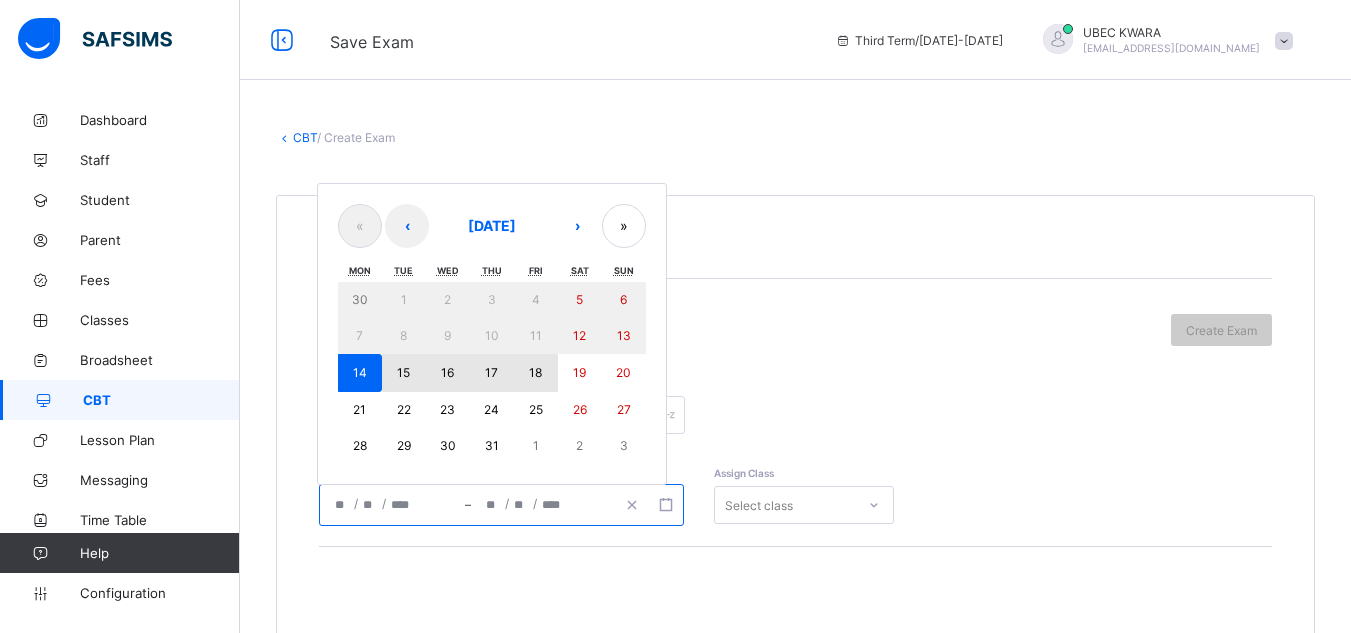 drag, startPoint x: 365, startPoint y: 368, endPoint x: 530, endPoint y: 364, distance: 165.04848 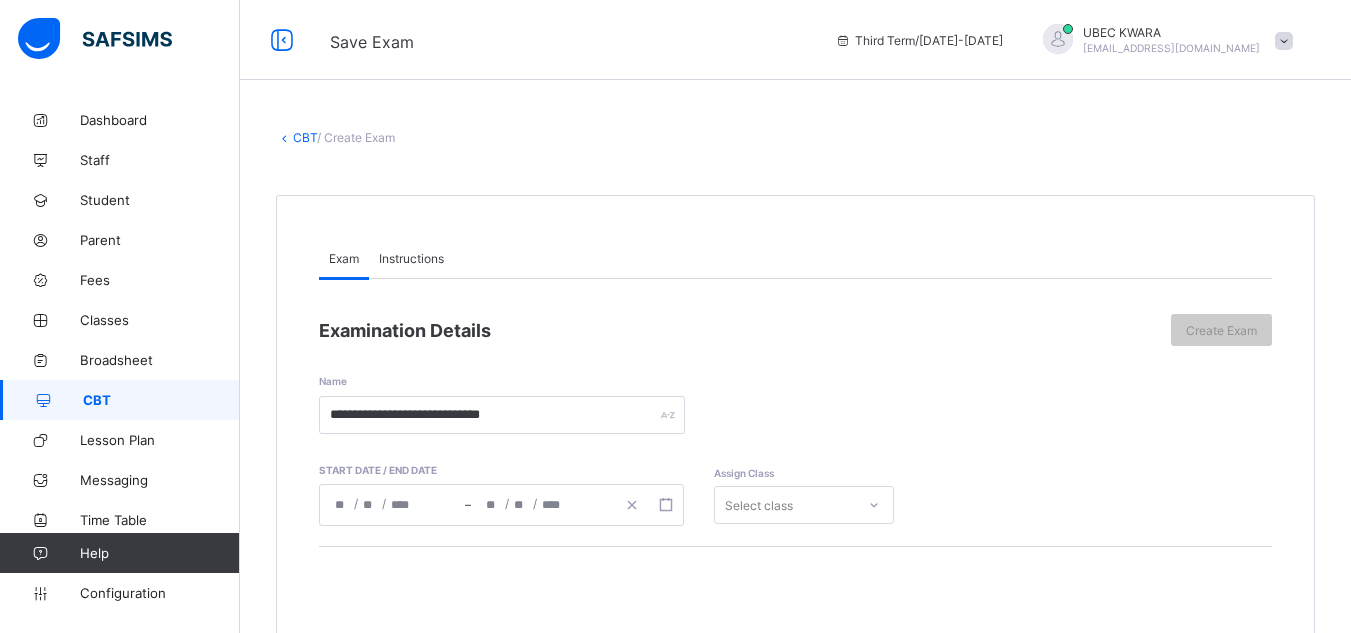 click on "Select class" at bounding box center [804, 505] 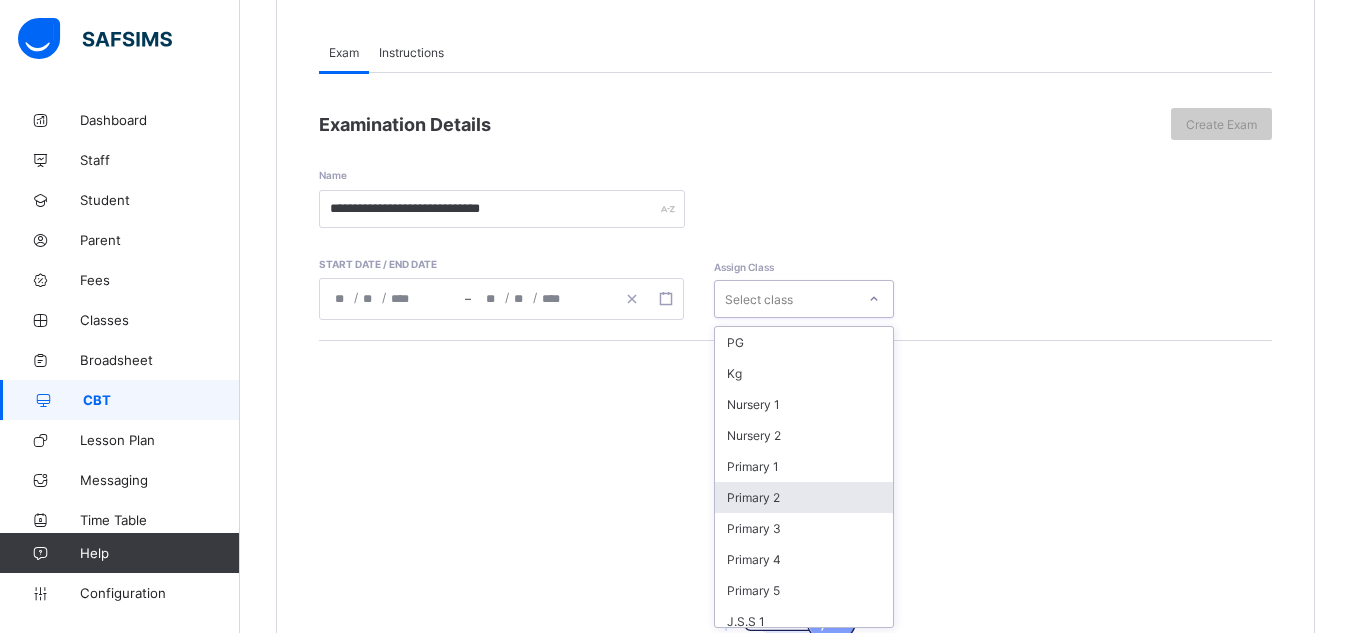 scroll, scrollTop: 209, scrollLeft: 0, axis: vertical 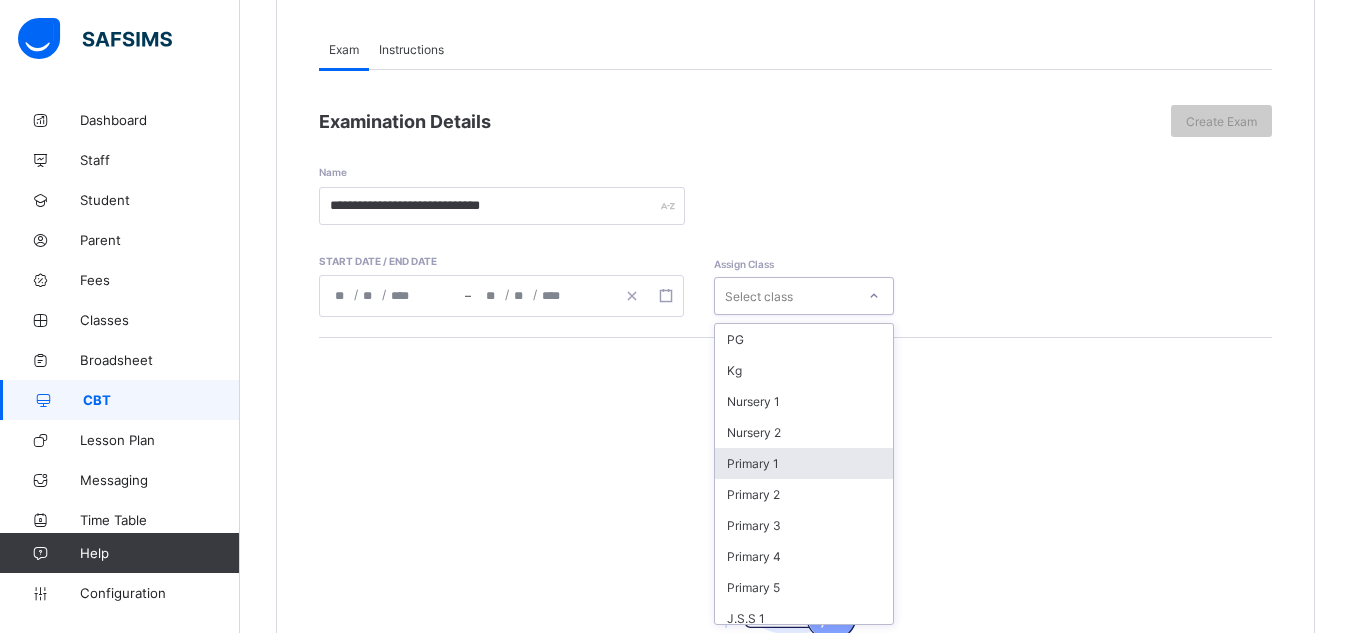 click on "Primary 1" at bounding box center (804, 463) 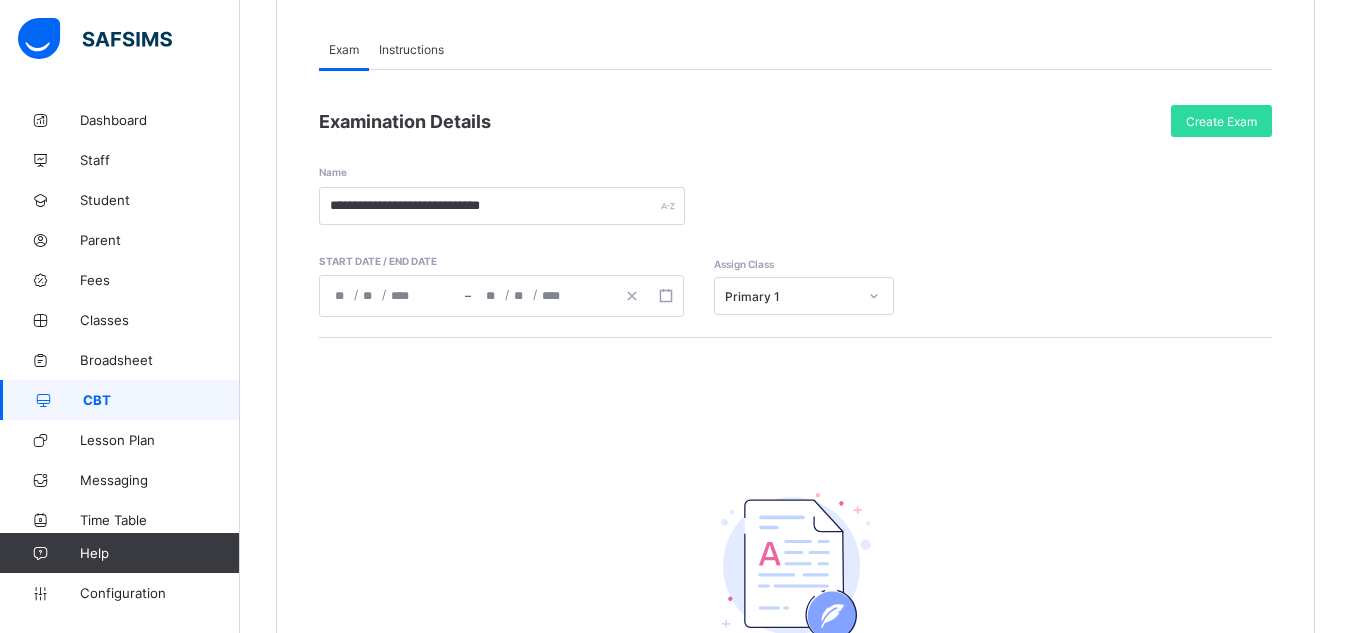 click on "Instructions" at bounding box center (411, 49) 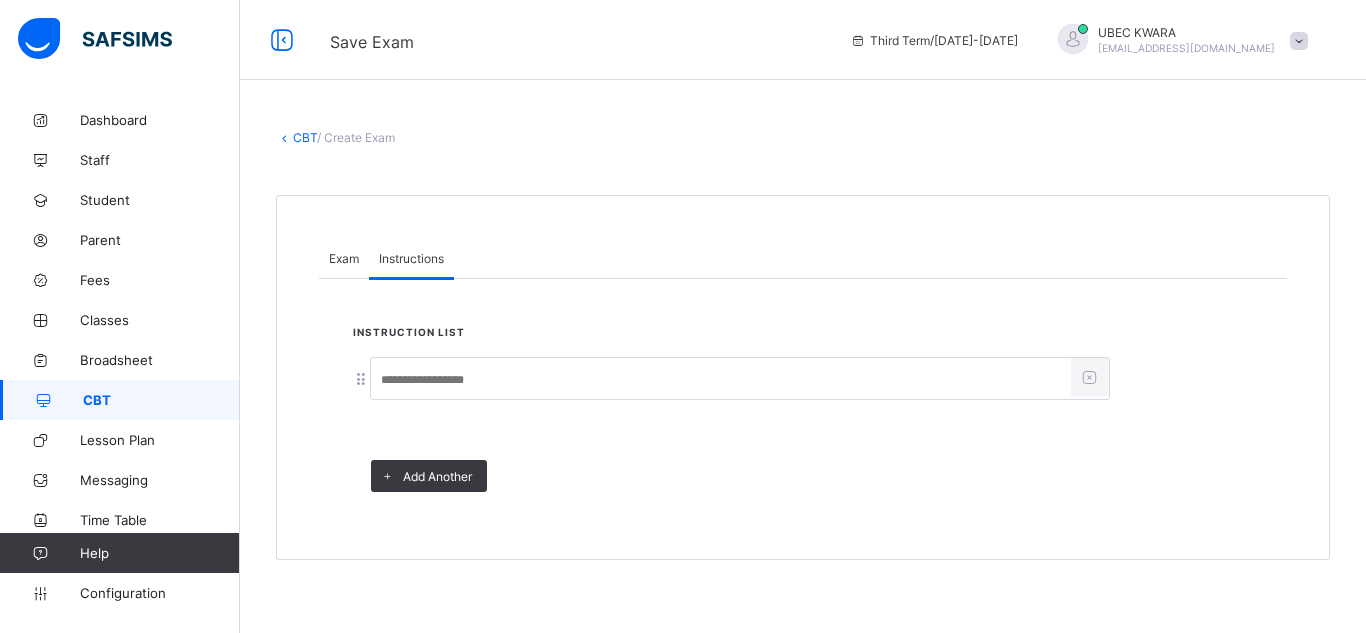 click at bounding box center (721, 380) 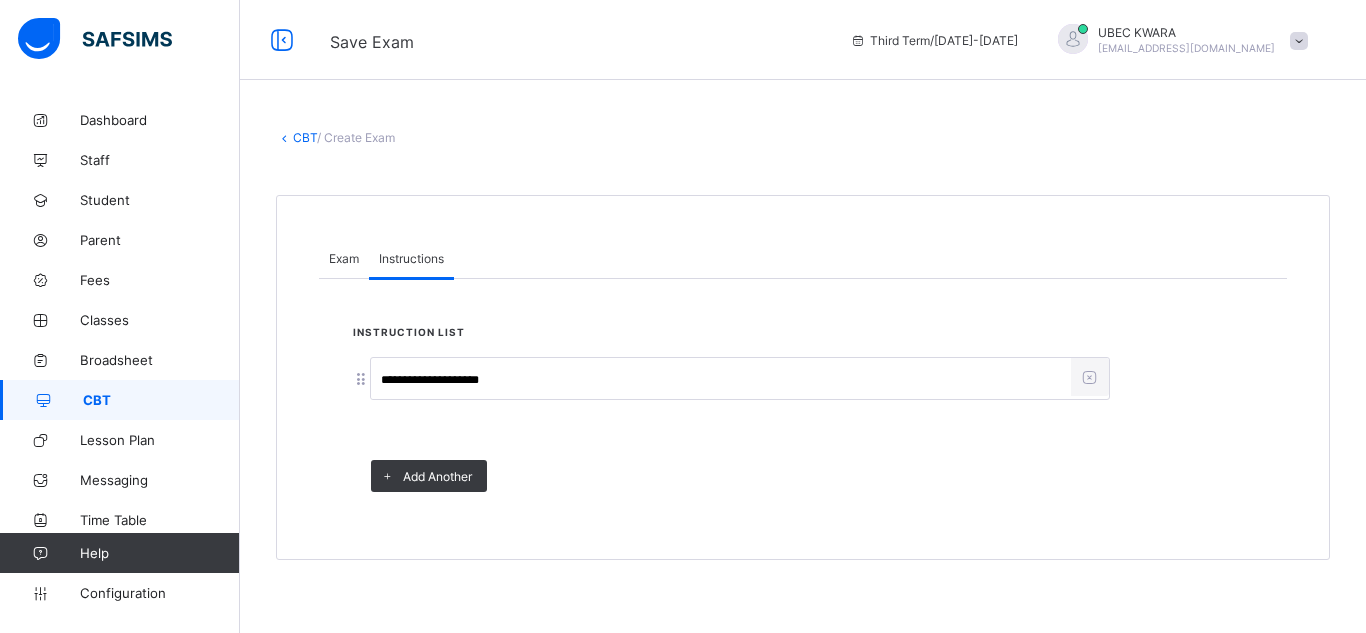 type on "**********" 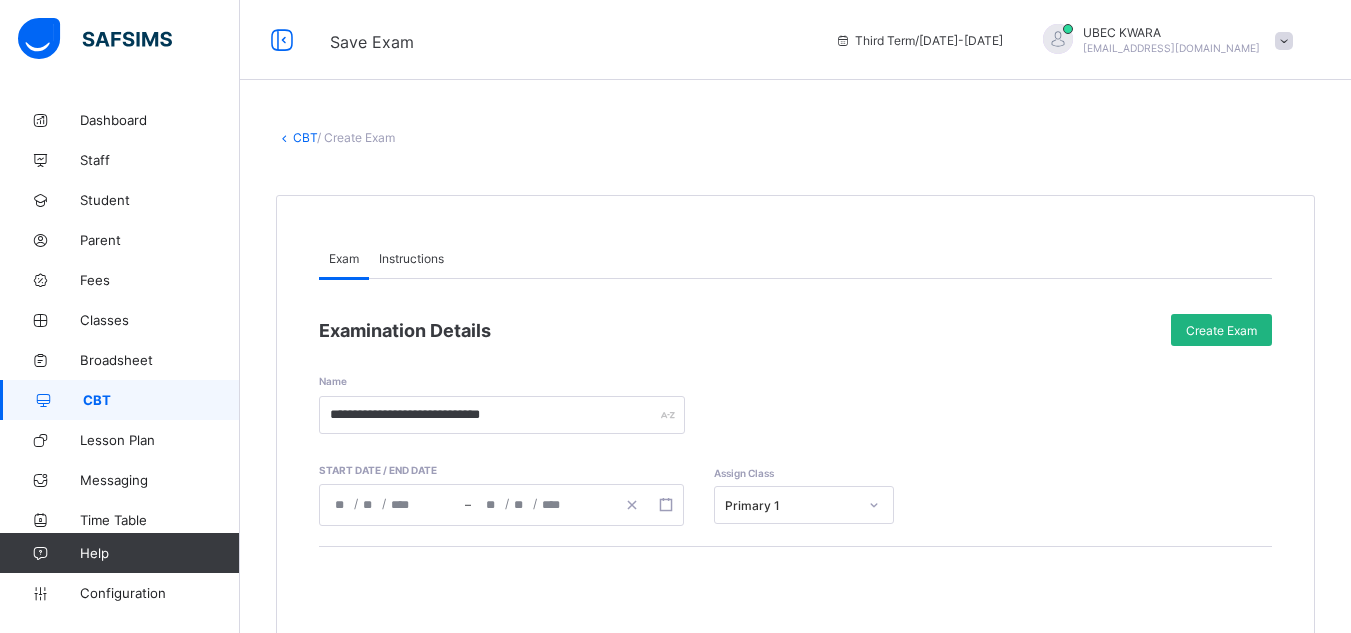 click on "Create Exam" at bounding box center (1221, 330) 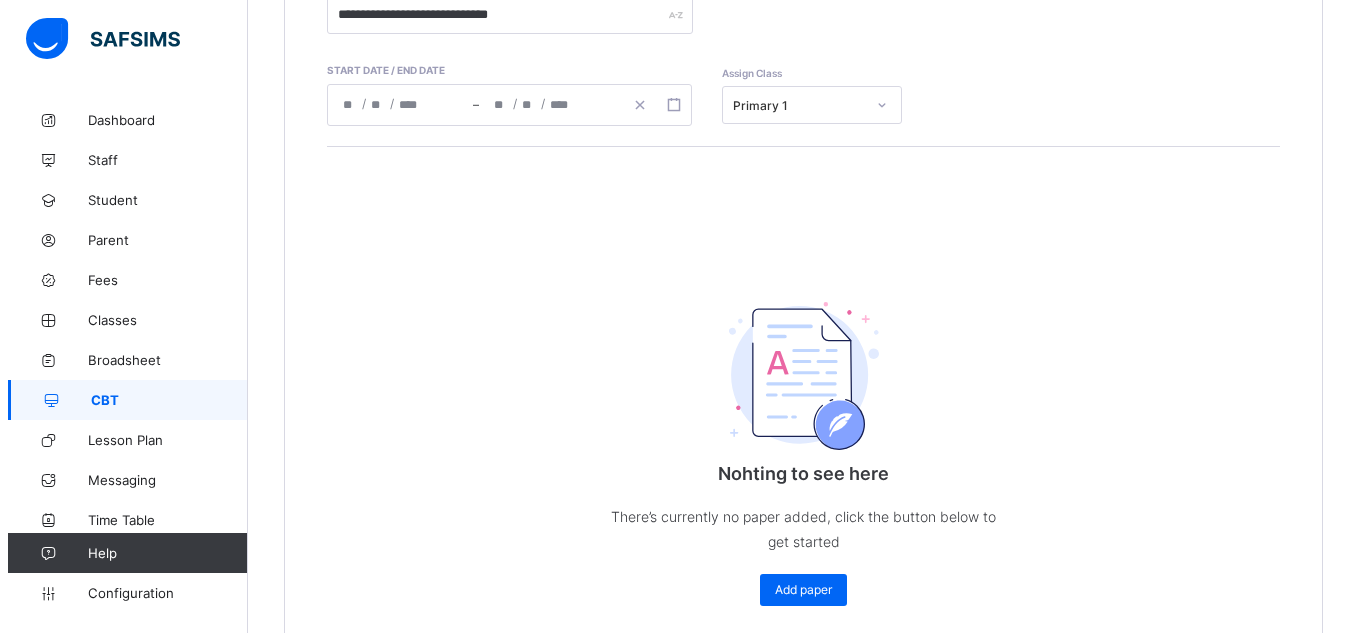 scroll, scrollTop: 440, scrollLeft: 0, axis: vertical 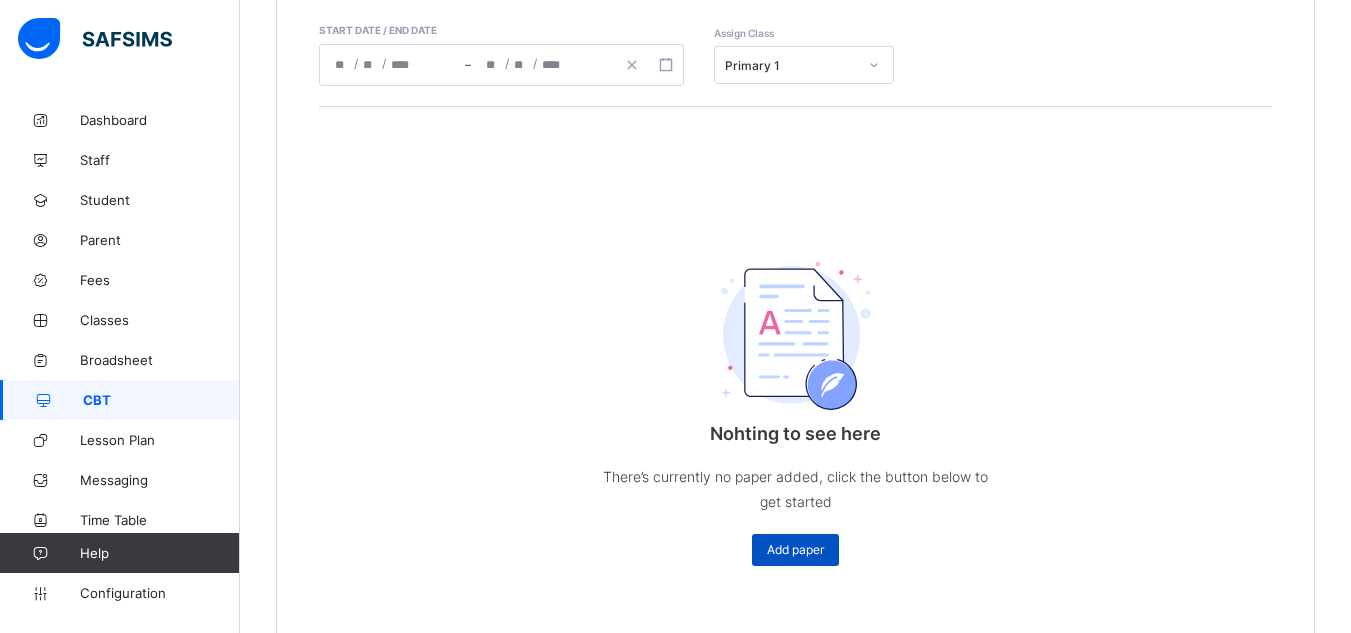 click on "Add paper" at bounding box center [795, 549] 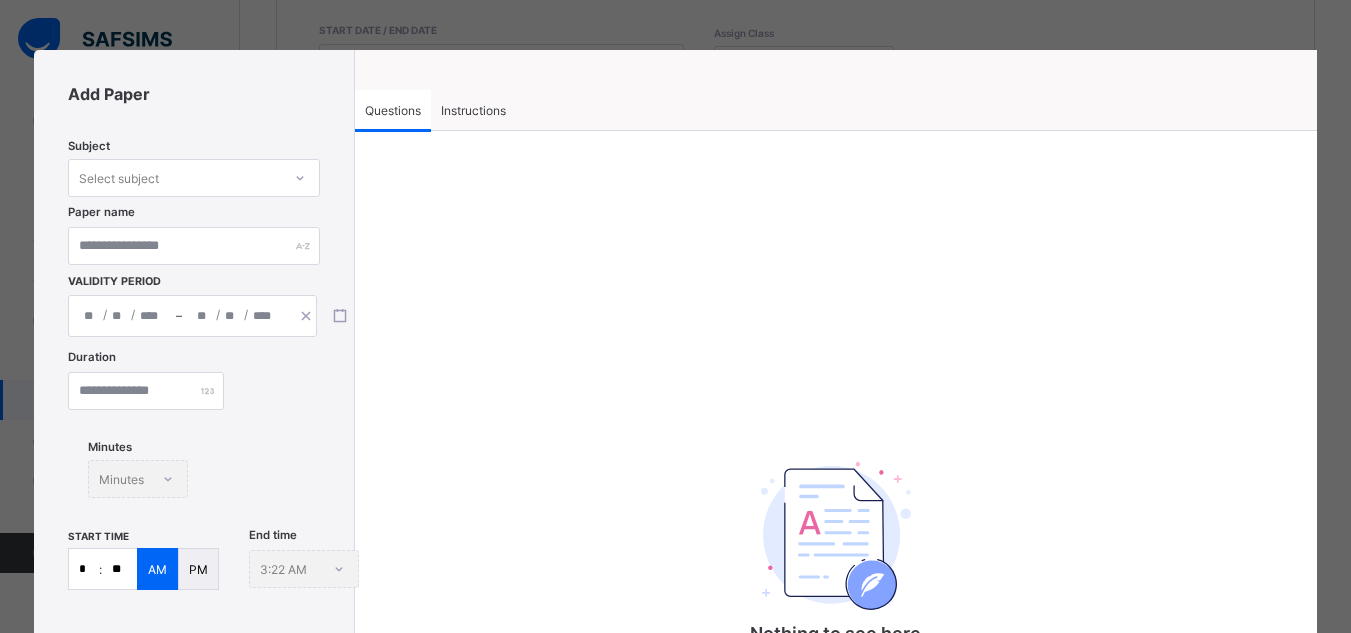 click 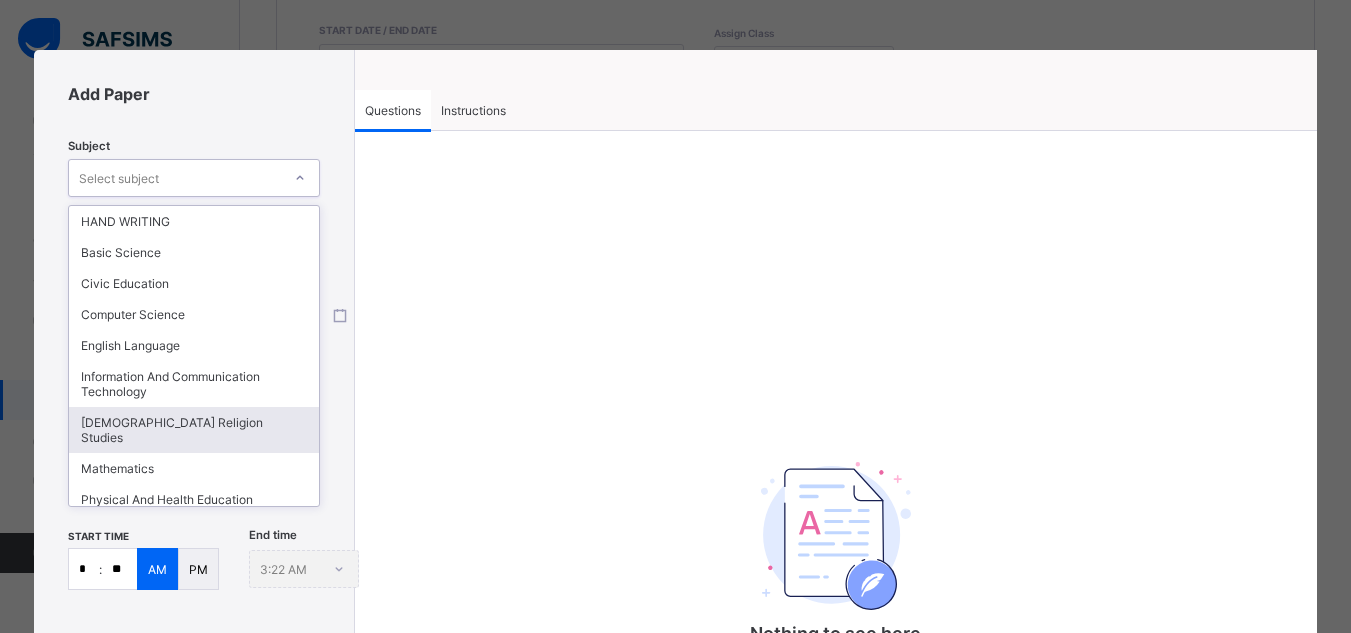 click on "Islamic Religion Studies" at bounding box center [194, 430] 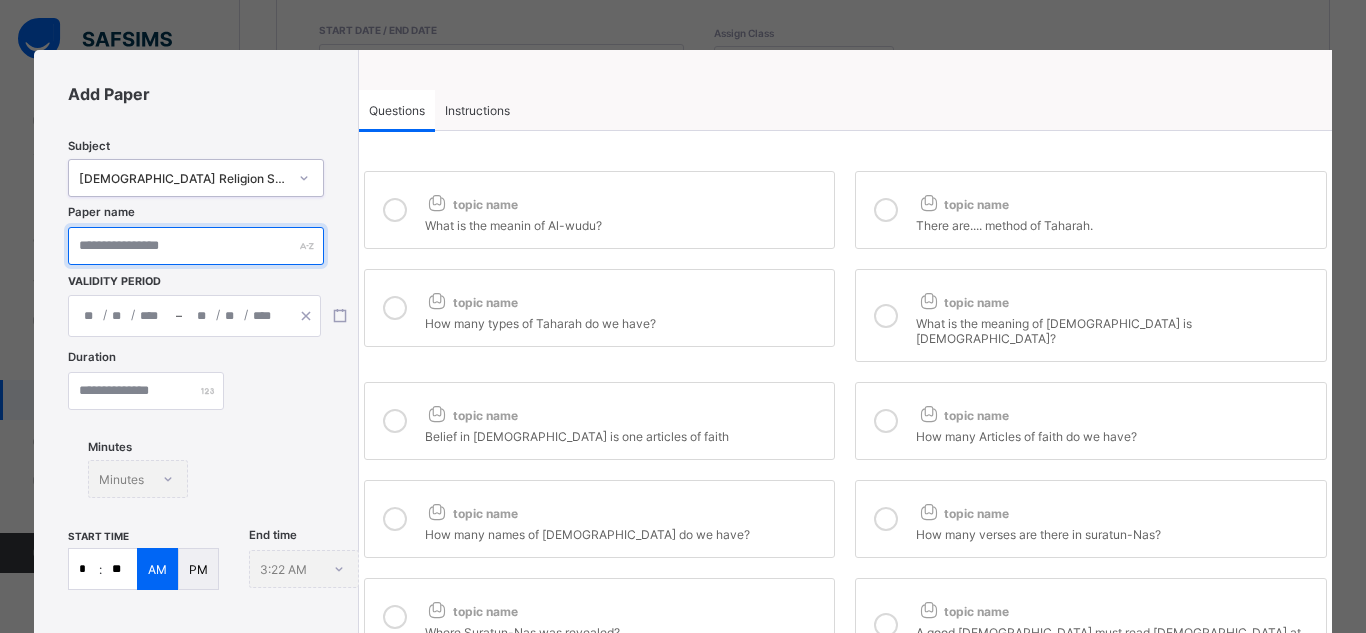 click at bounding box center [195, 246] 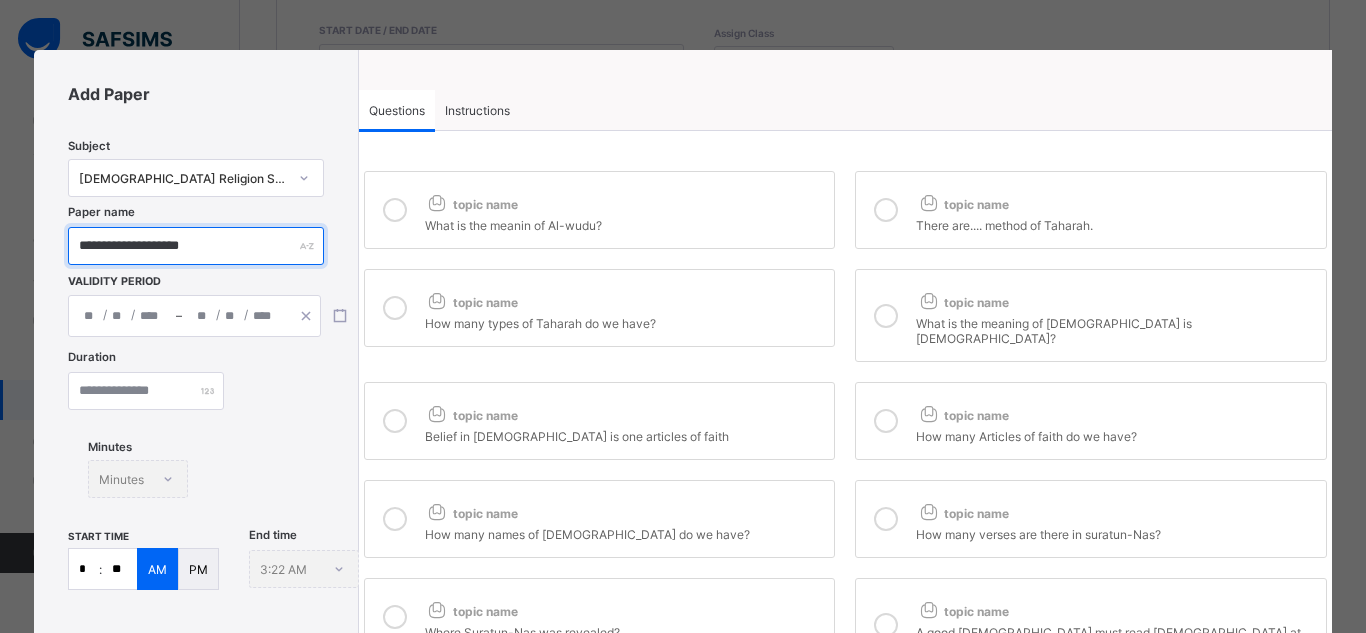 type on "**********" 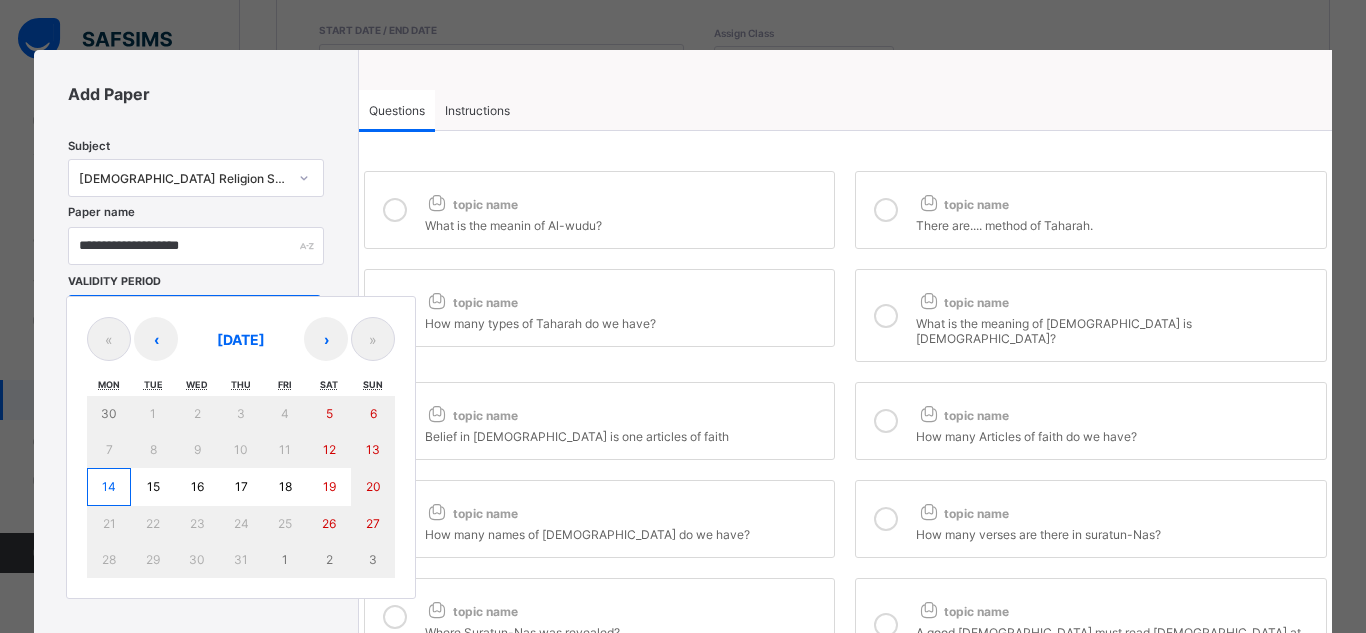 click on "/ / – / / « ‹ July 2025 › » Mon Tue Wed Thu Fri Sat Sun 30 1 2 3 4 5 6 7 8 9 10 11 12 13 14 15 16 17 18 19 20 21 22 23 24 25 26 27 28 29 30 31 1 2 3" at bounding box center (194, 316) 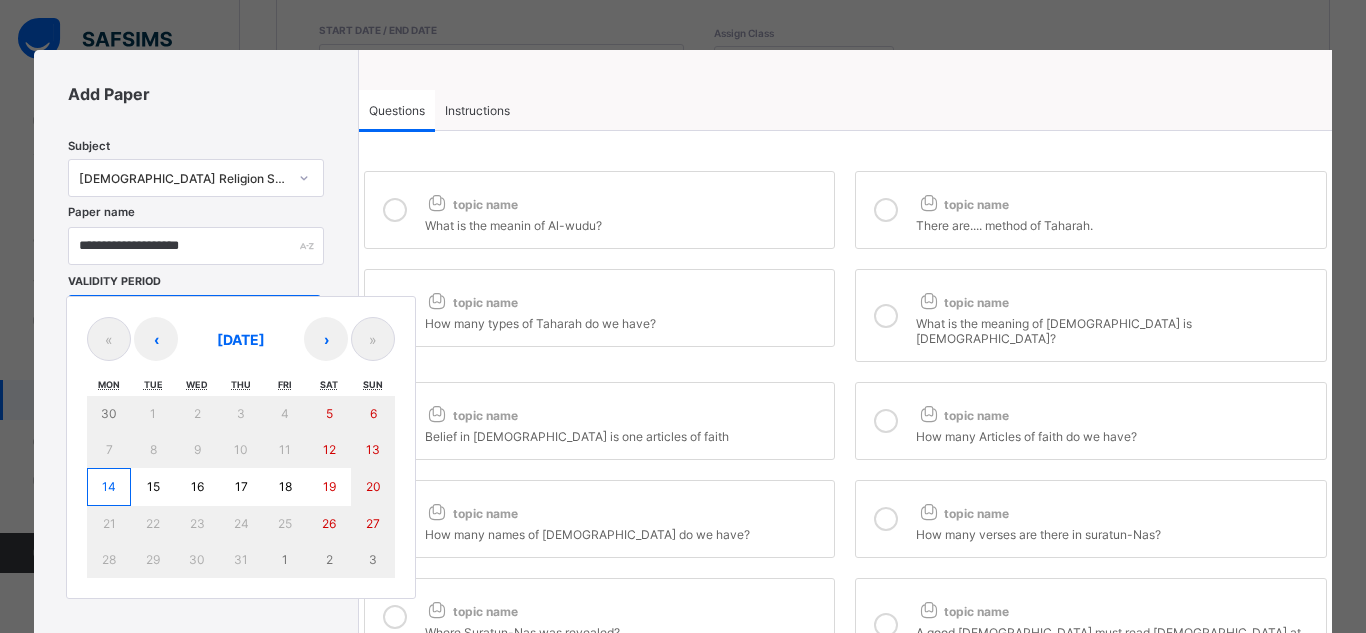 click on "14" at bounding box center [109, 487] 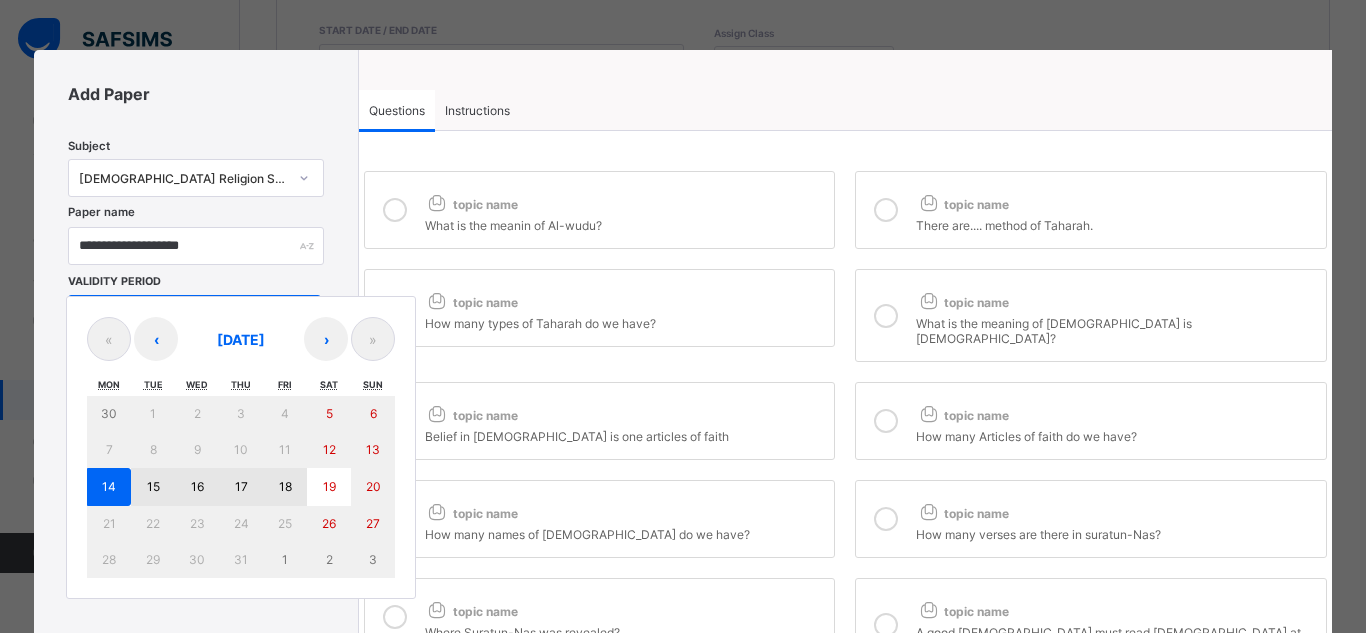 drag, startPoint x: 110, startPoint y: 470, endPoint x: 276, endPoint y: 482, distance: 166.43317 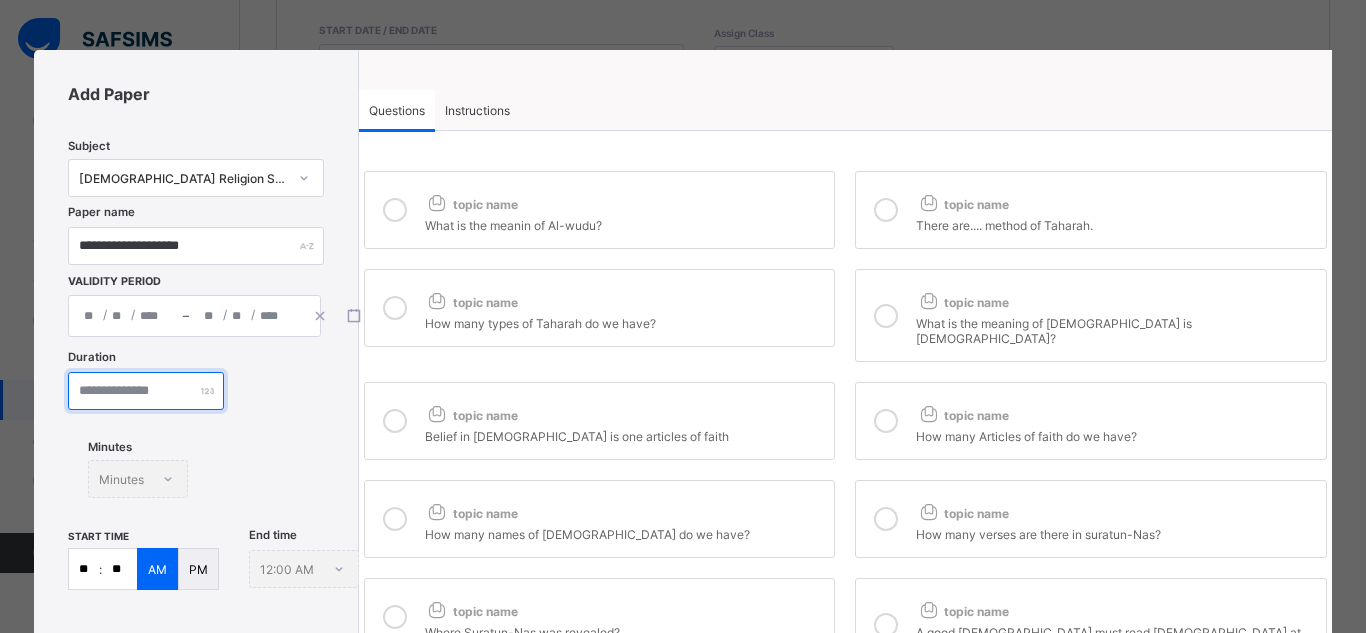 click at bounding box center [146, 391] 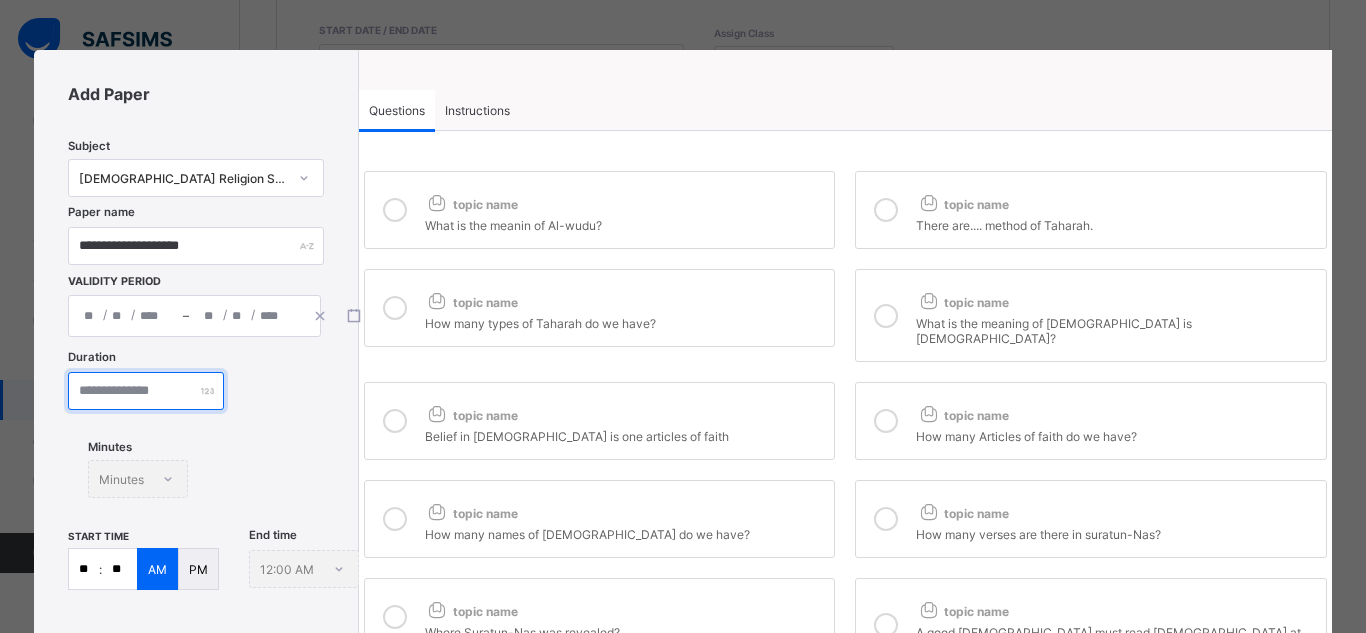 type on "**" 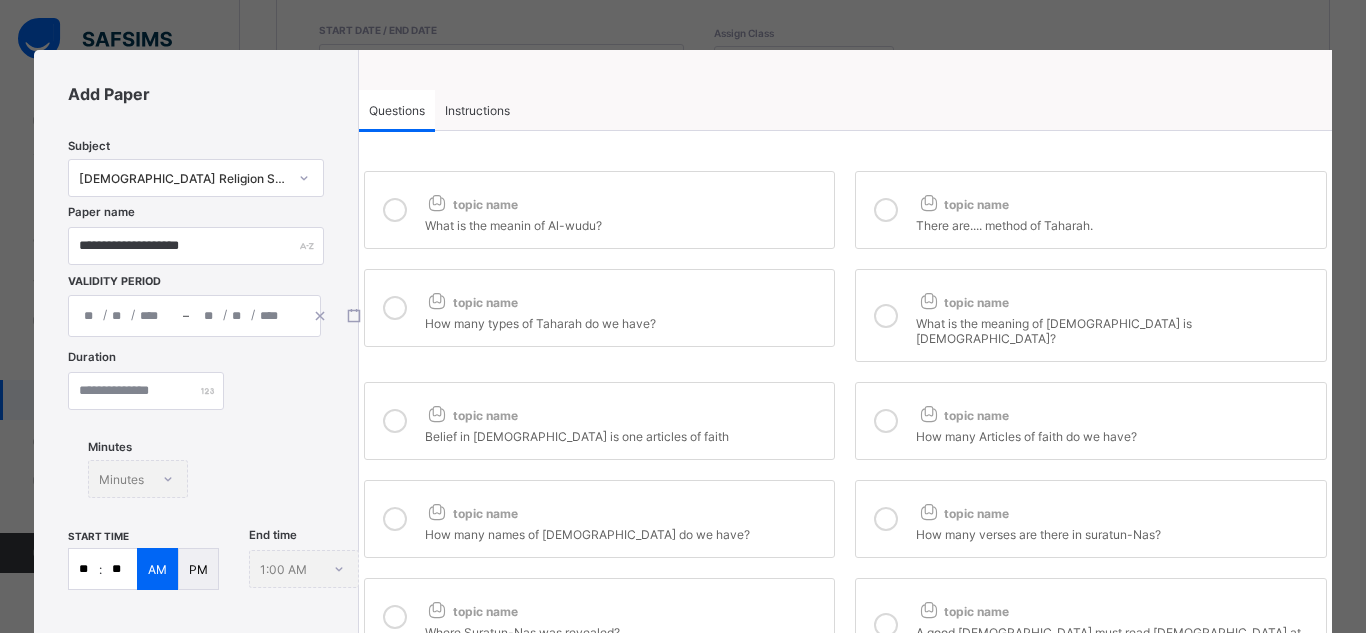 click on "Duration ** Minutes Minutes" at bounding box center (195, 440) 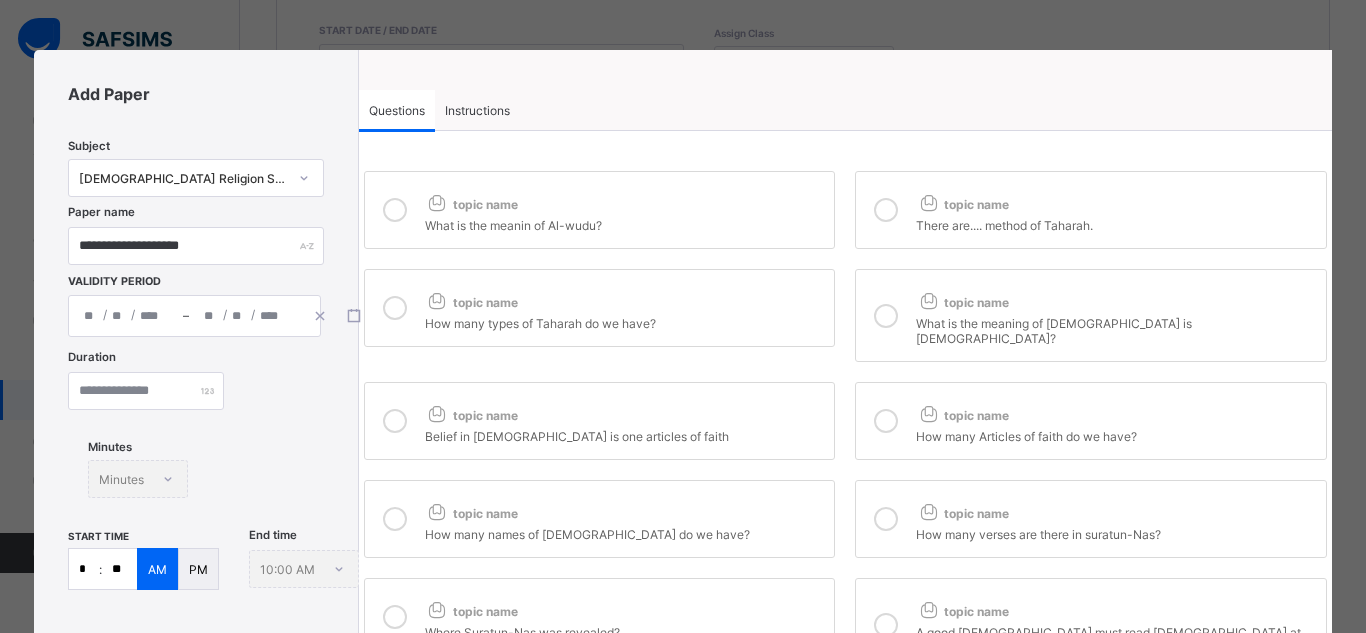 type on "*" 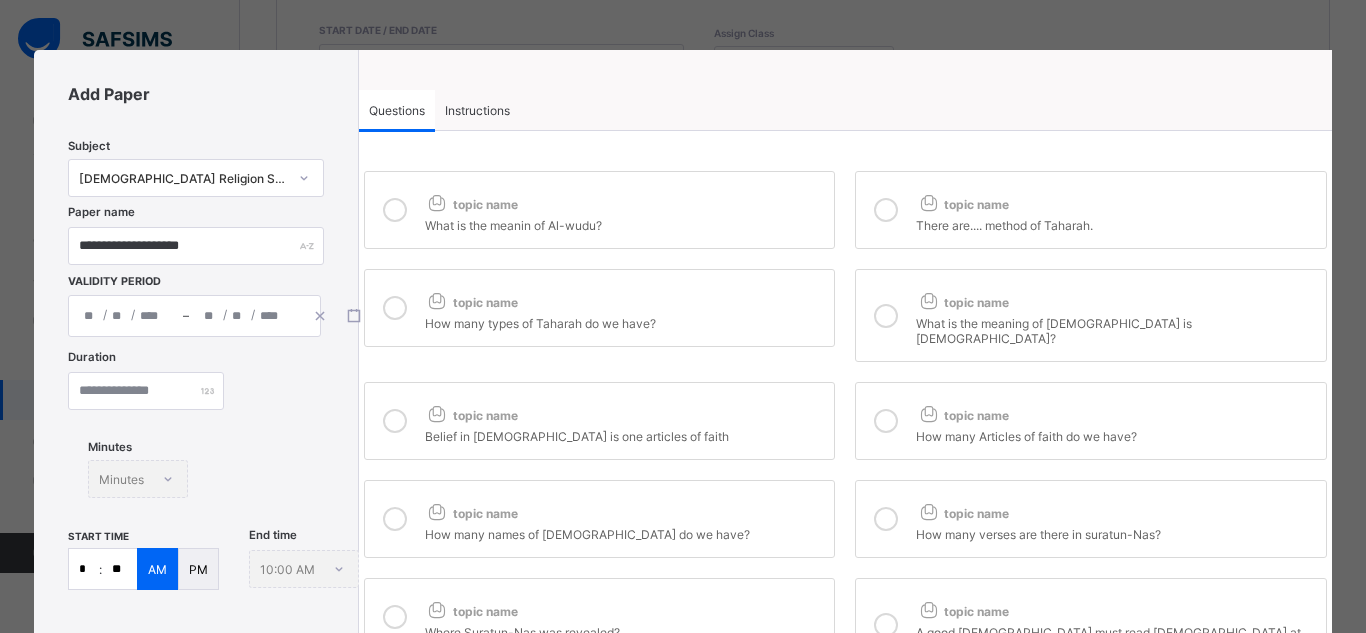 click on "Instructions" at bounding box center [477, 110] 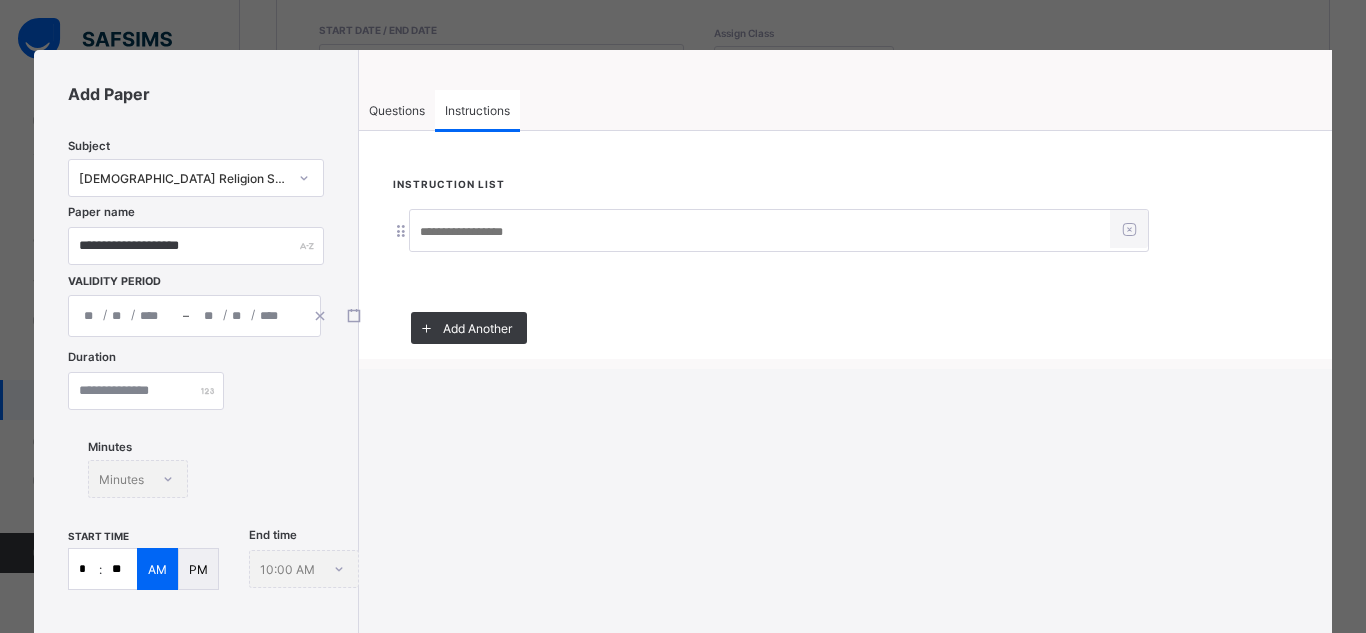 click at bounding box center [760, 232] 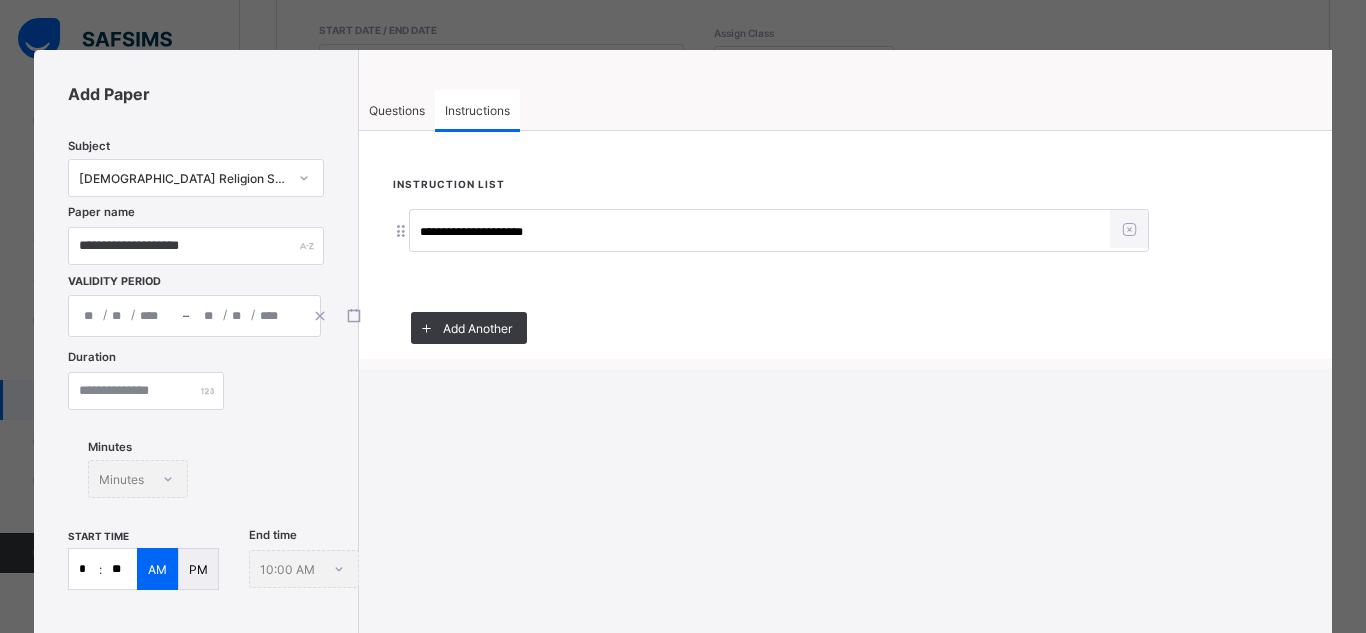 type on "**********" 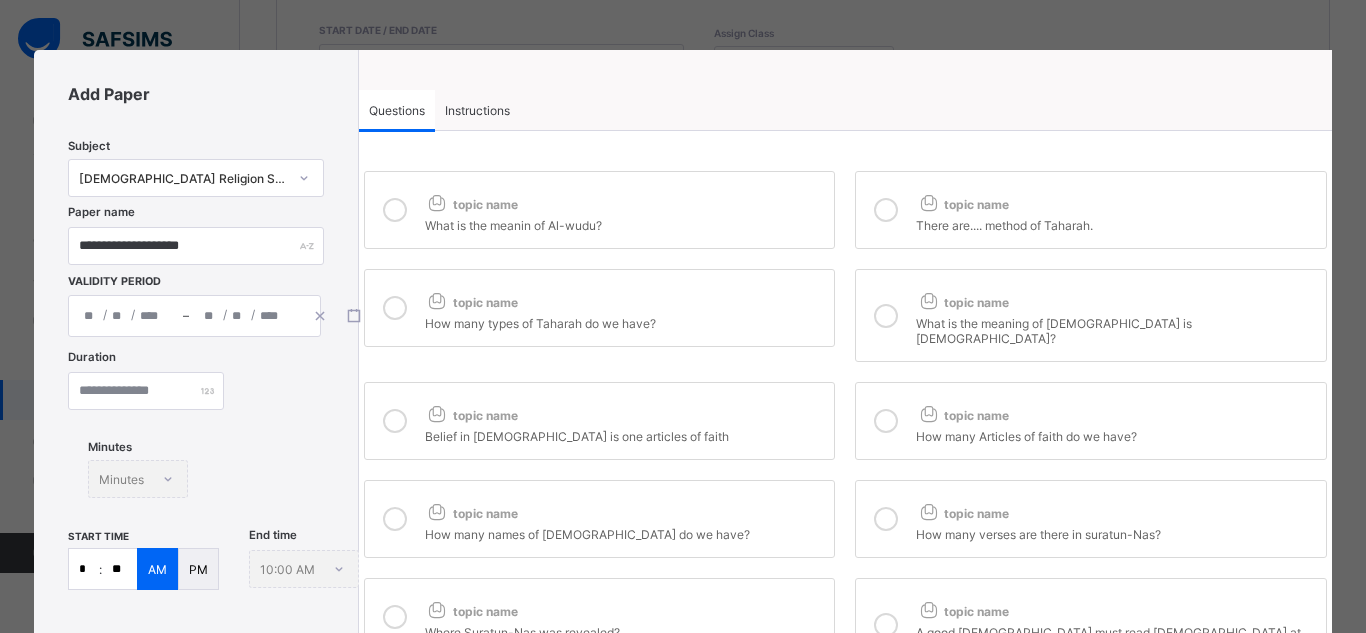 click on "What is the meanin of Al-wudu?" at bounding box center [625, 223] 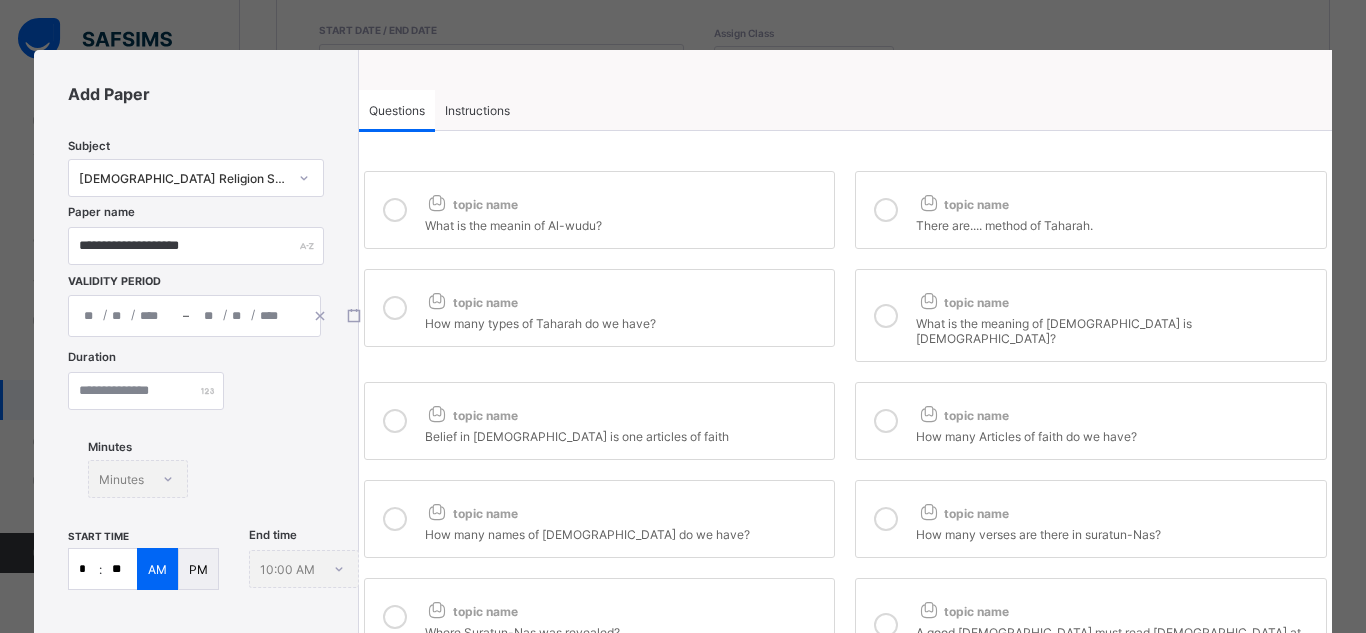 scroll, scrollTop: 406, scrollLeft: 0, axis: vertical 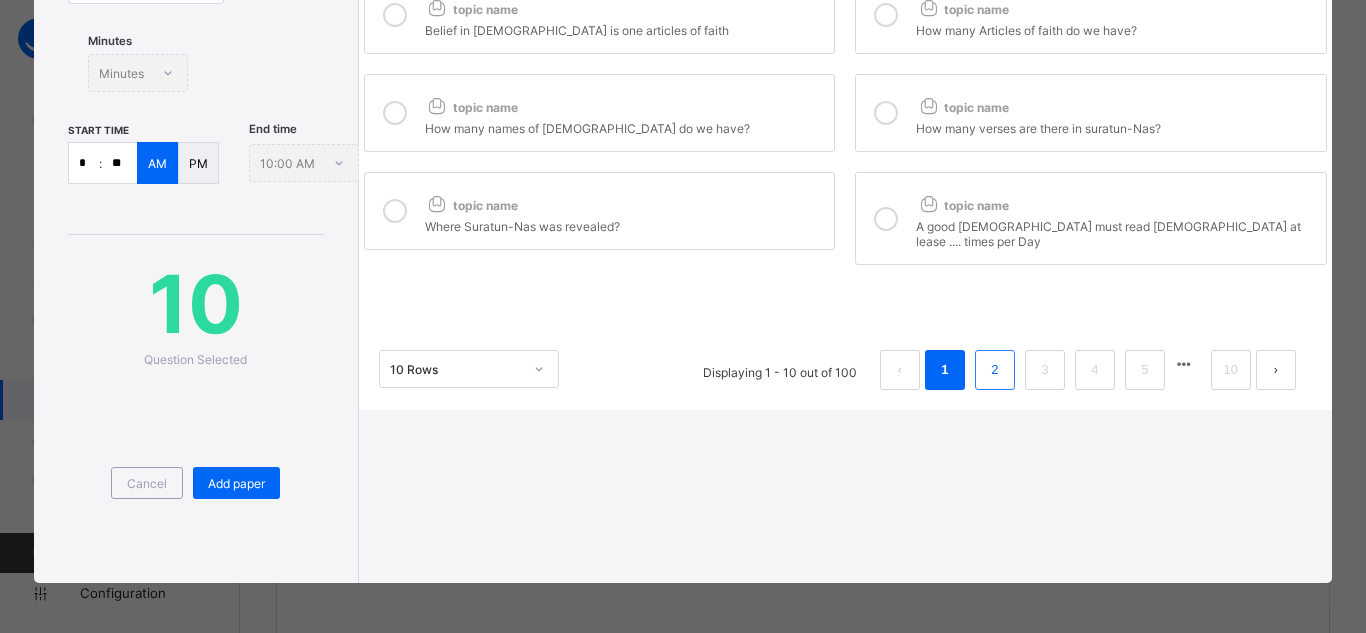 click on "2" at bounding box center (995, 370) 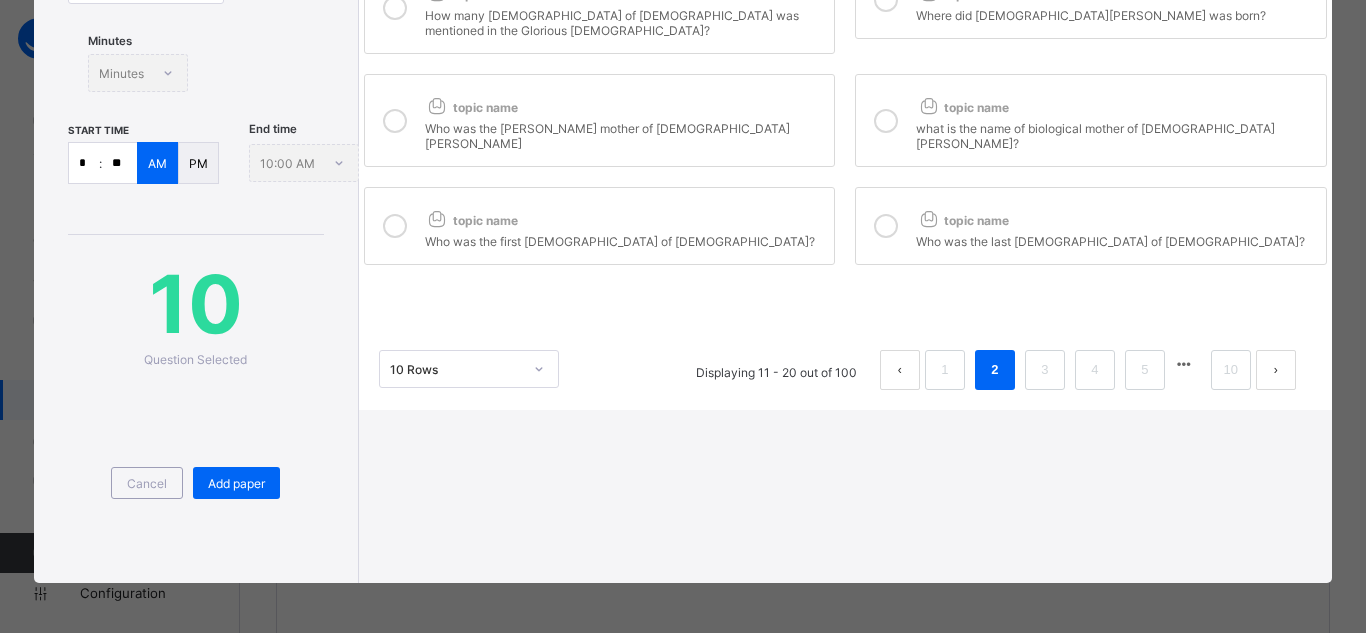 click at bounding box center [928, 218] 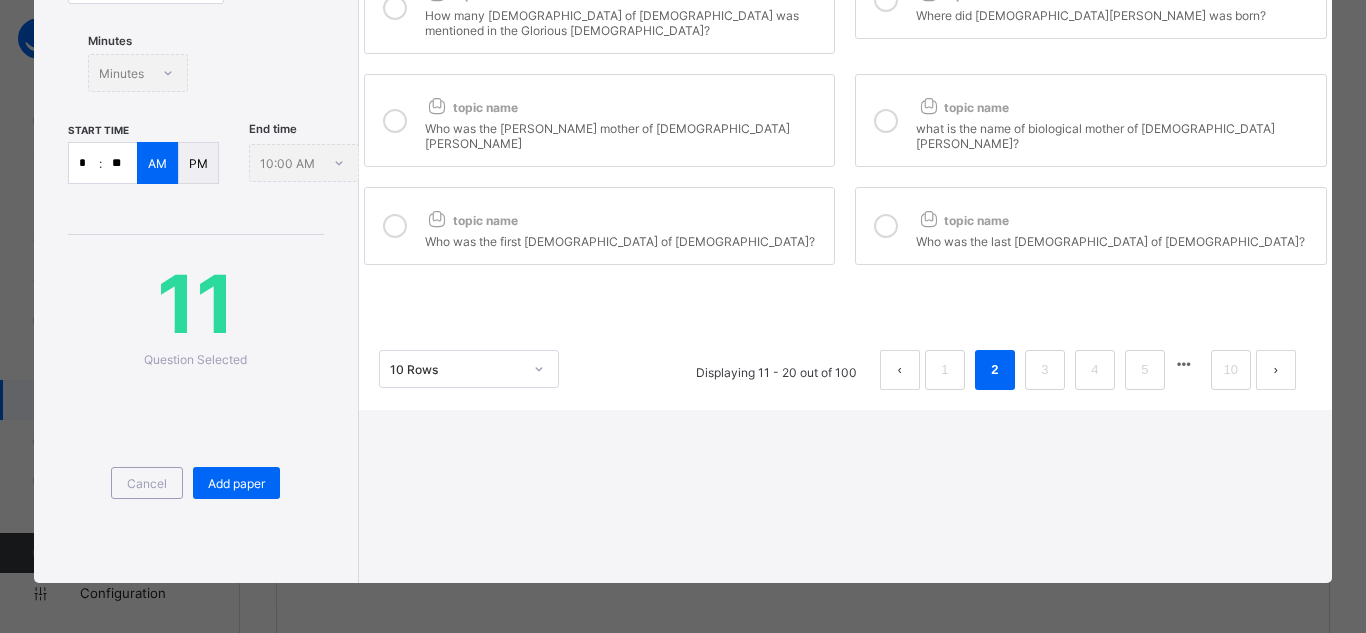 click on "Who was the first prophet of Allah?" at bounding box center (625, 239) 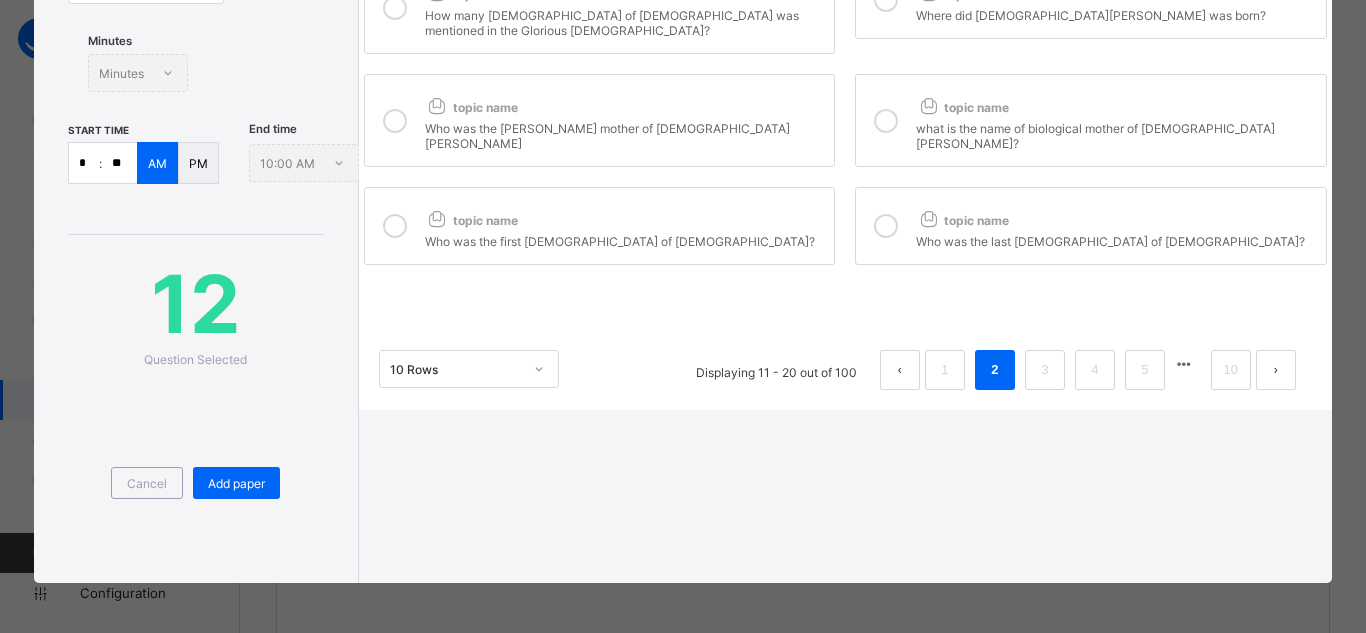 click on "Who was the Foster mother of prophet muhammad" at bounding box center [625, 133] 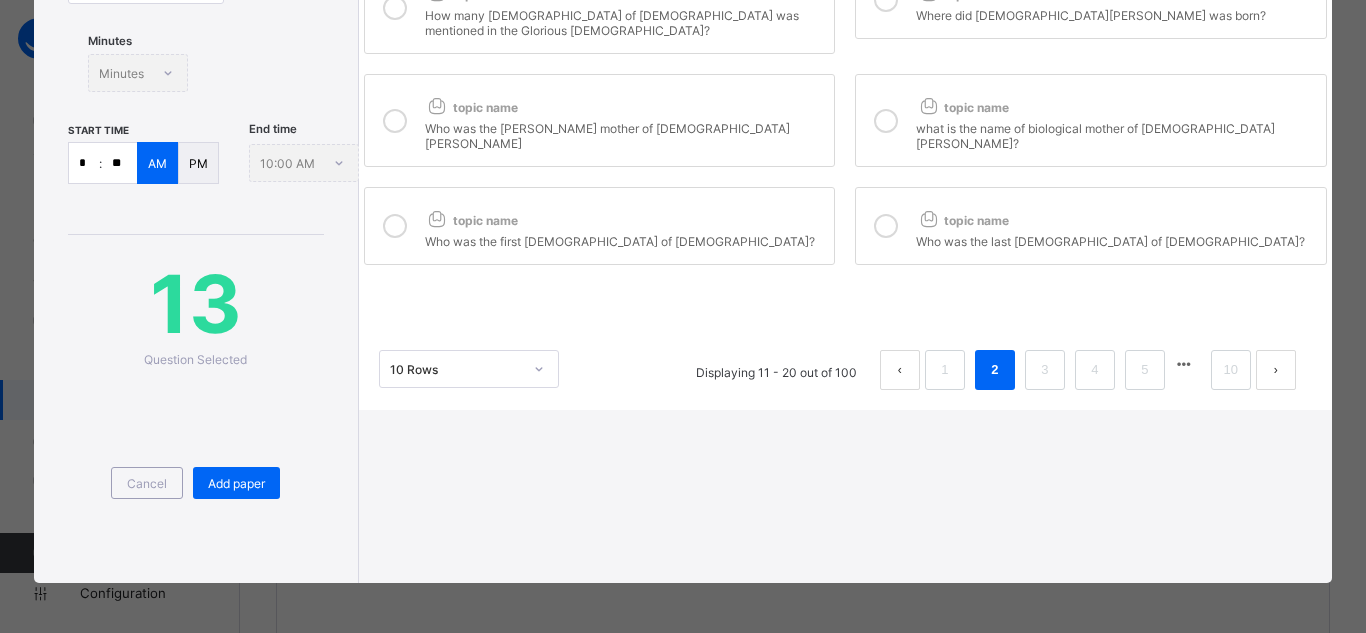 click at bounding box center (886, 120) 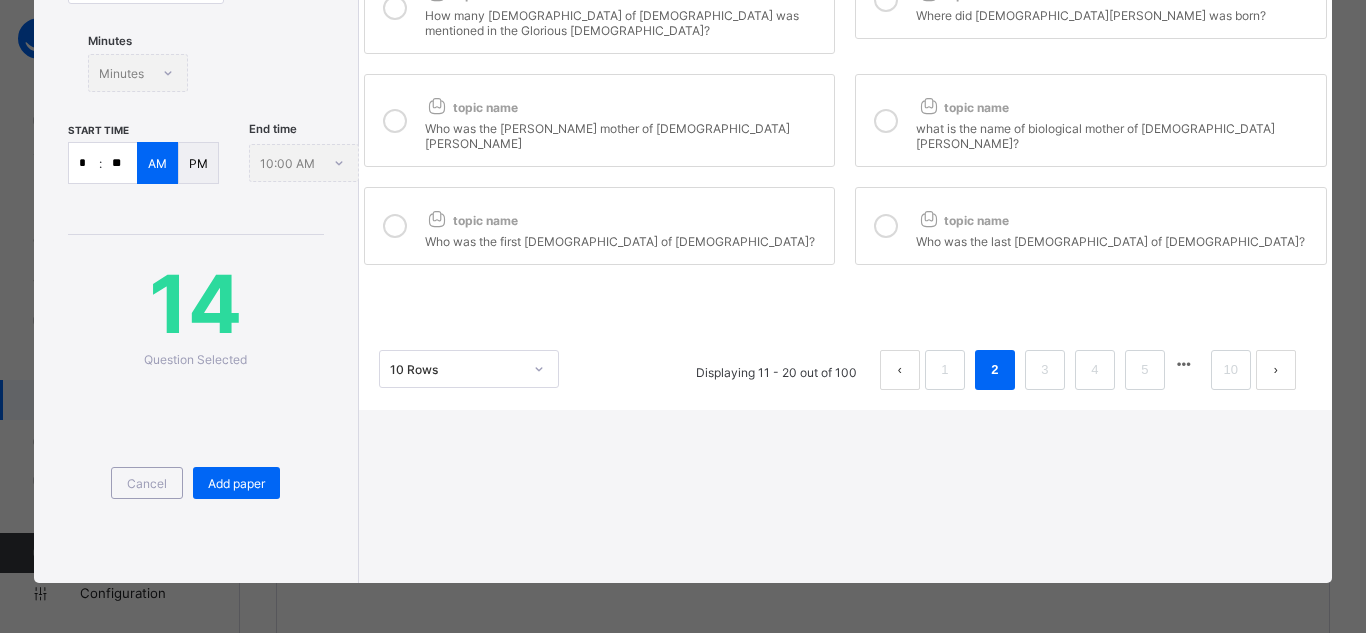 scroll, scrollTop: 0, scrollLeft: 0, axis: both 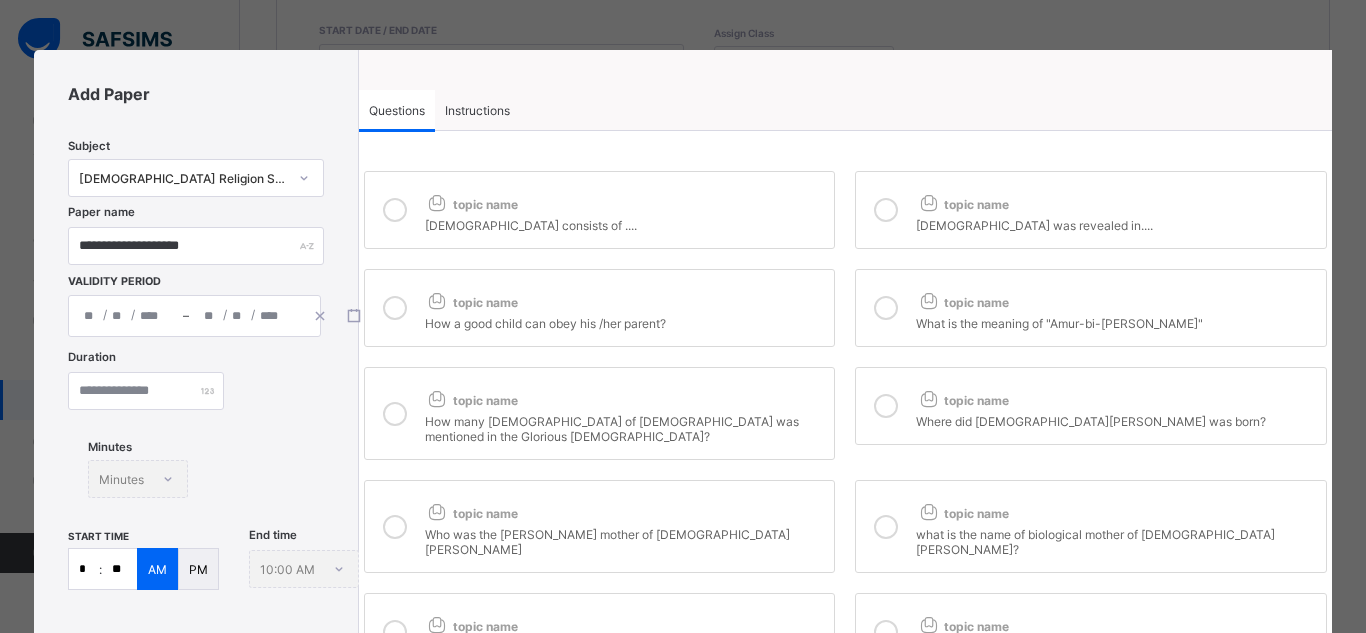click on "How many prophet of Allah was mentioned in the Glorious Qur'an?" at bounding box center [625, 426] 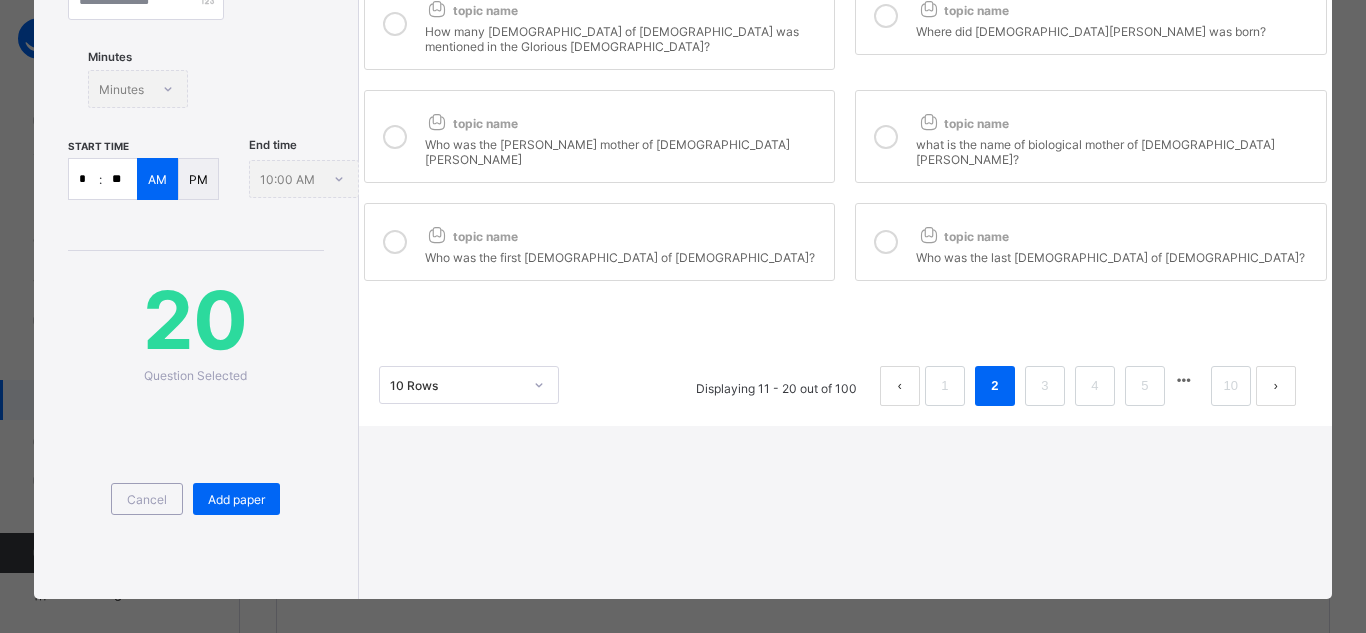 scroll, scrollTop: 406, scrollLeft: 0, axis: vertical 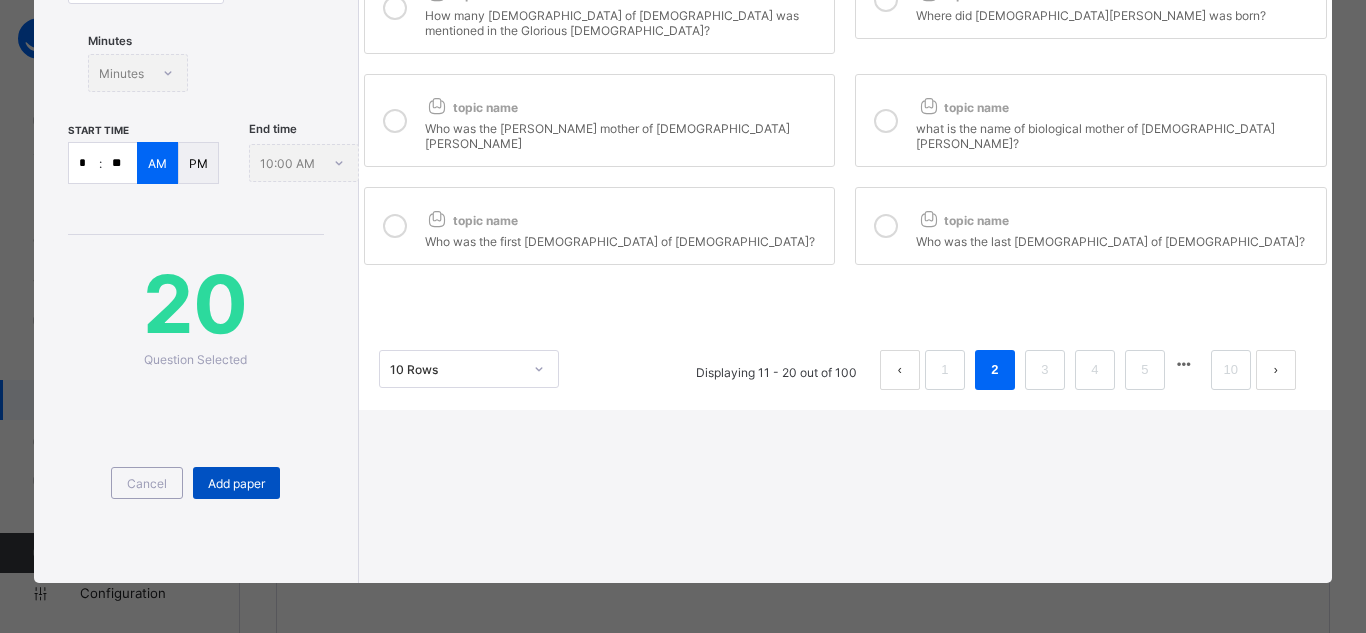 click on "Add paper" at bounding box center [236, 483] 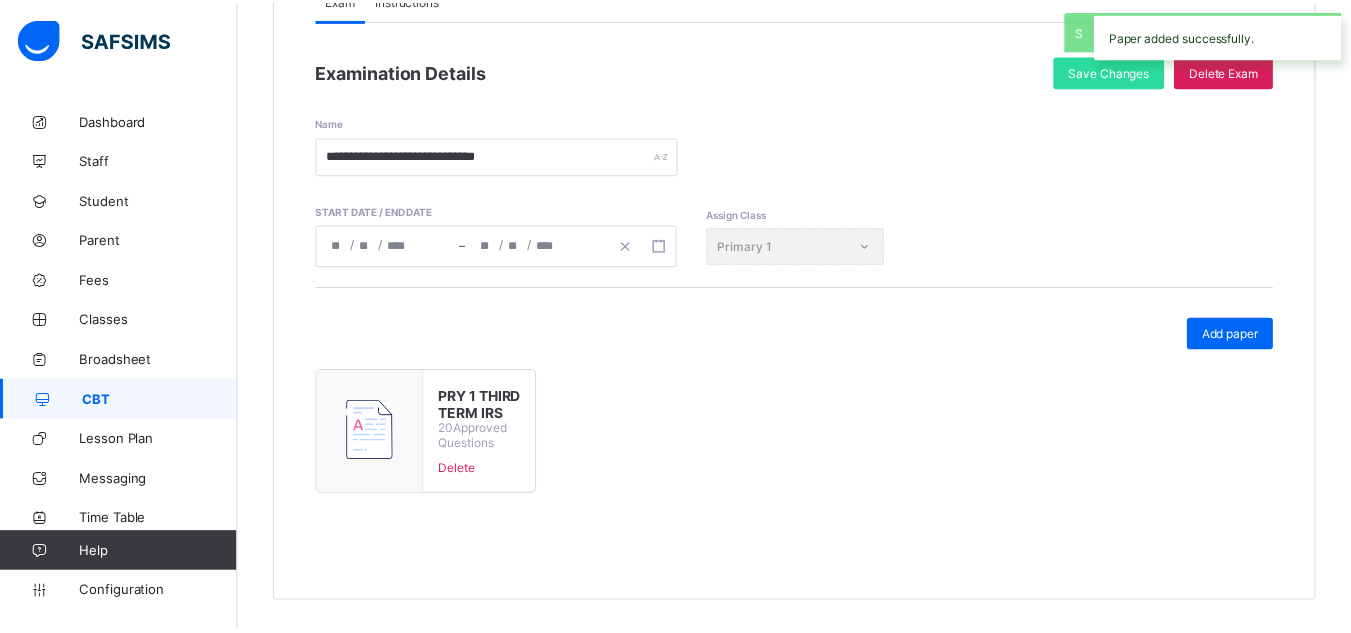 scroll, scrollTop: 272, scrollLeft: 0, axis: vertical 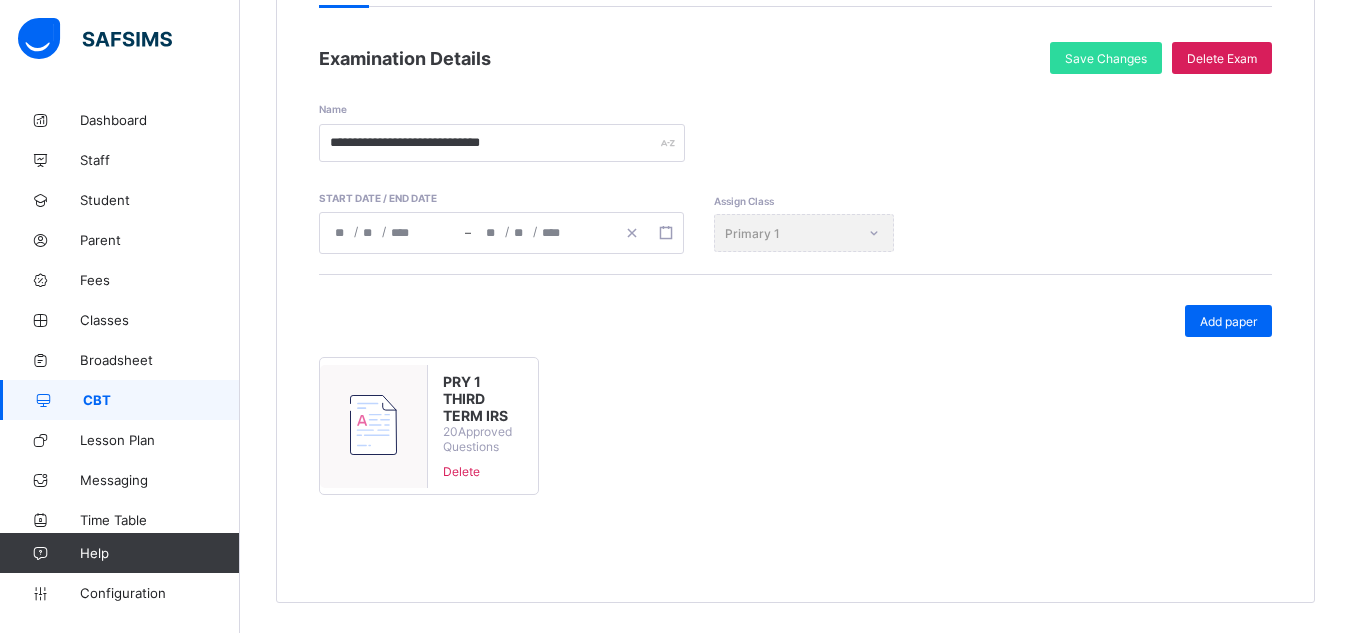 click on "CBT" at bounding box center [161, 400] 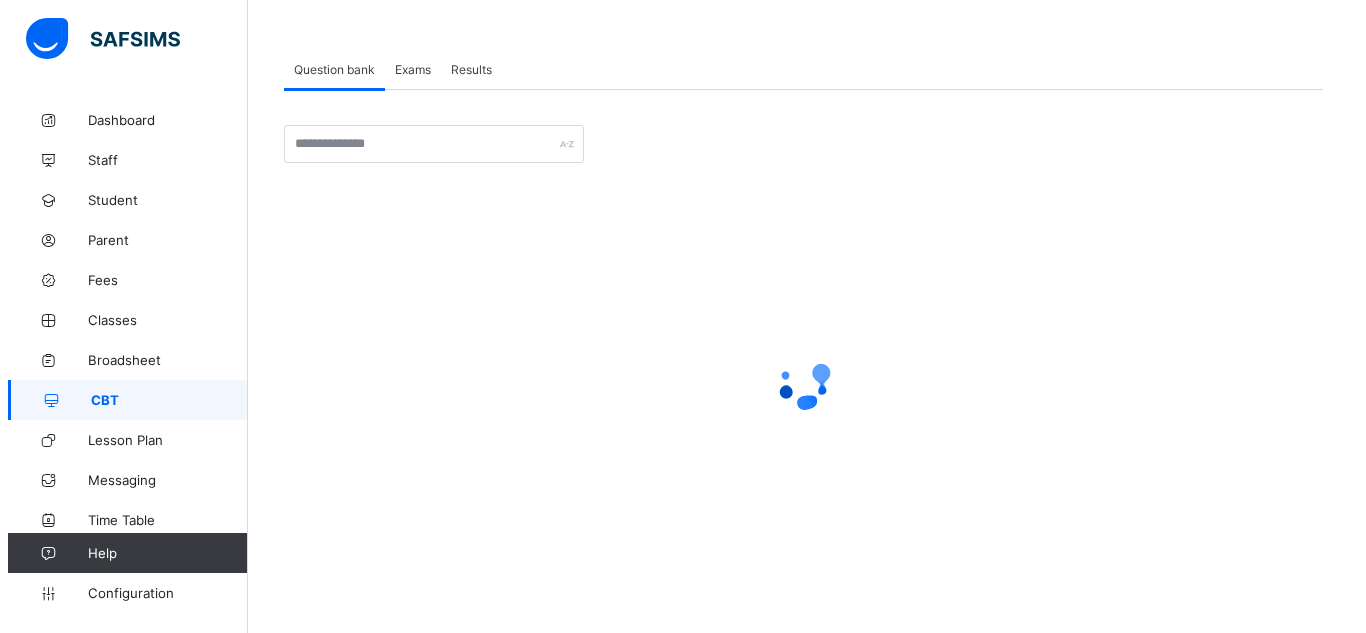 scroll, scrollTop: 0, scrollLeft: 0, axis: both 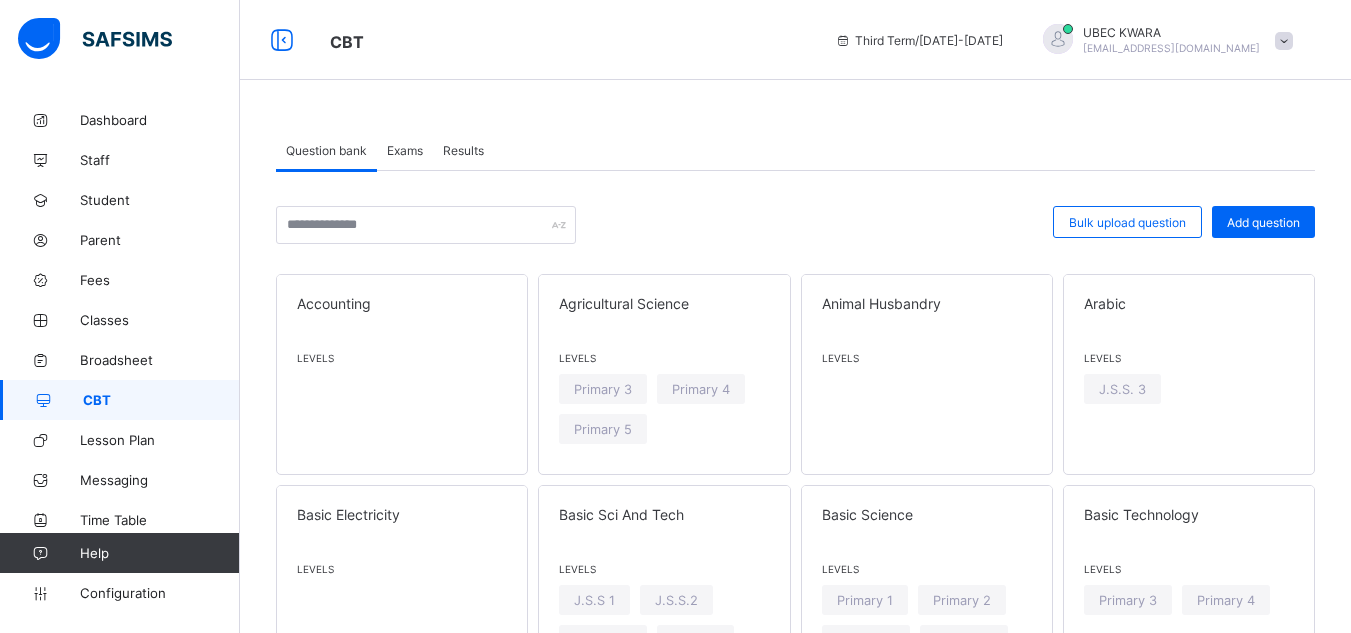 click on "Exams" at bounding box center (405, 150) 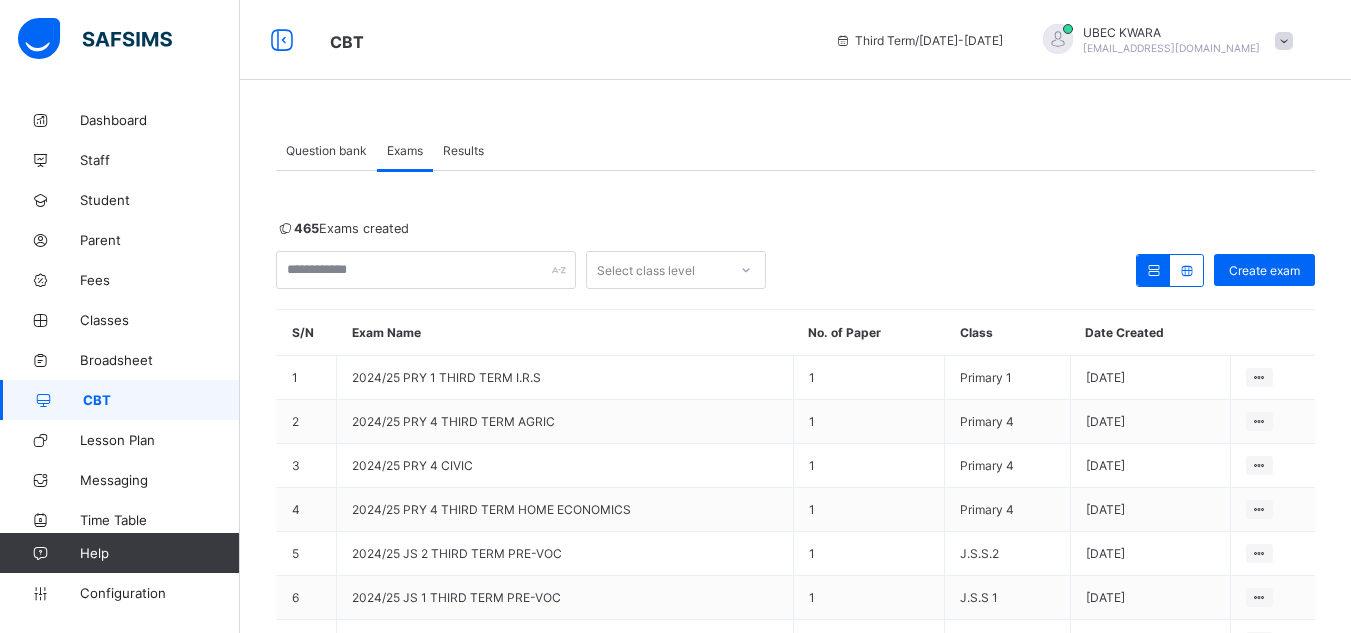 click on "Question bank" at bounding box center [326, 150] 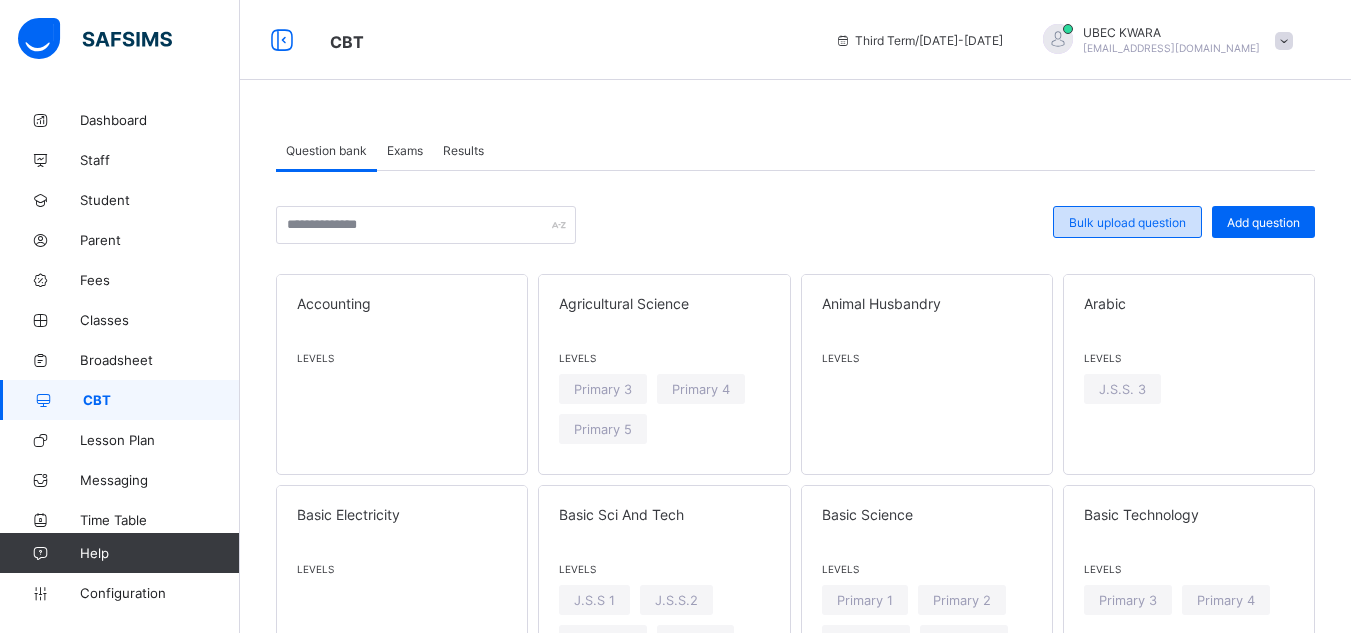 click on "Bulk upload question" at bounding box center (1127, 222) 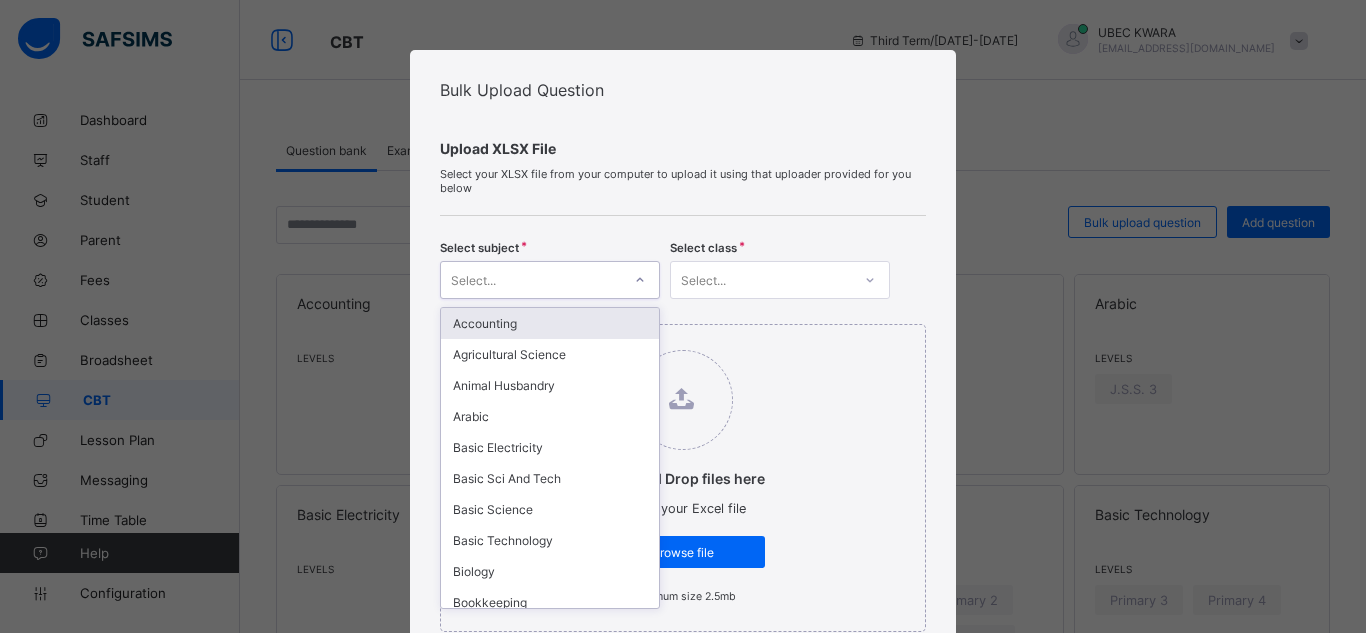 click at bounding box center [640, 280] 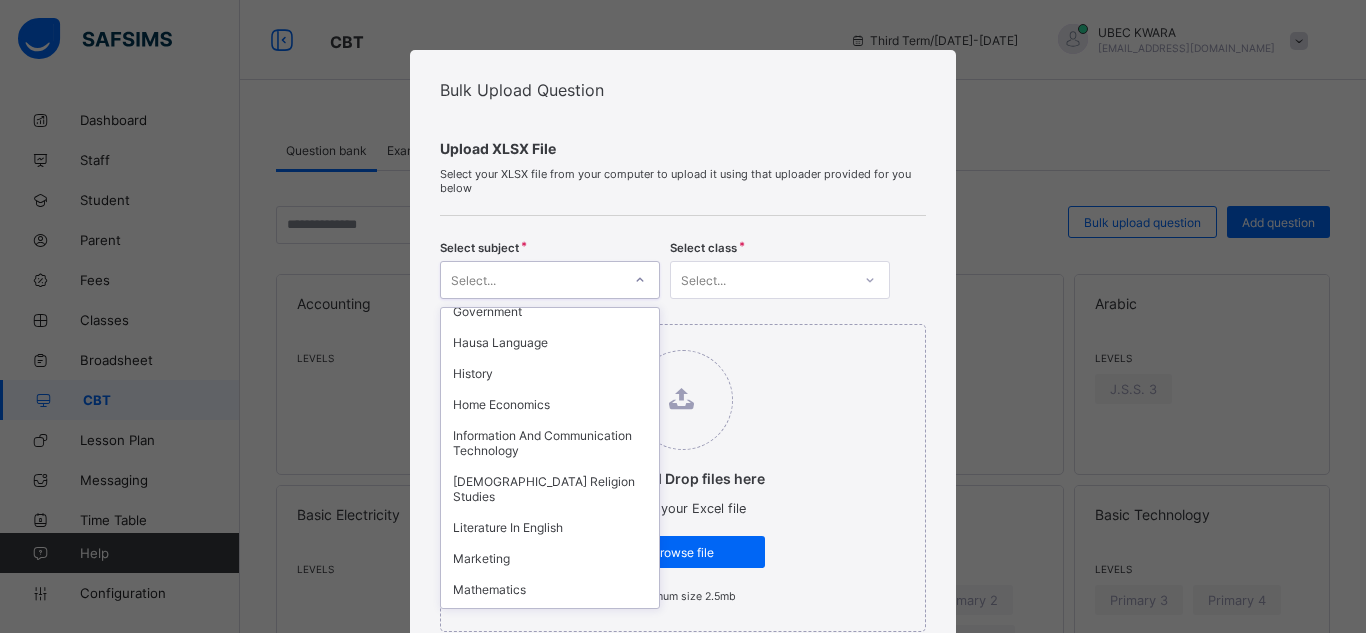 scroll, scrollTop: 747, scrollLeft: 0, axis: vertical 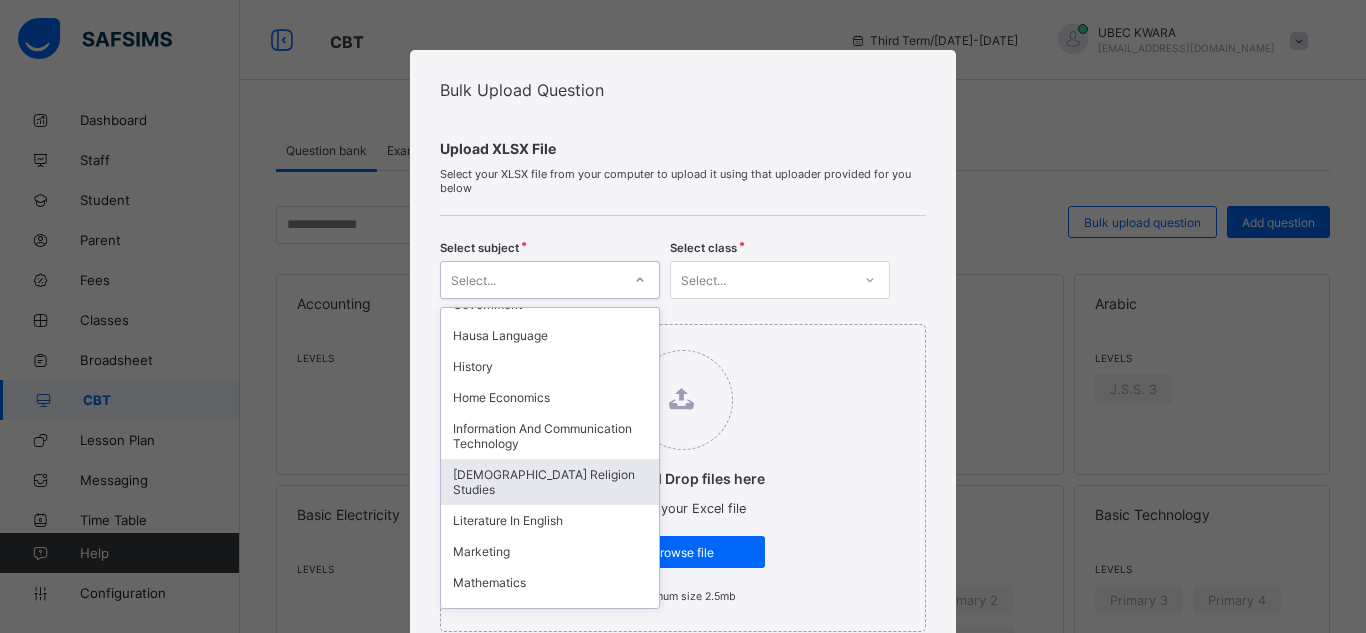 click on "Islamic Religion Studies" at bounding box center [550, 482] 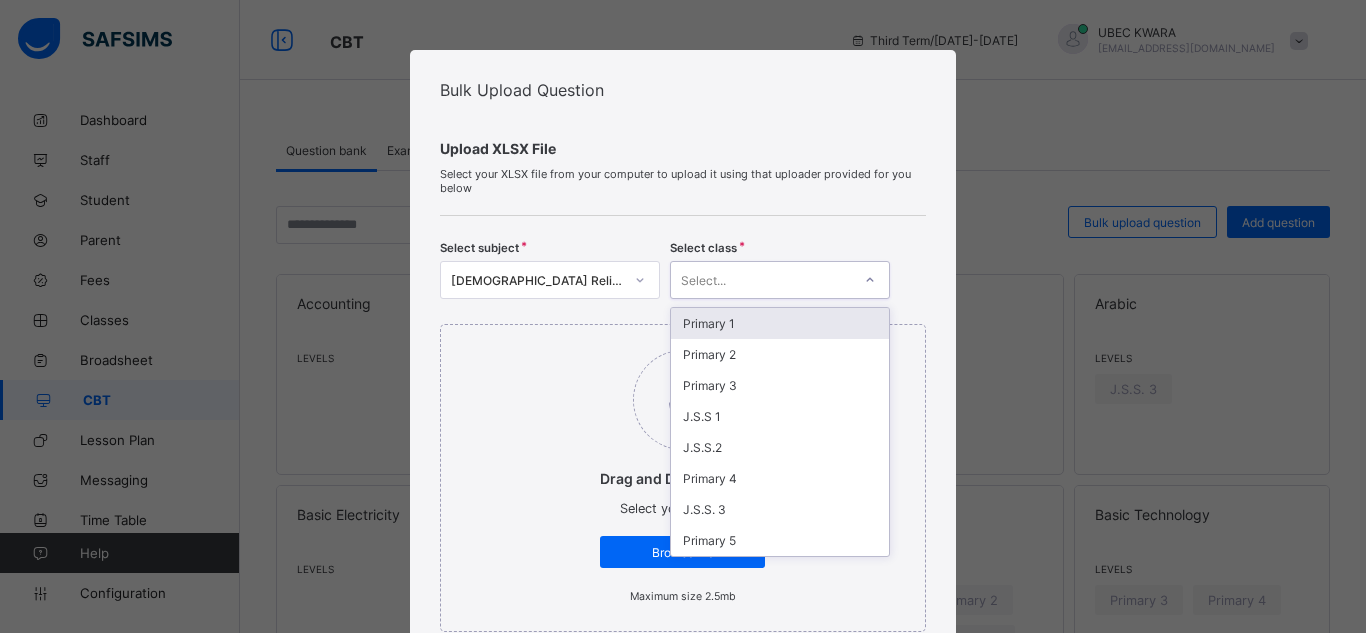 click at bounding box center (870, 280) 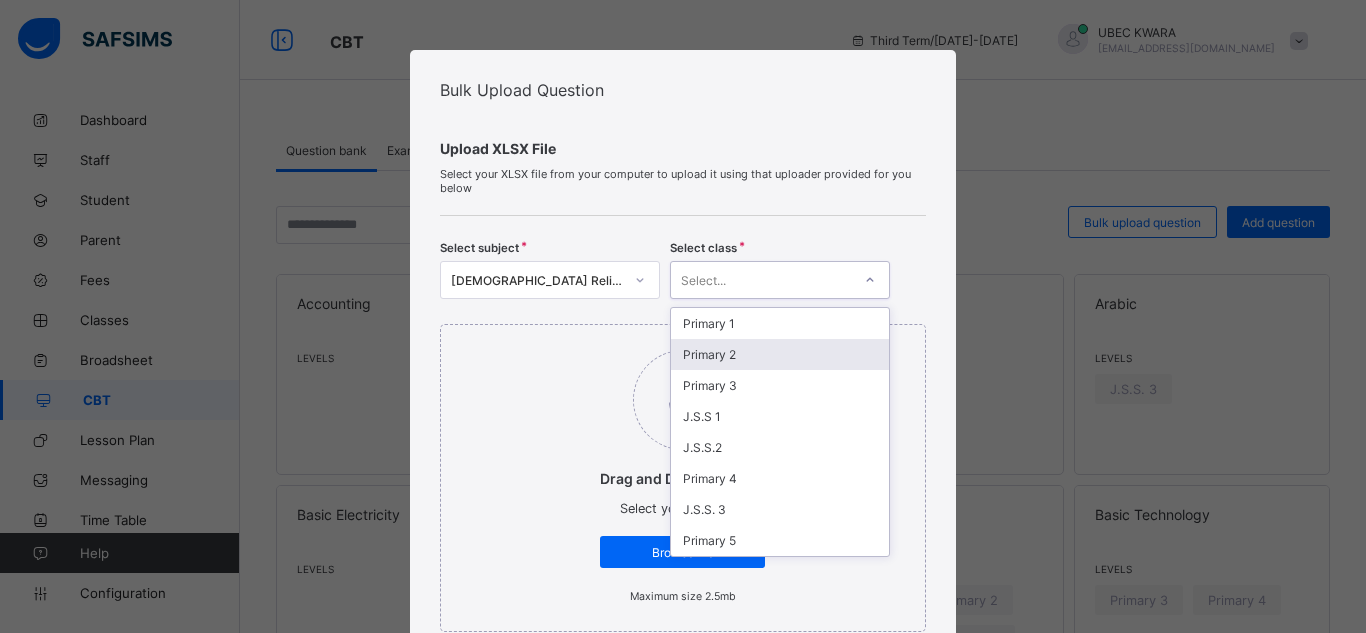click on "Primary 2" at bounding box center [780, 354] 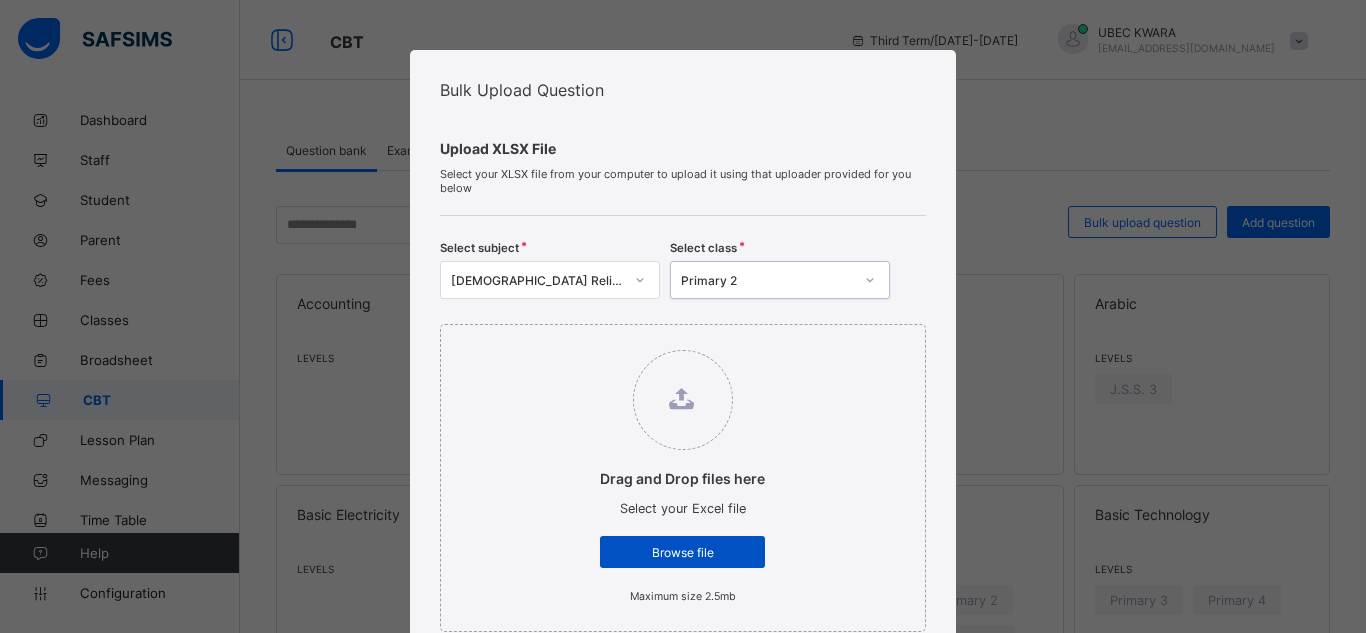 click on "Browse file" at bounding box center [682, 552] 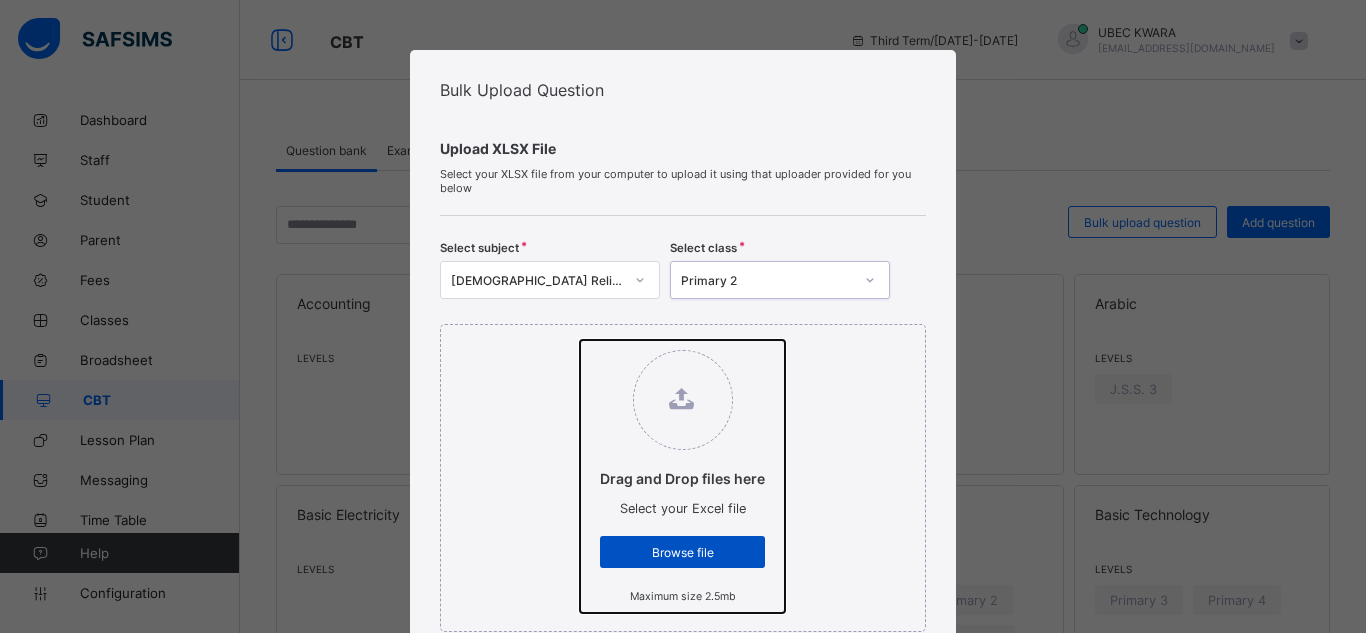 click on "Drag and Drop files here Select your Excel file Browse file Maximum size 2.5mb" at bounding box center [580, 340] 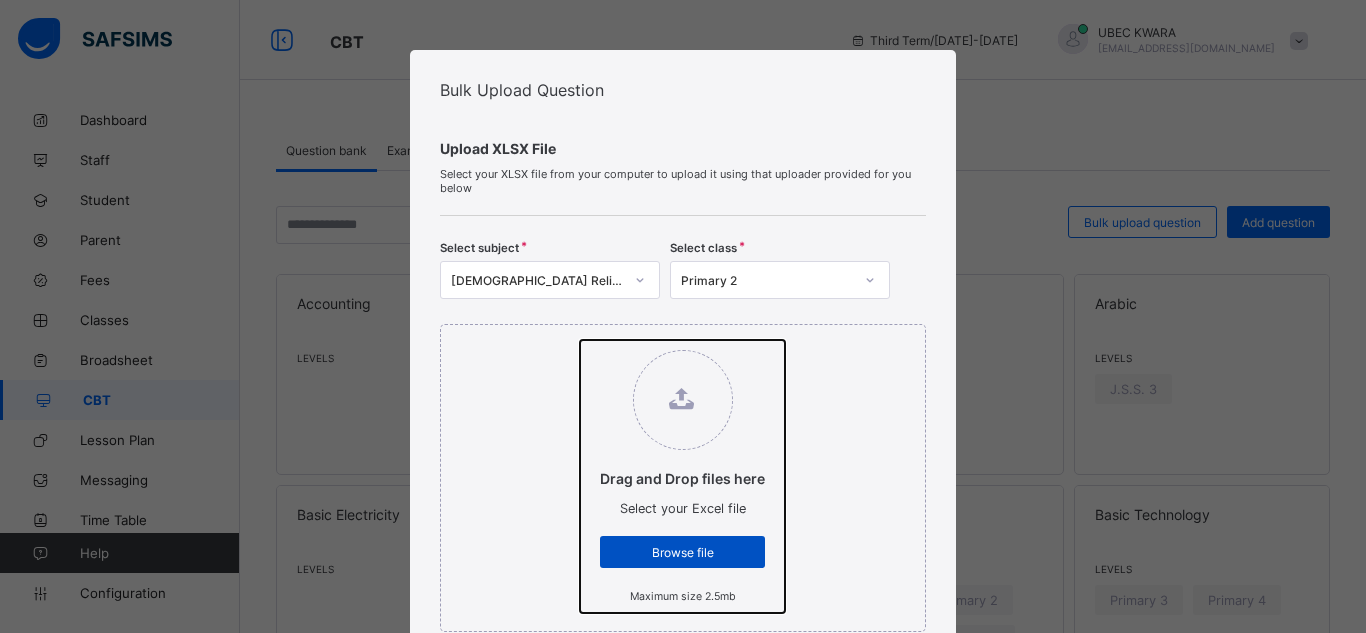 type on "**********" 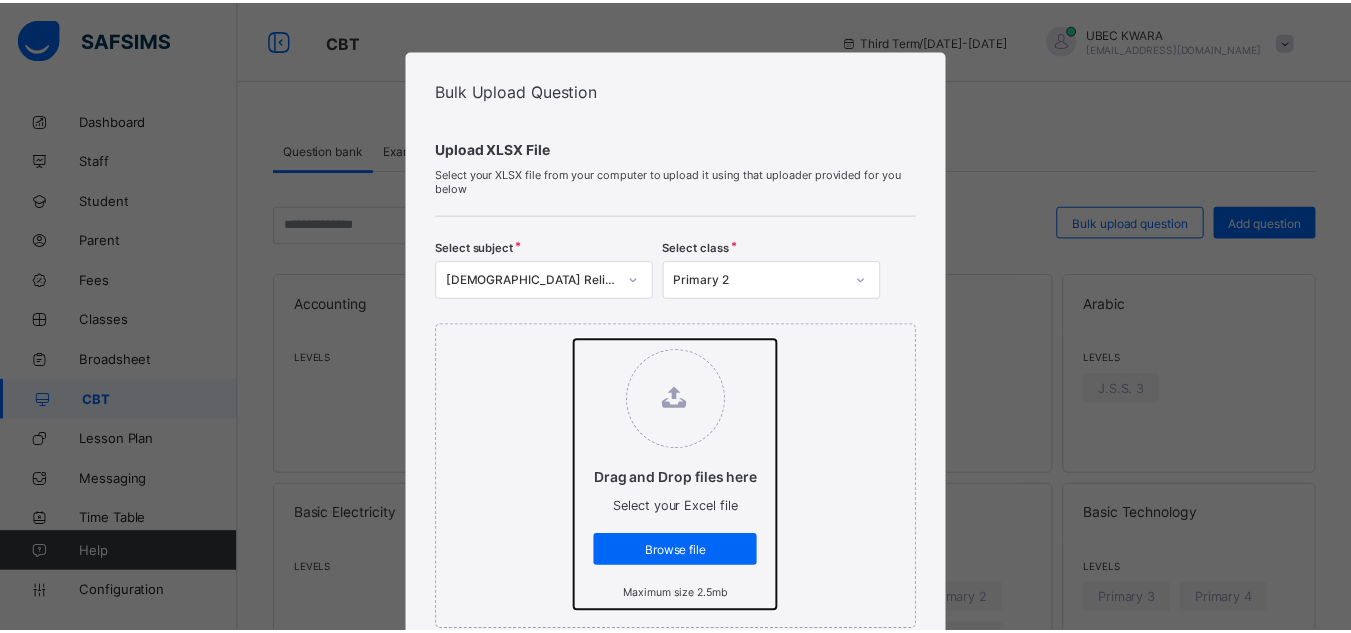 scroll, scrollTop: 554, scrollLeft: 0, axis: vertical 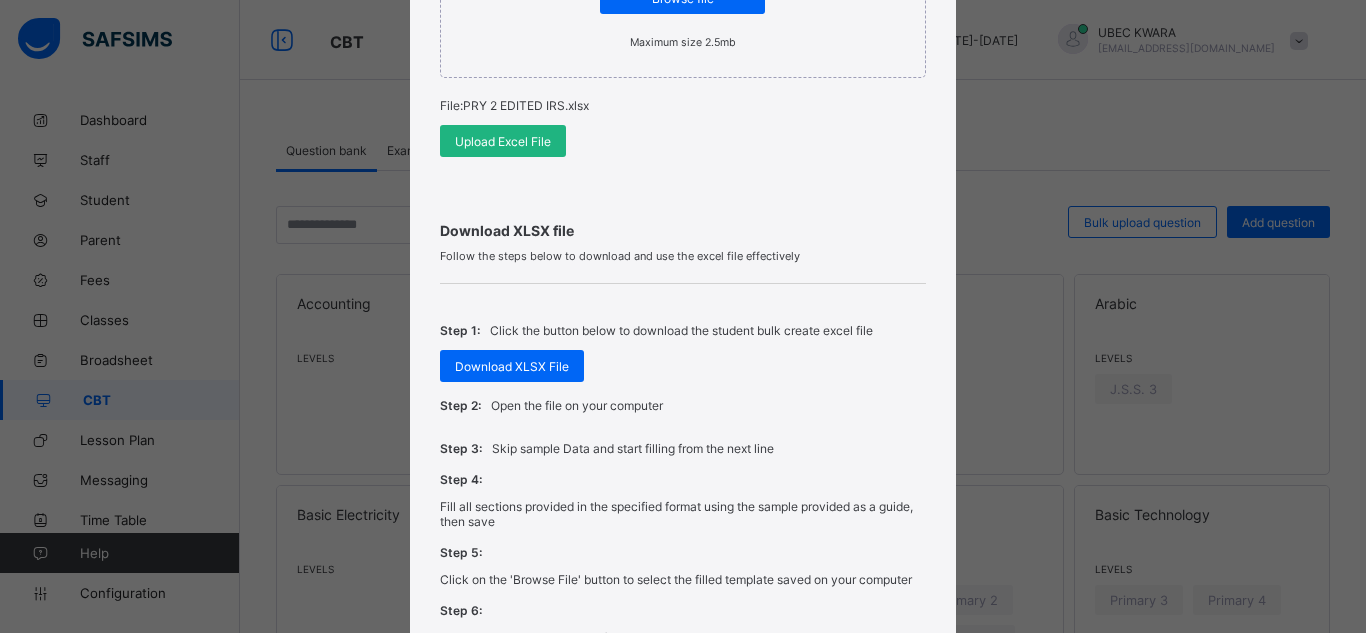 click on "Upload Excel File" at bounding box center [503, 141] 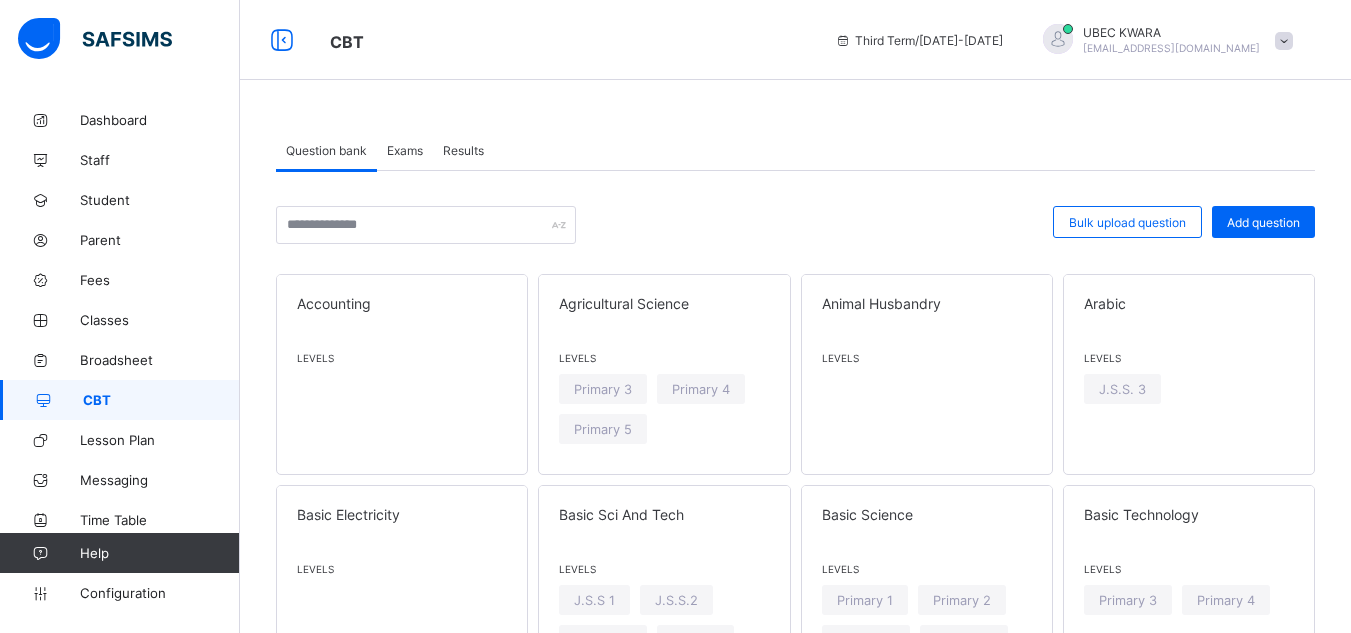 click on "Exams" at bounding box center (405, 150) 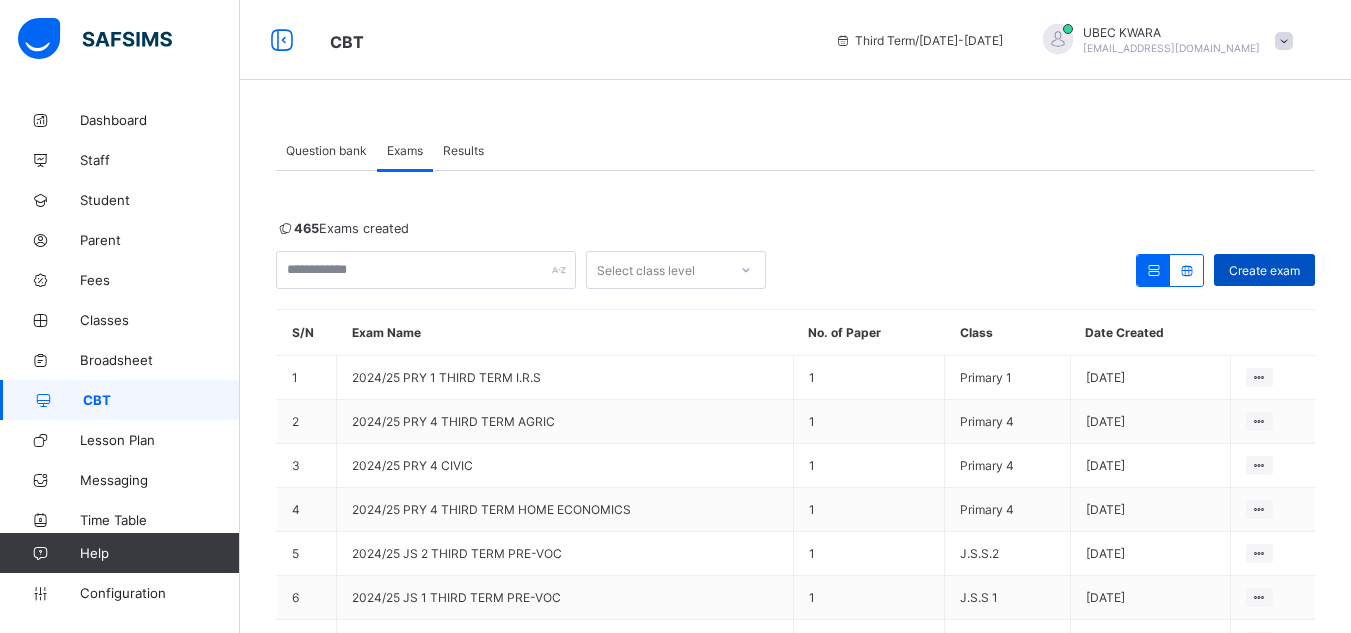 click on "Create exam" at bounding box center (1264, 270) 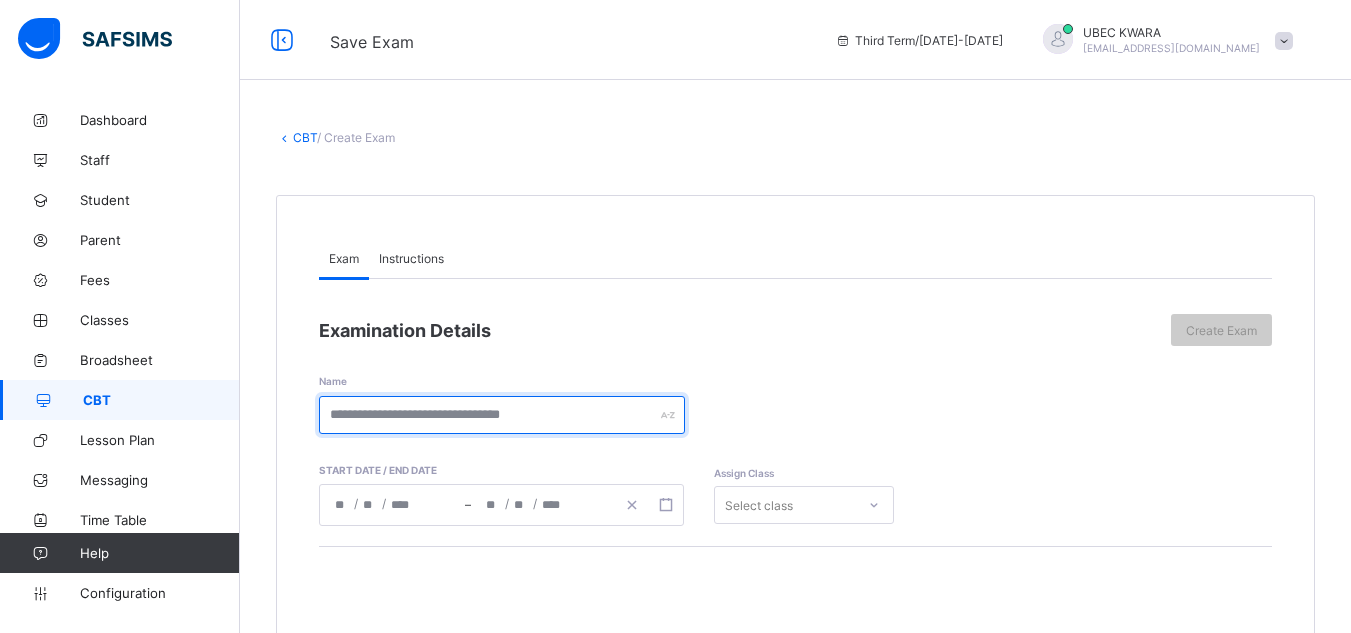 click at bounding box center (502, 415) 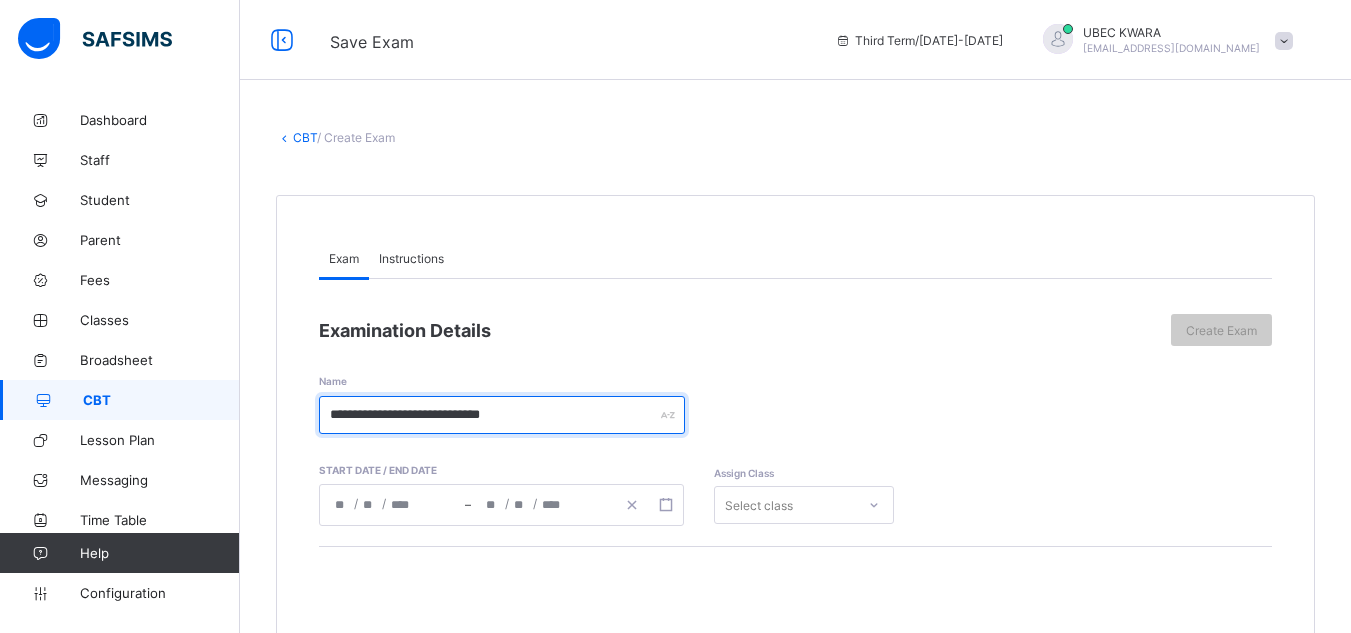 type on "**********" 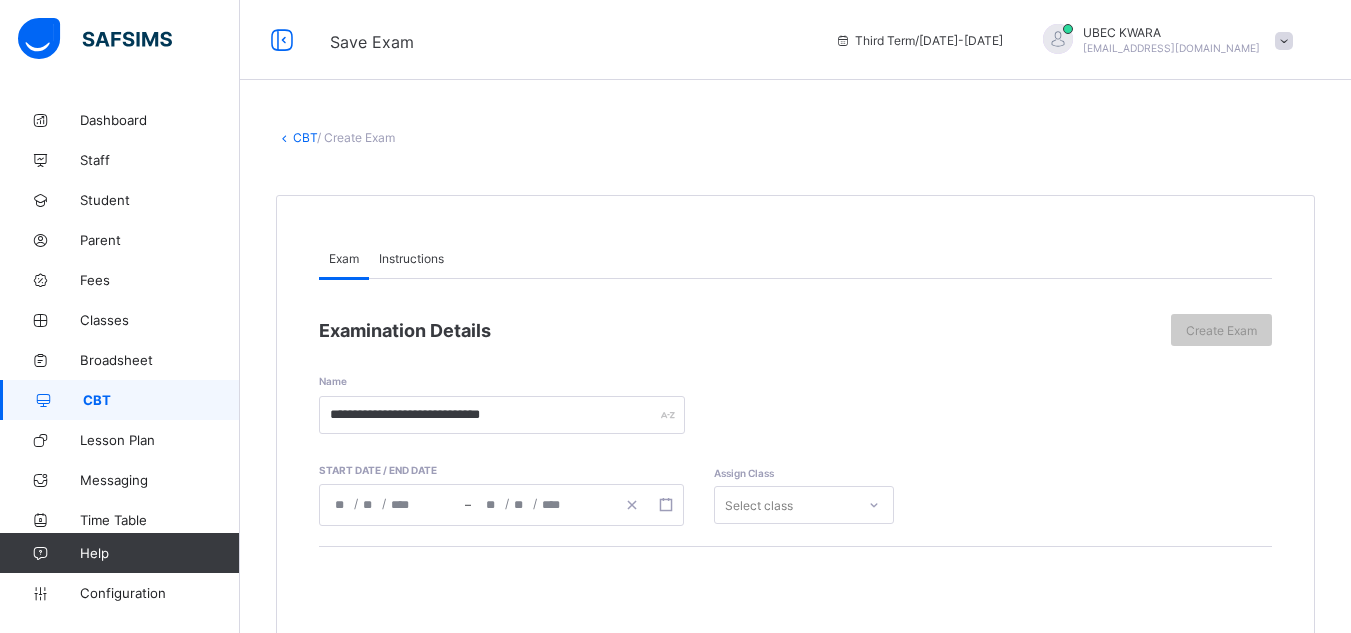 click 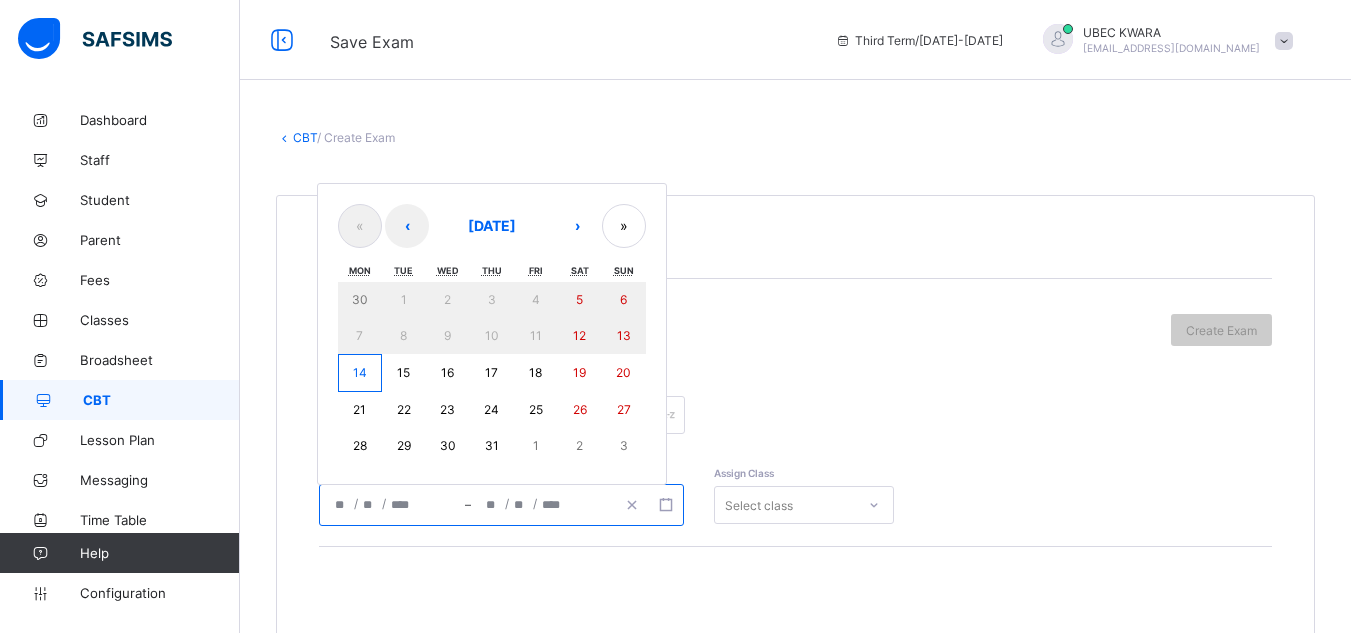 click on "14" at bounding box center [360, 372] 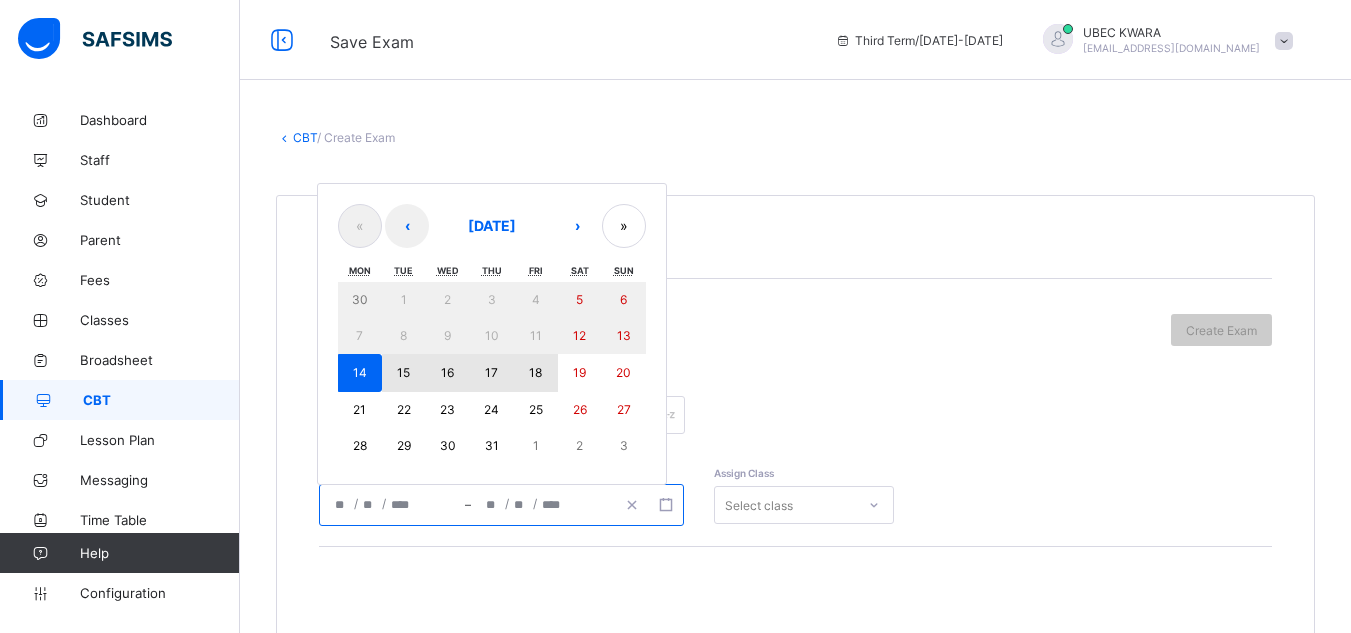 drag, startPoint x: 353, startPoint y: 377, endPoint x: 538, endPoint y: 368, distance: 185.2188 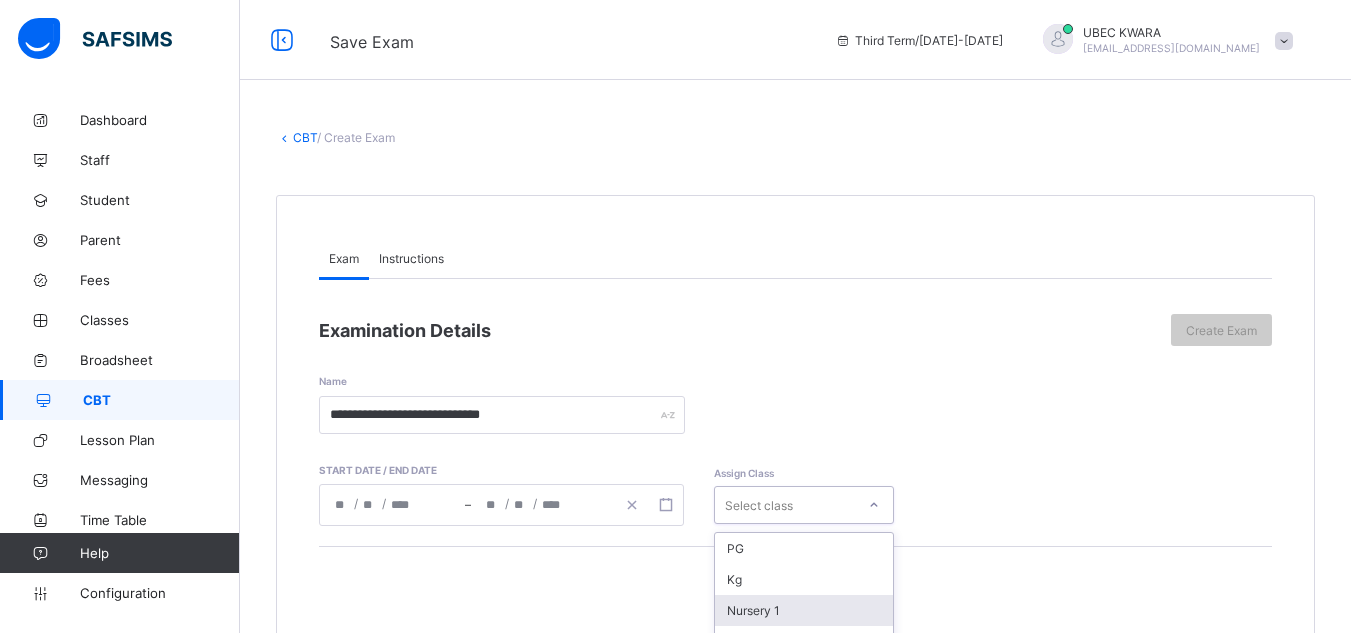 click on "option Nursery 1 focused, 3 of 19. 19 results available. Use Up and Down to choose options, press Enter to select the currently focused option, press Escape to exit the menu, press Tab to select the option and exit the menu. Select class PG Kg Nursery 1 Nursery 2 Primary 1 Primary 2 Primary 3 Primary 4 Primary 5 J.S.S 1 J.S.S.2 J.S.S. 3 SS 1 SS 2 SS 3 Reception Nur 1 Pry 6 pry 4B" at bounding box center [804, 505] 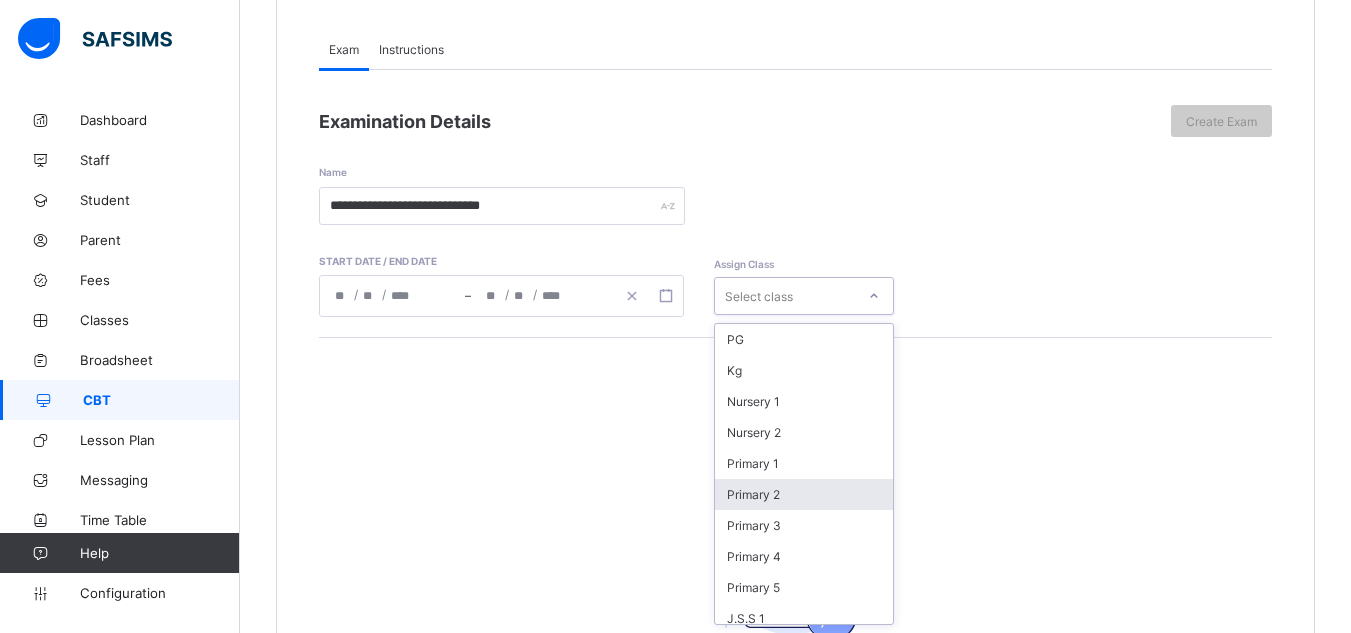 click on "Primary 2" at bounding box center [804, 494] 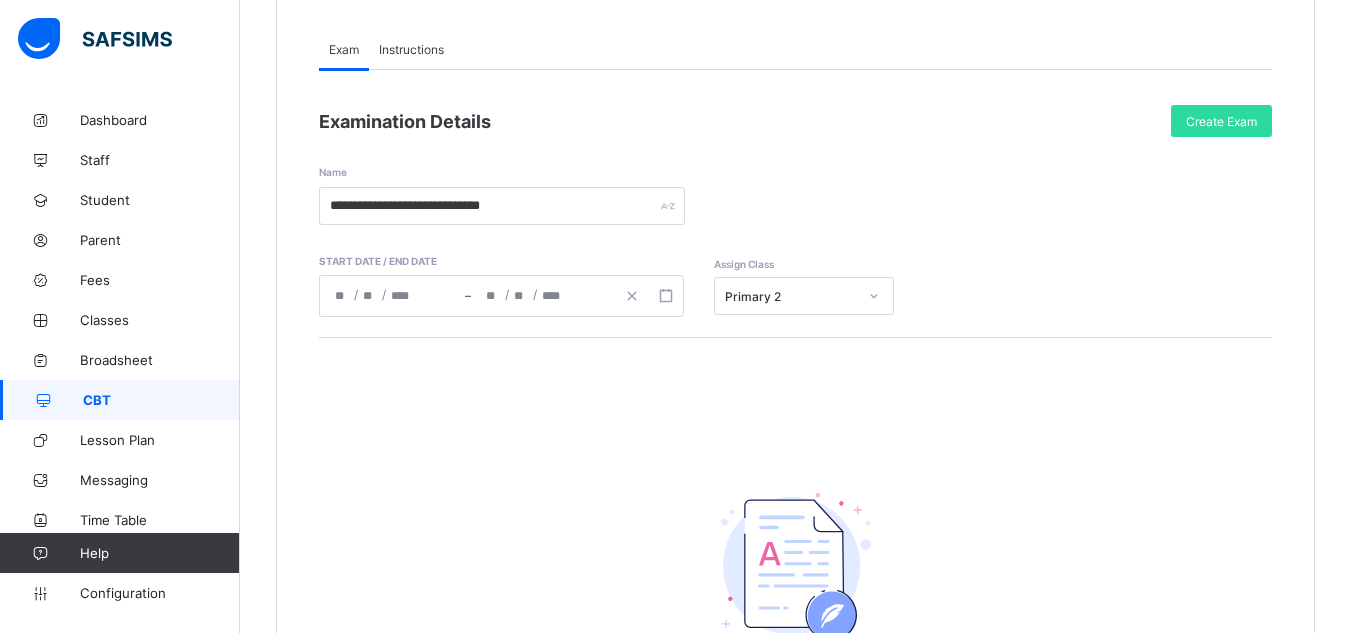 click on "Instructions" at bounding box center [411, 49] 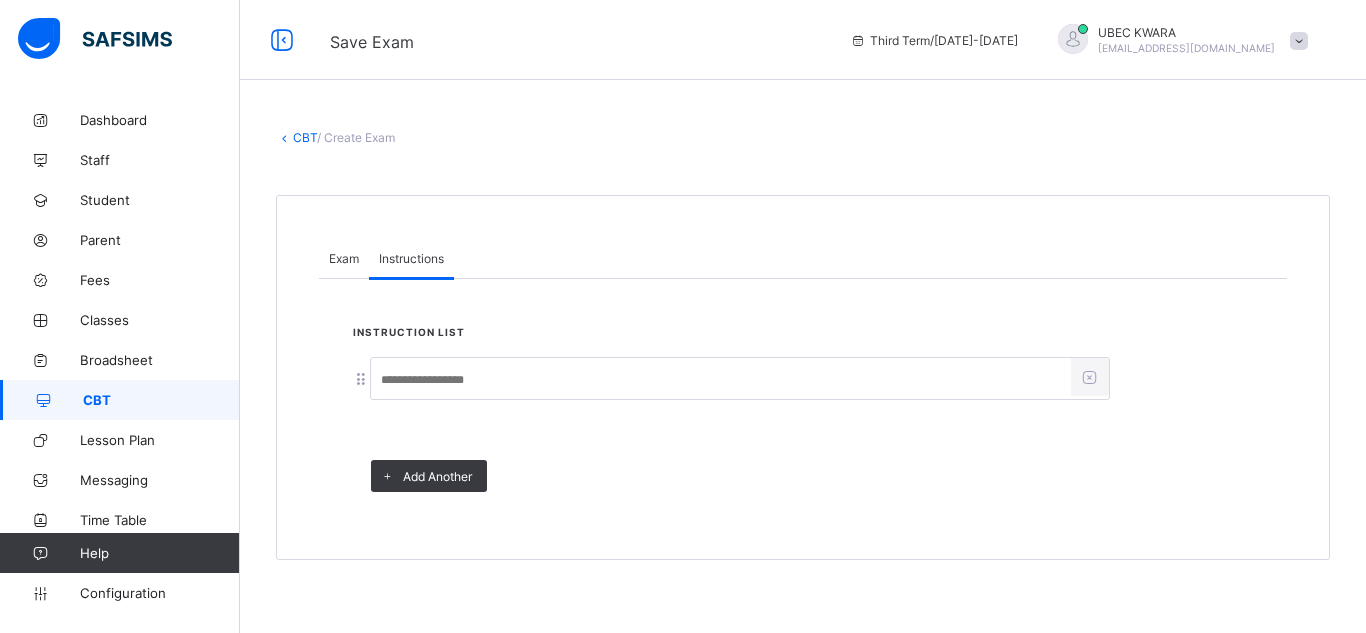 click at bounding box center (721, 380) 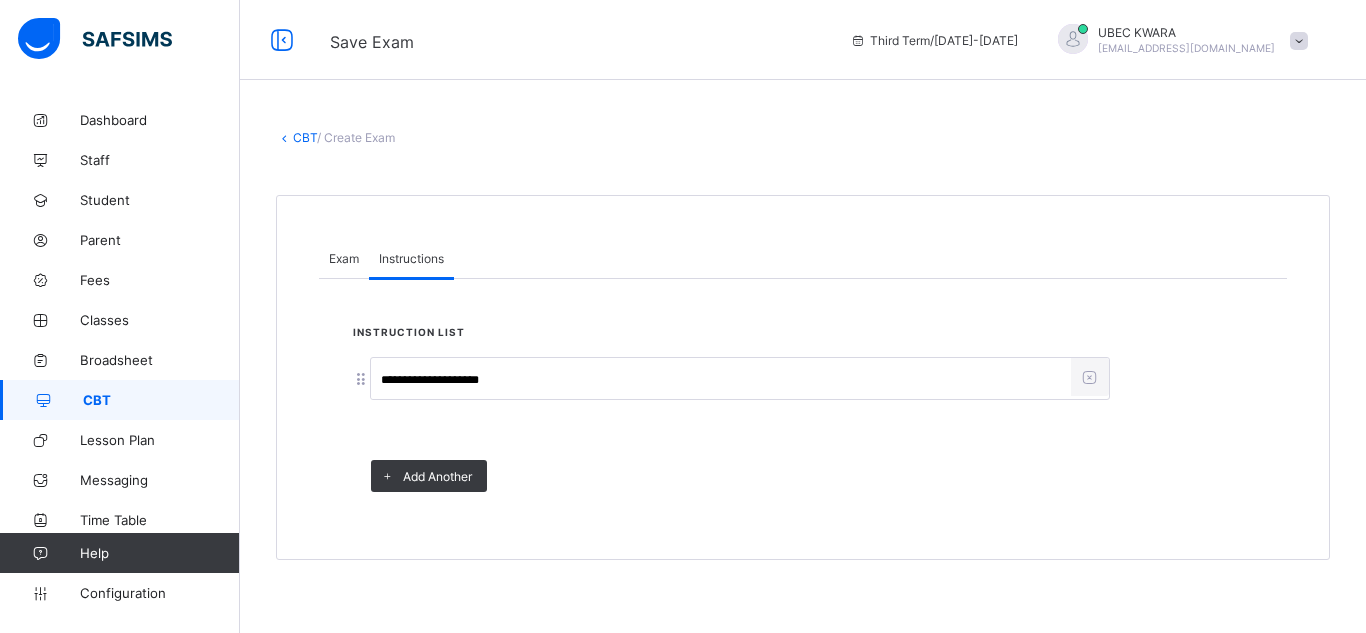 type on "**********" 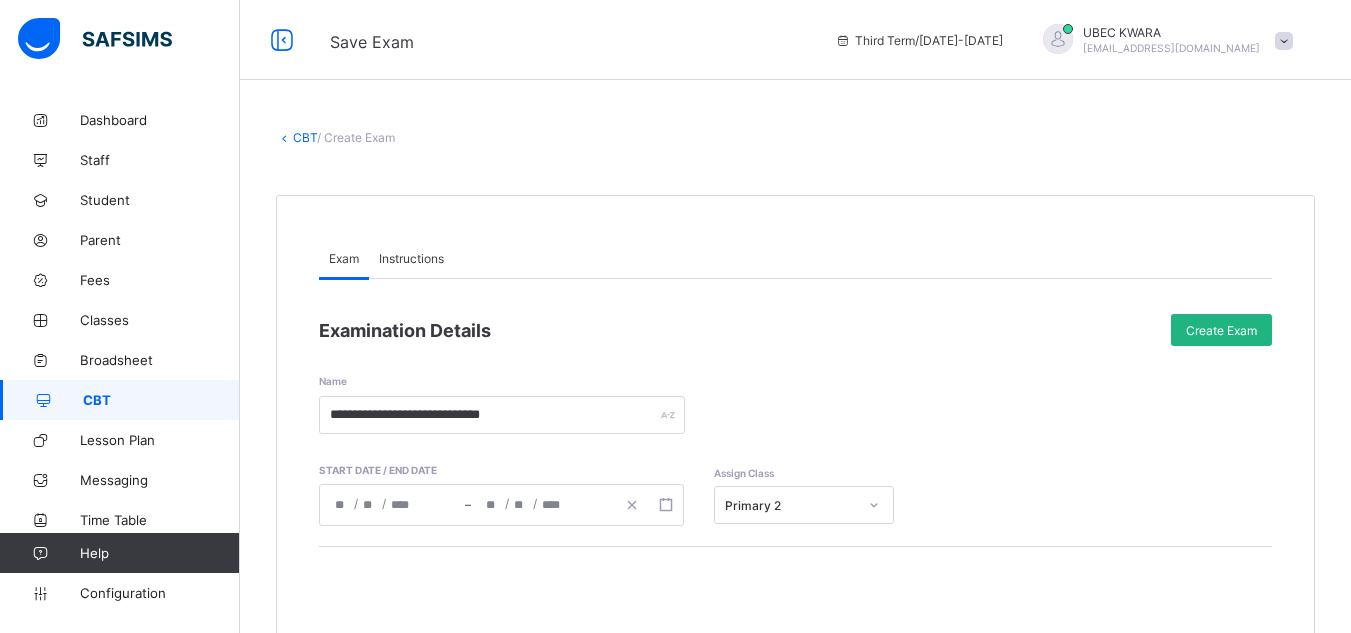 click on "Create Exam" at bounding box center (1221, 330) 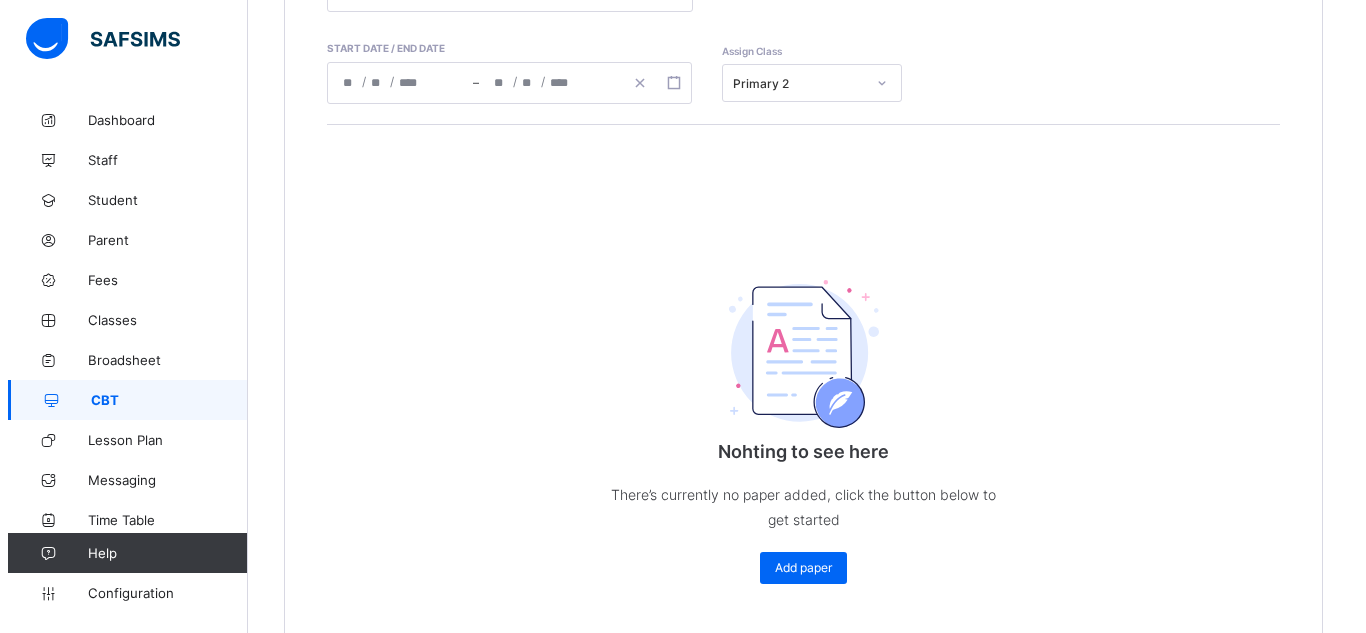 scroll, scrollTop: 440, scrollLeft: 0, axis: vertical 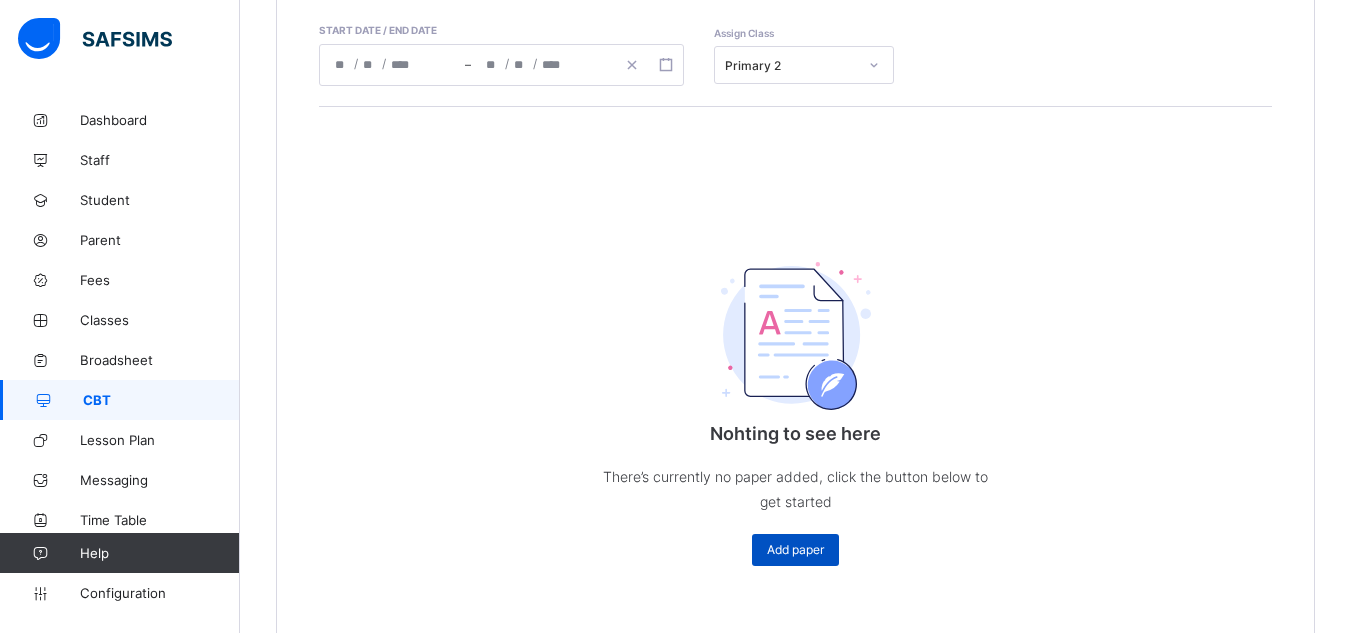 click on "Add paper" at bounding box center [795, 549] 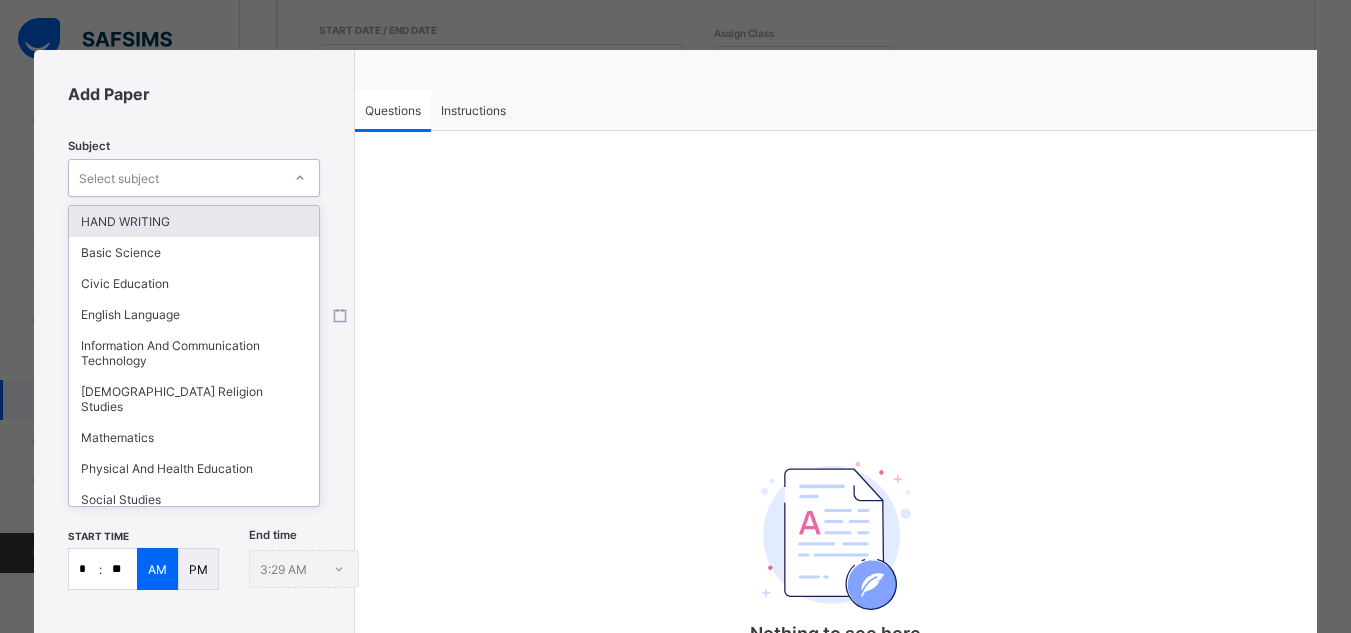 click 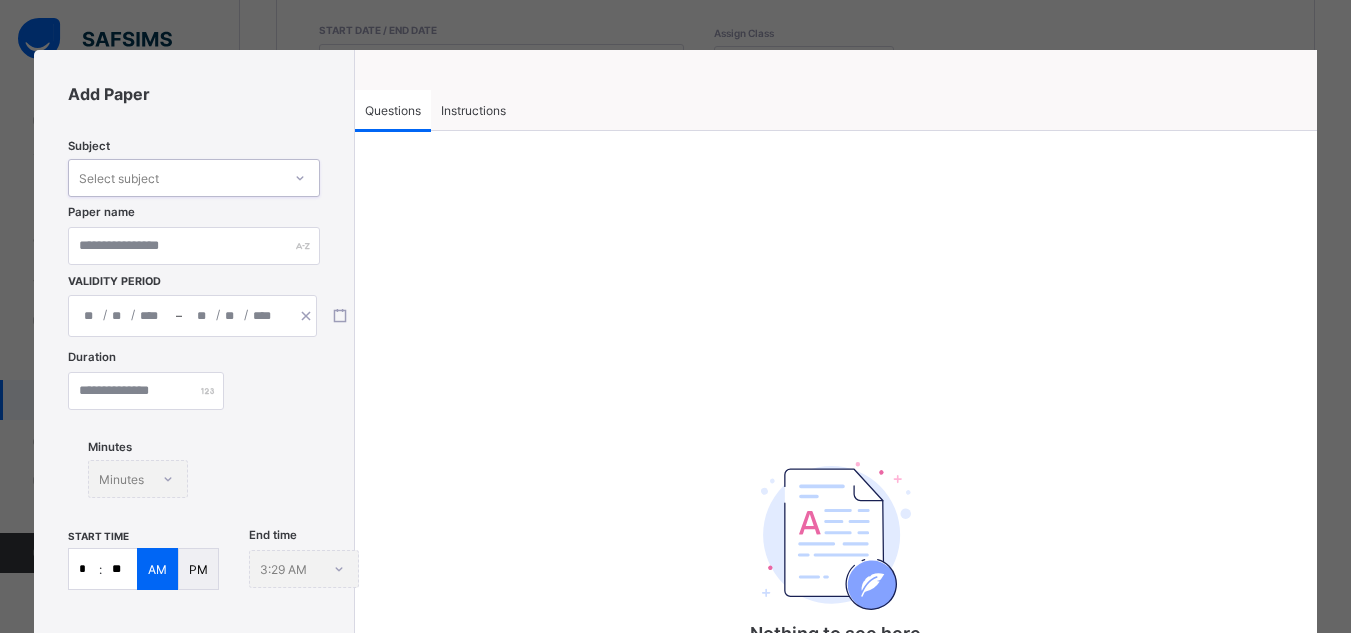 drag, startPoint x: 299, startPoint y: 177, endPoint x: 293, endPoint y: 186, distance: 10.816654 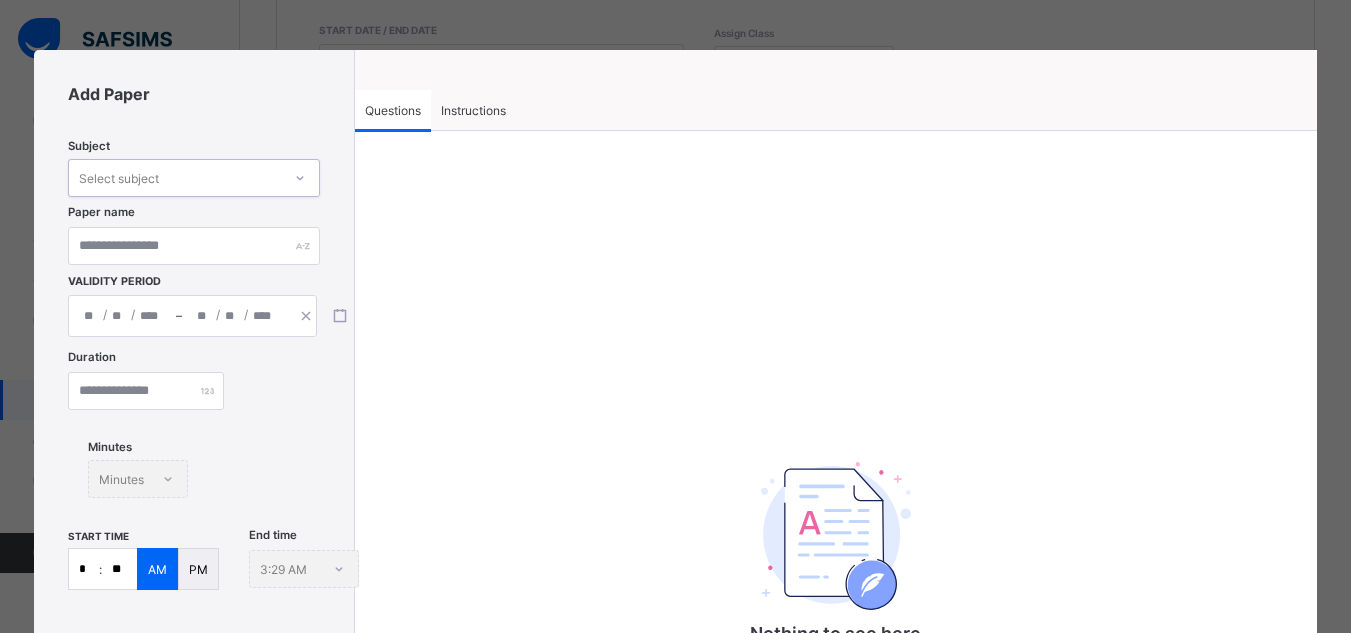 click 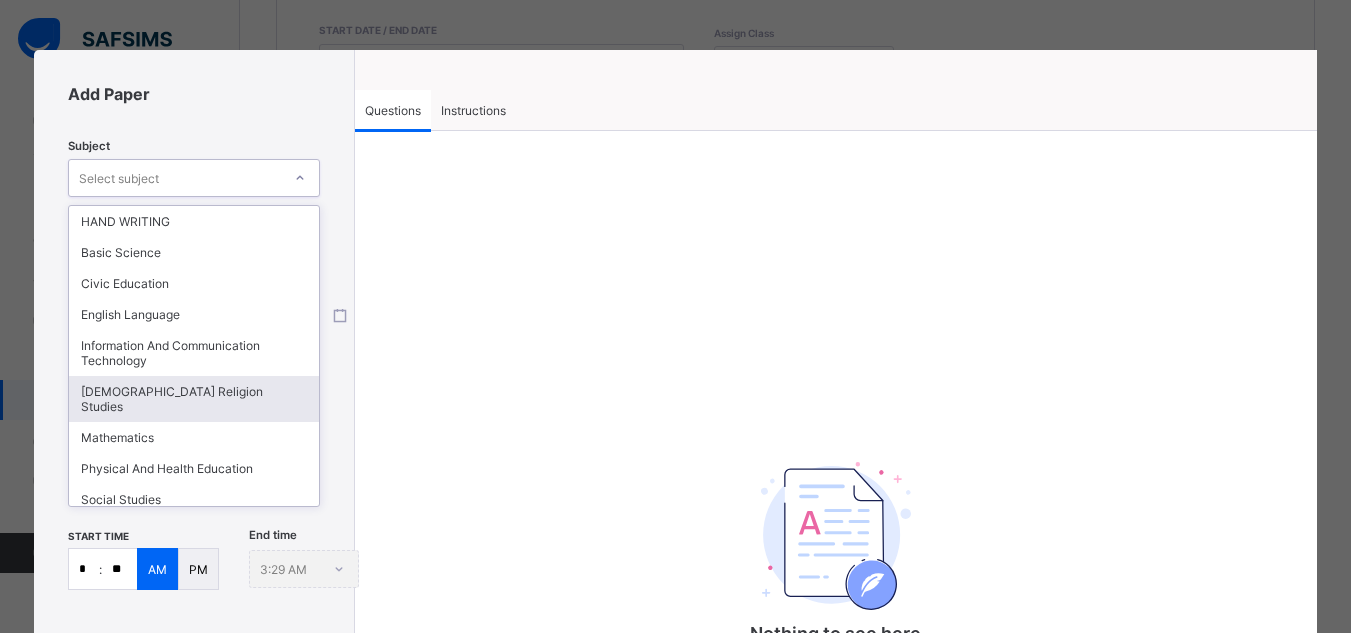 click on "Islamic Religion Studies" at bounding box center [194, 399] 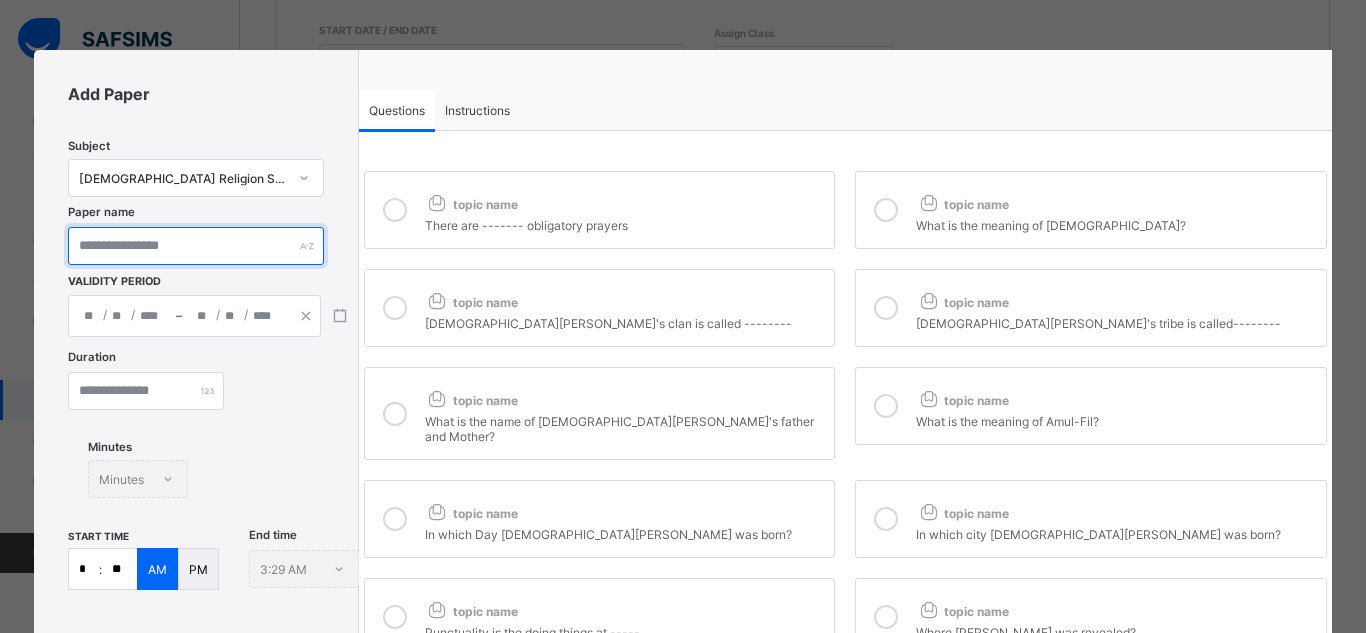 click at bounding box center (195, 246) 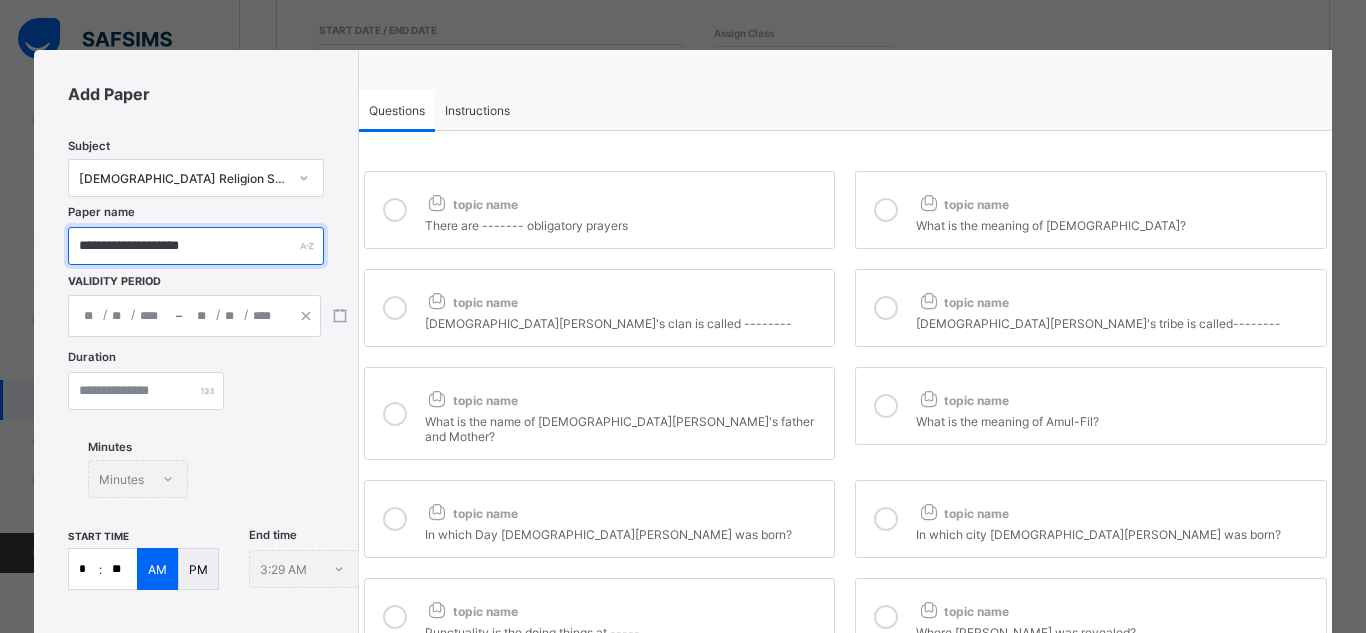 type on "**********" 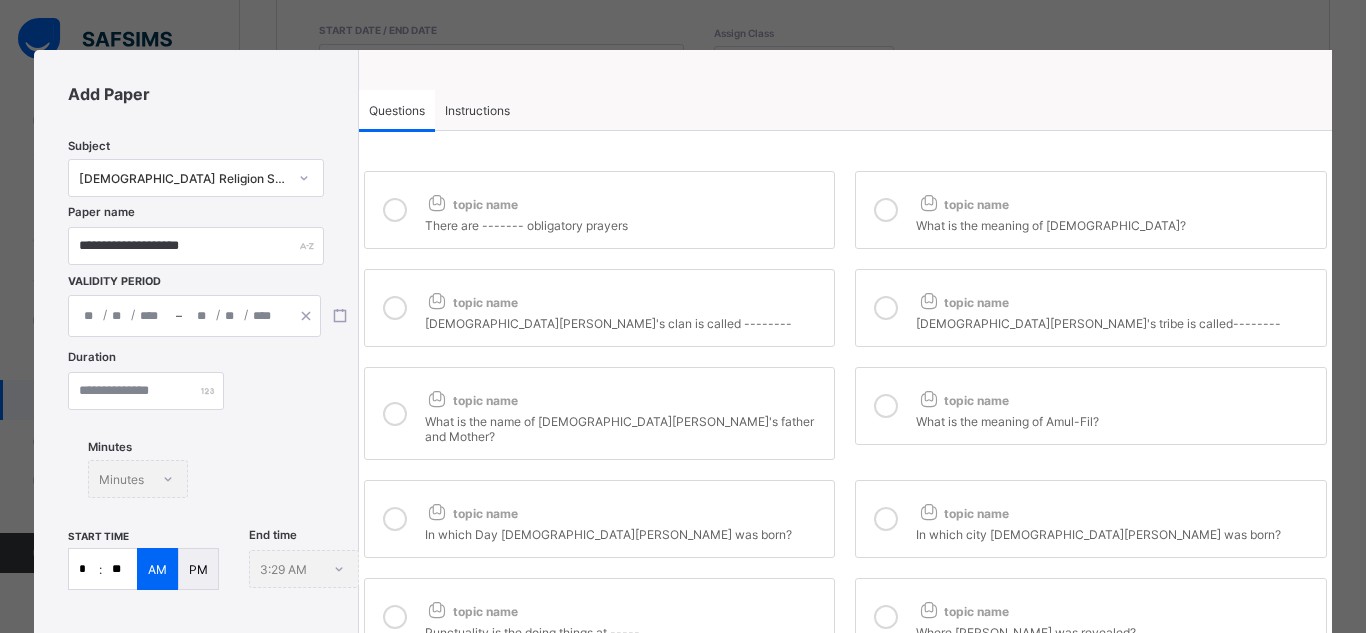 click on "/ /" at bounding box center (122, 316) 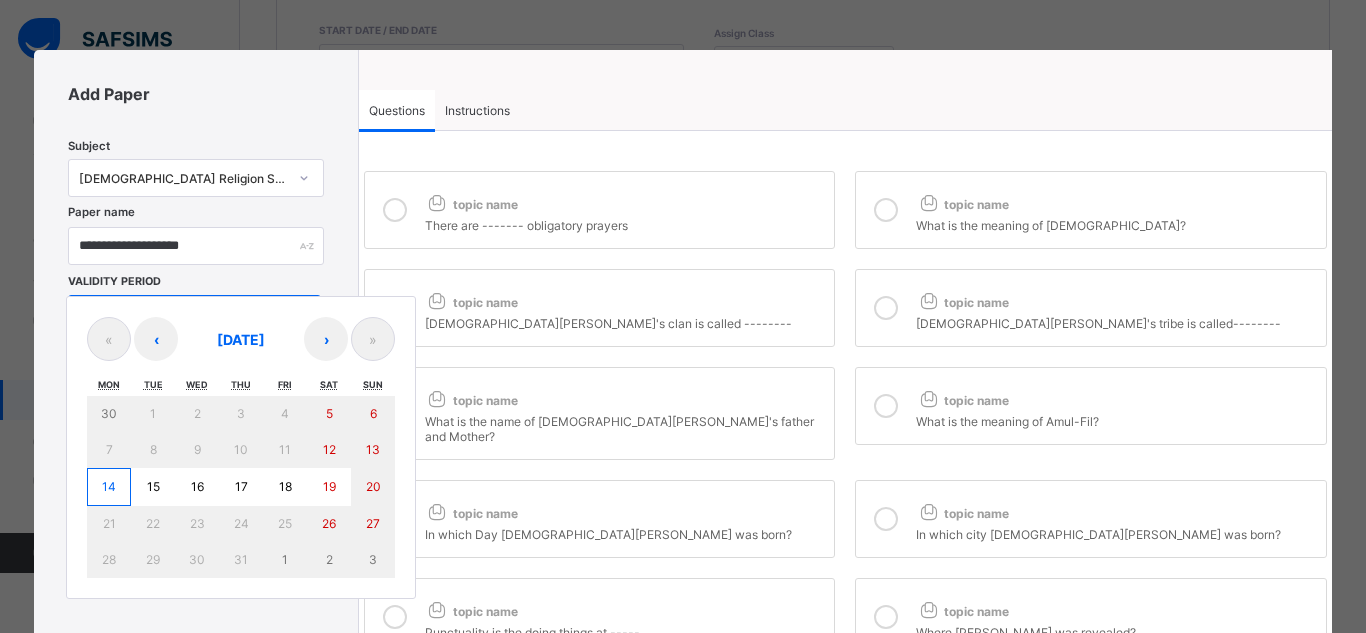 click on "14" at bounding box center (109, 487) 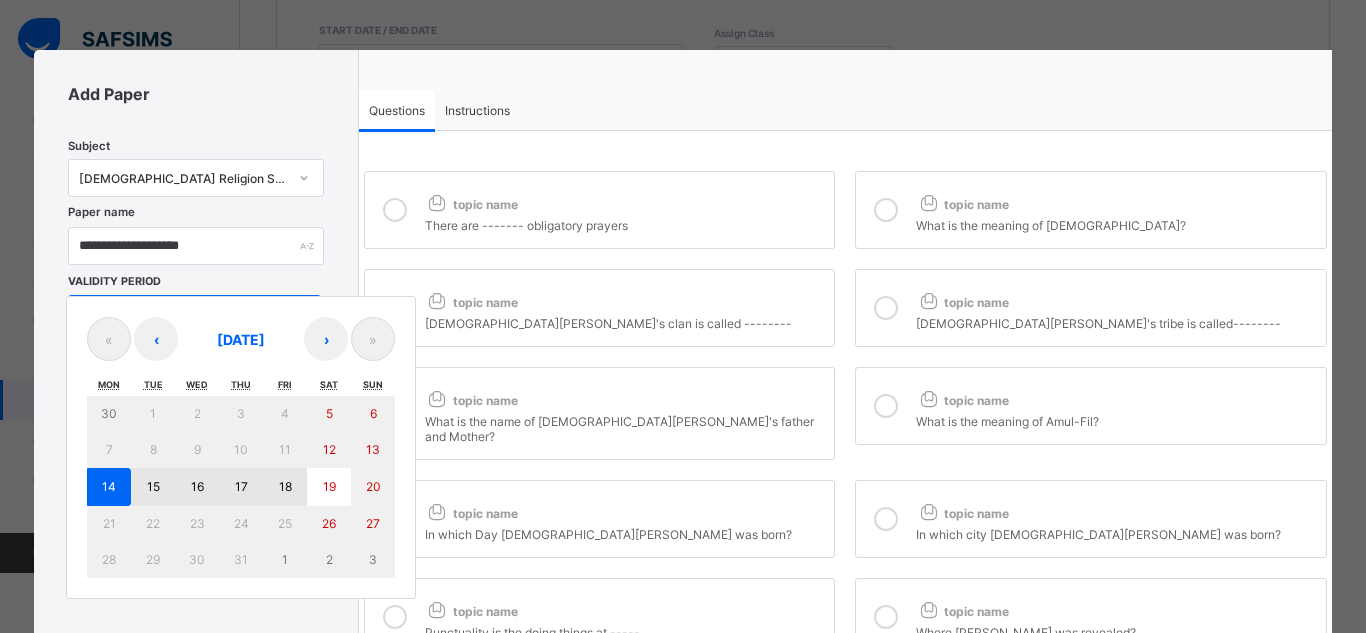 drag, startPoint x: 119, startPoint y: 475, endPoint x: 277, endPoint y: 478, distance: 158.02847 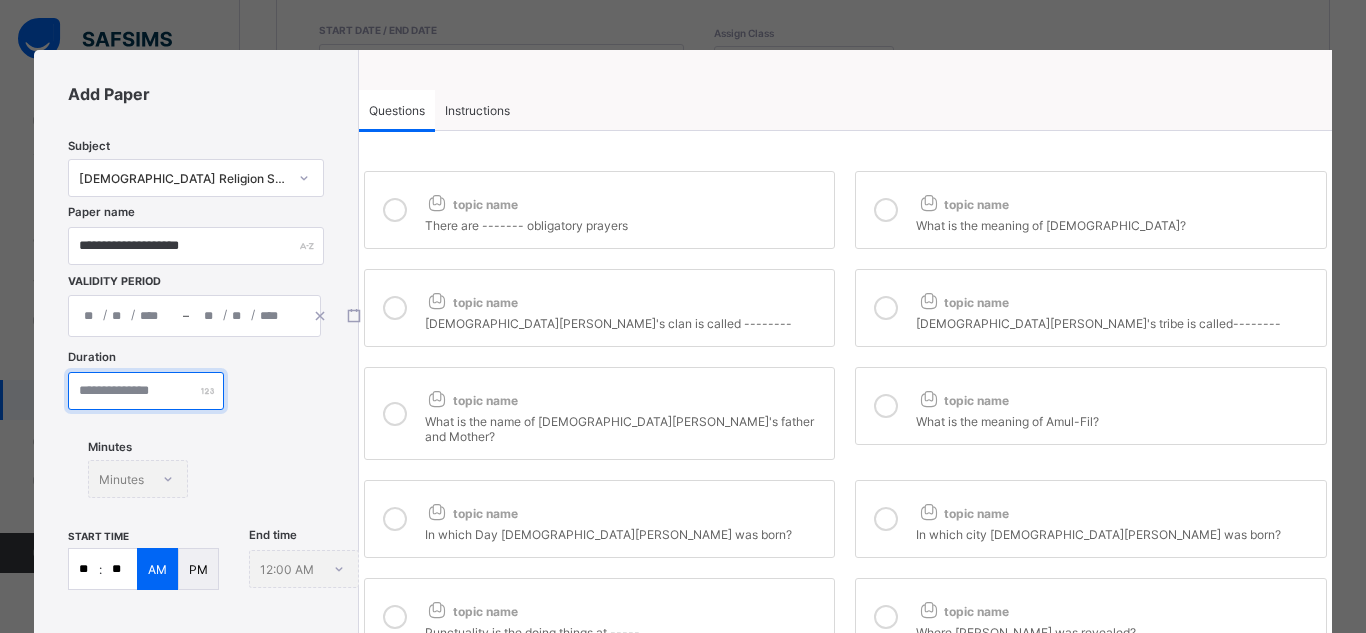 click at bounding box center (146, 391) 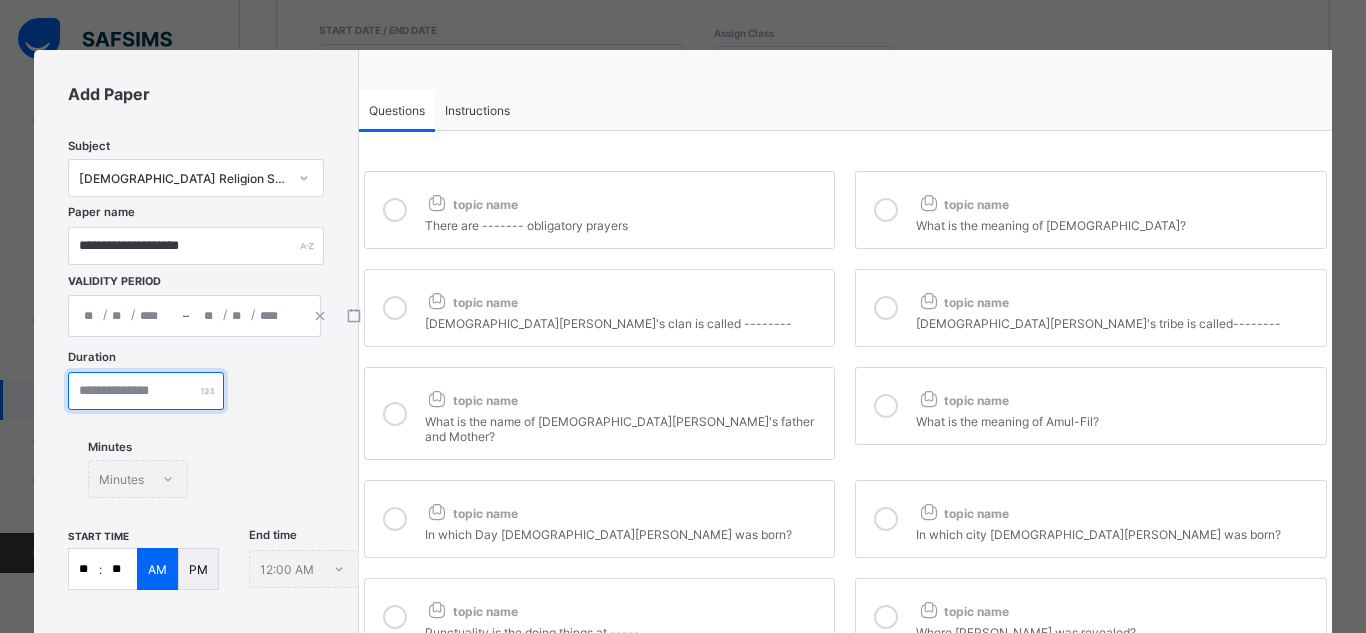 type on "**" 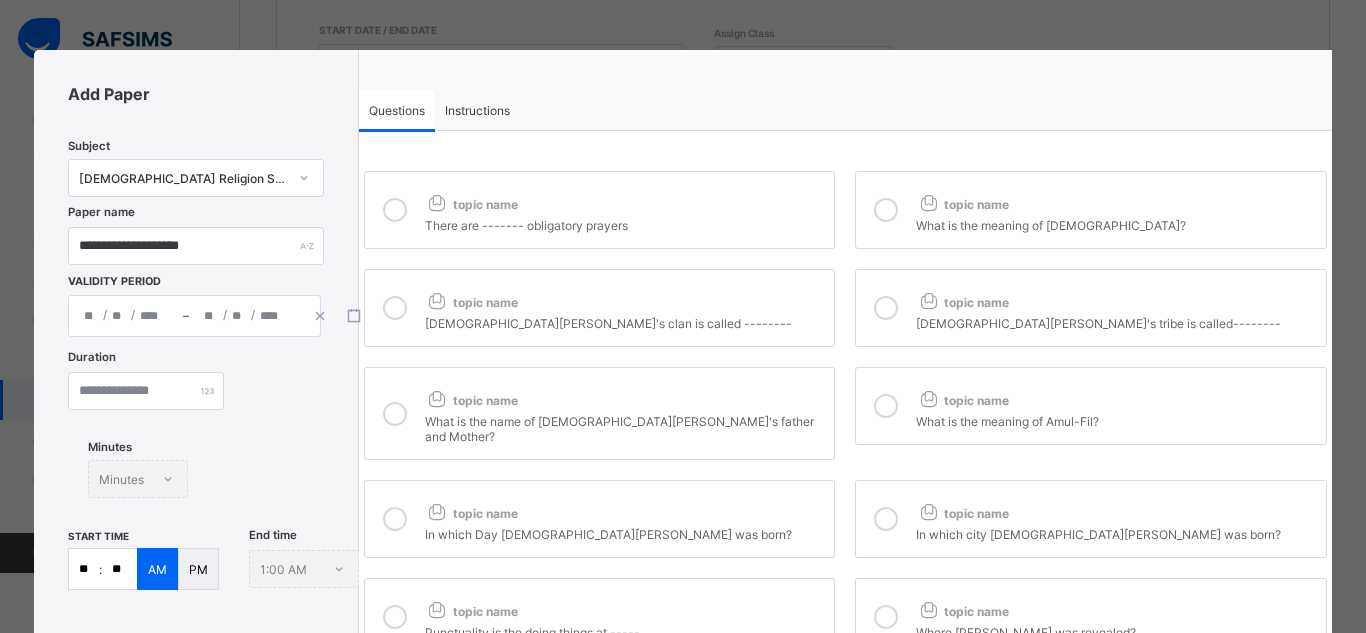 click on "**" at bounding box center [84, 569] 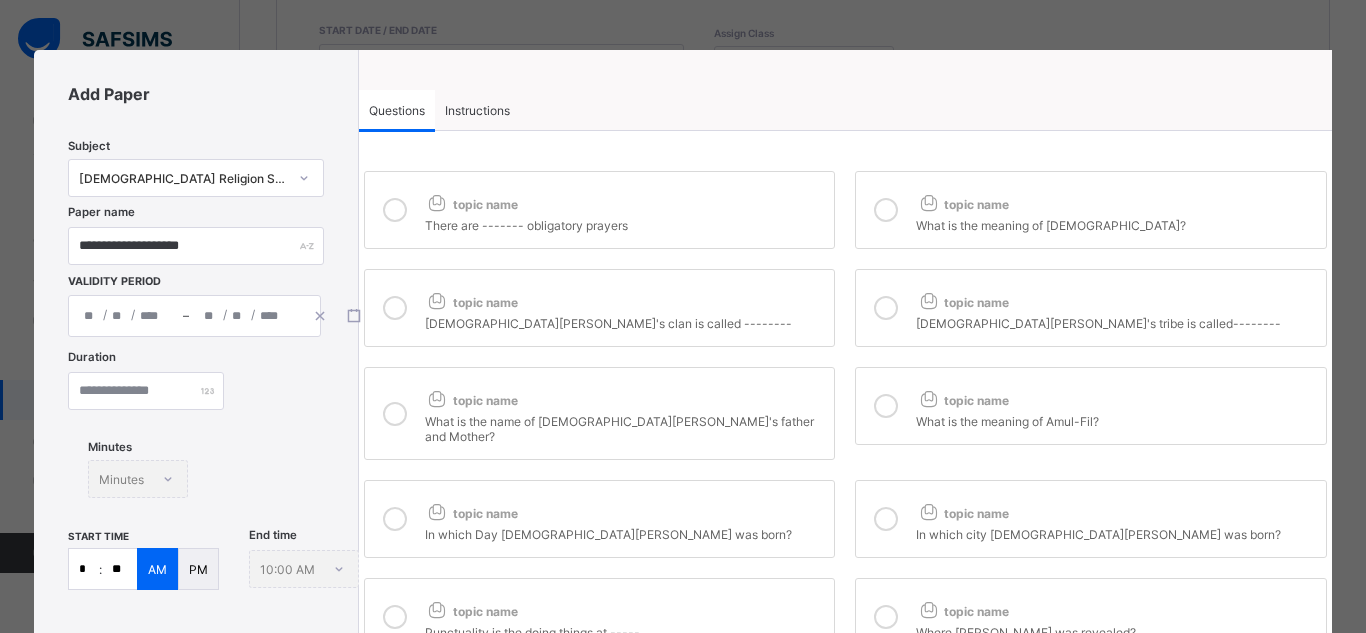 type on "*" 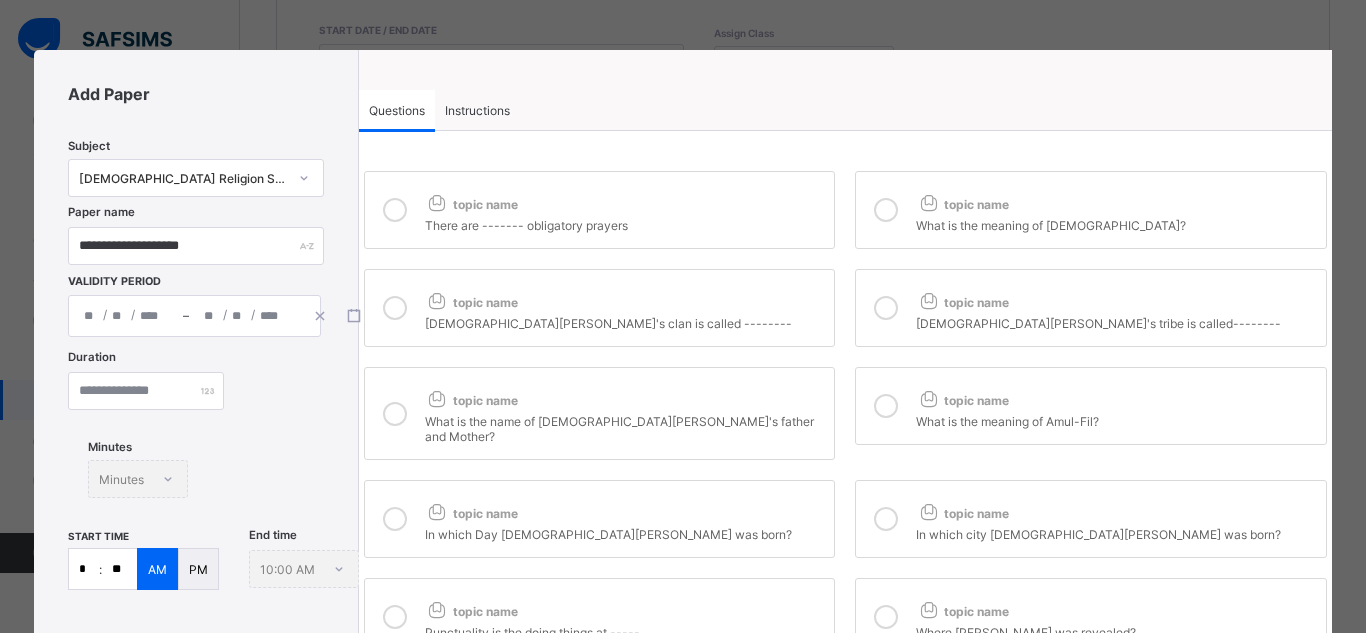 scroll, scrollTop: 406, scrollLeft: 0, axis: vertical 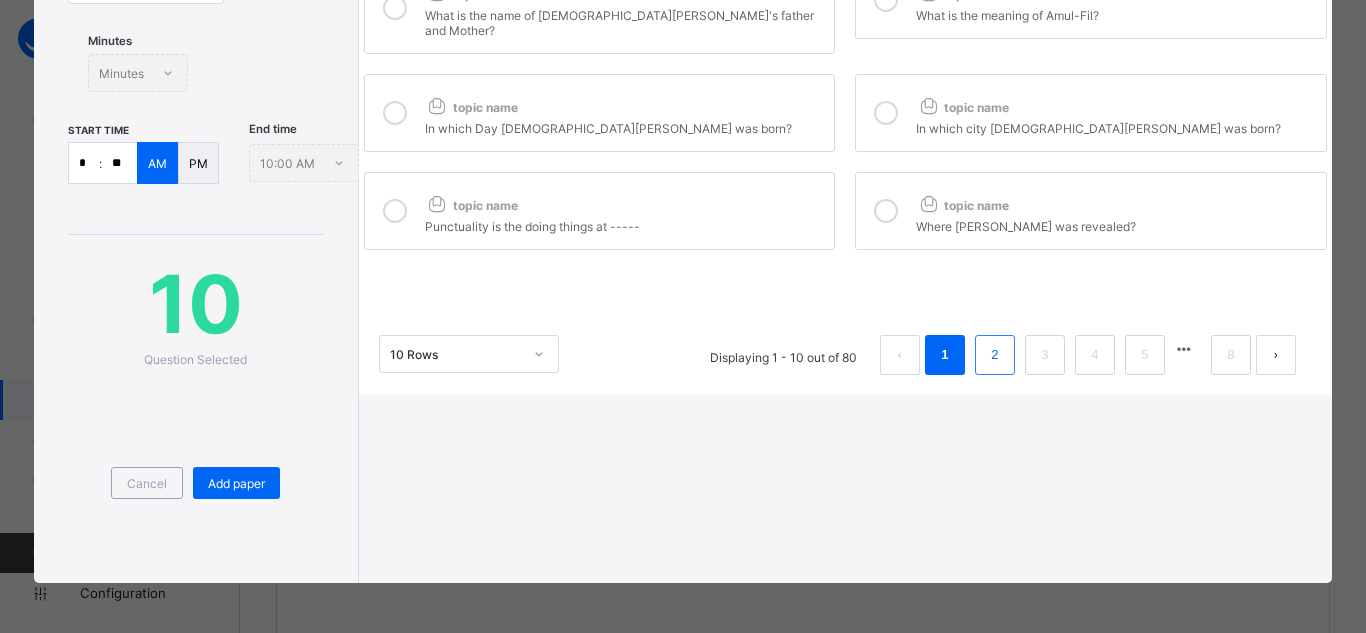 click on "2" at bounding box center [995, 355] 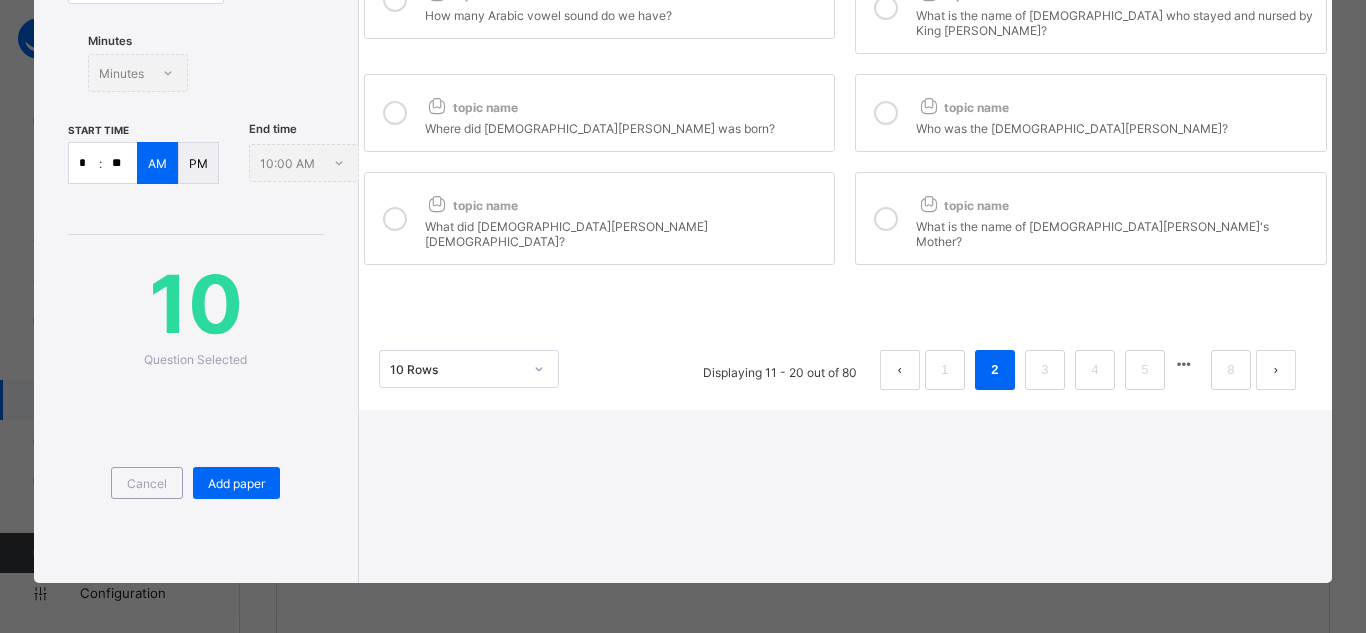click on "topic name" at bounding box center (962, 205) 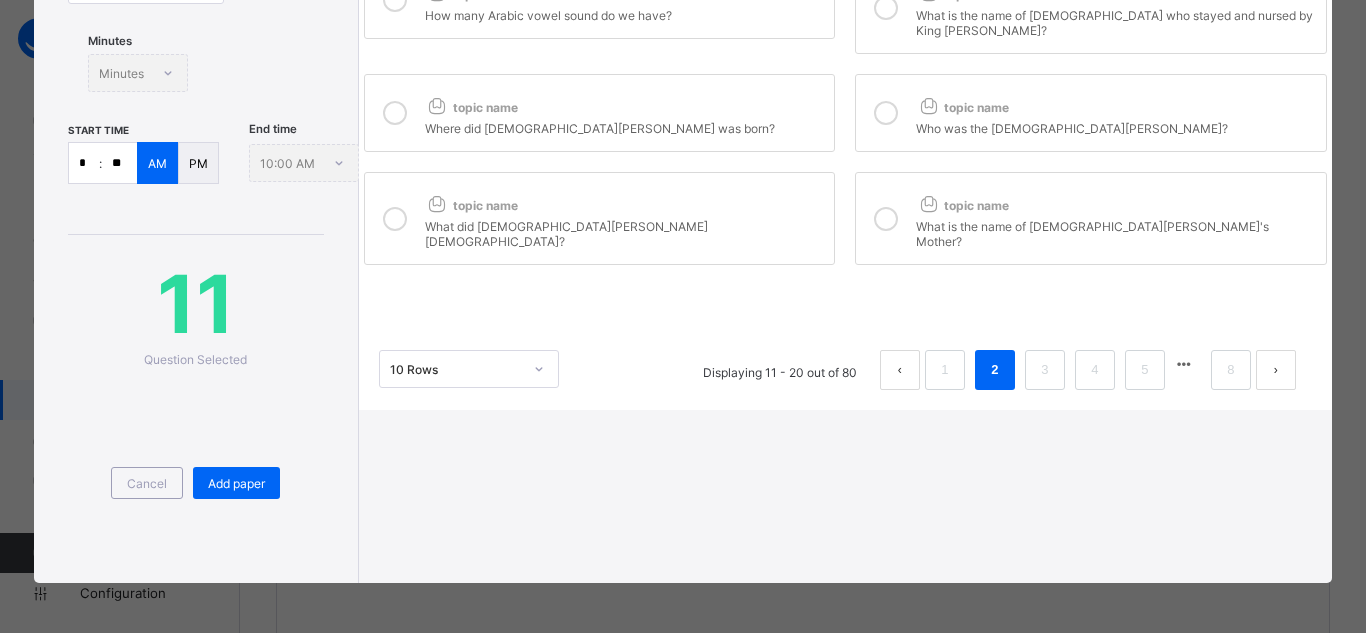 click on "What did prophet Isa preach?" at bounding box center (625, 231) 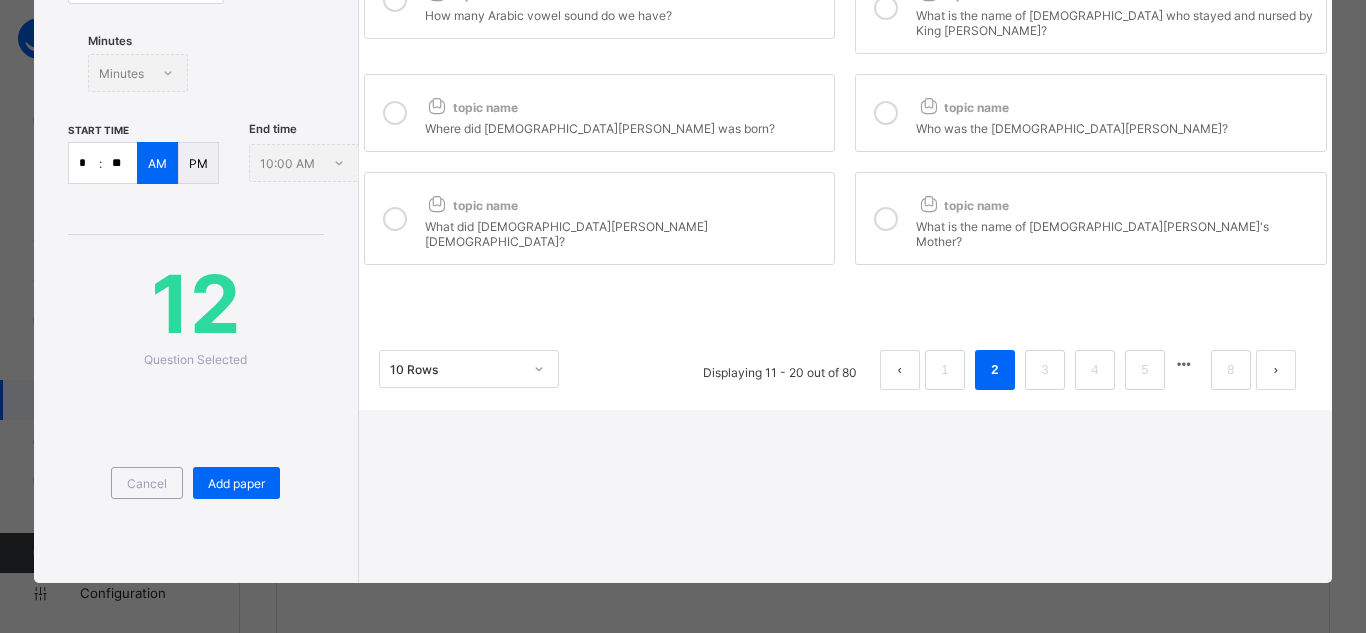 click on "topic name" at bounding box center (625, 103) 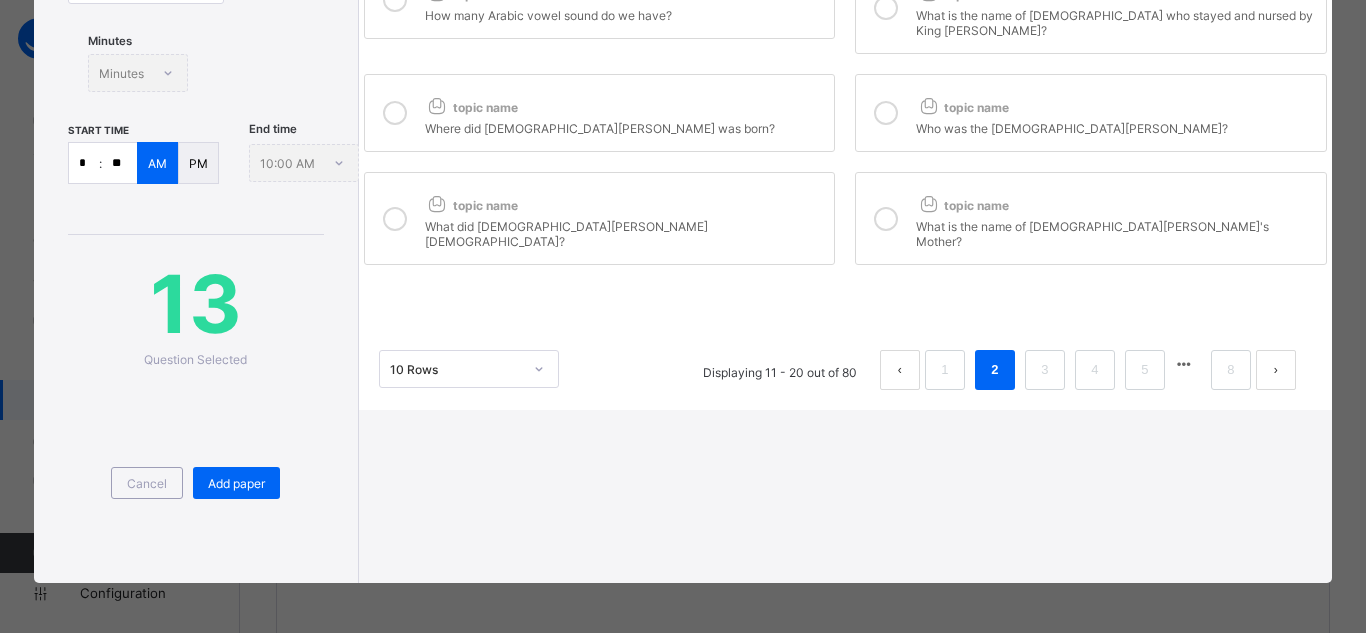 click on "topic name" at bounding box center (1116, 103) 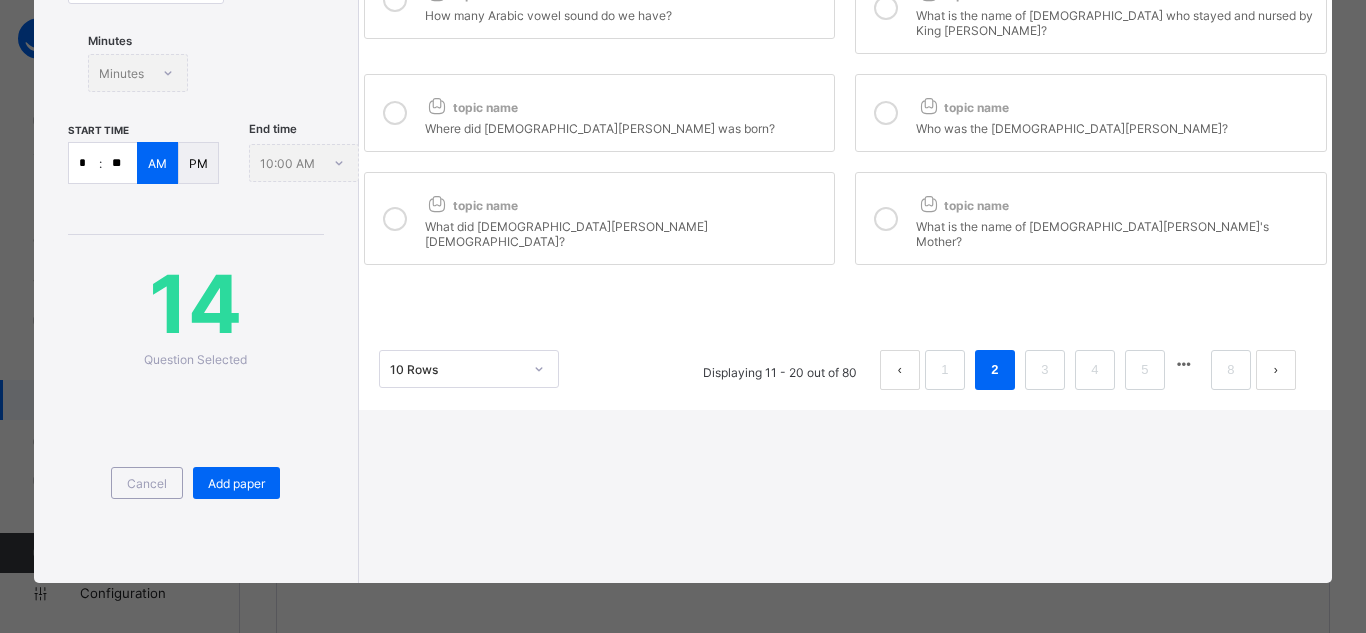 scroll, scrollTop: 0, scrollLeft: 0, axis: both 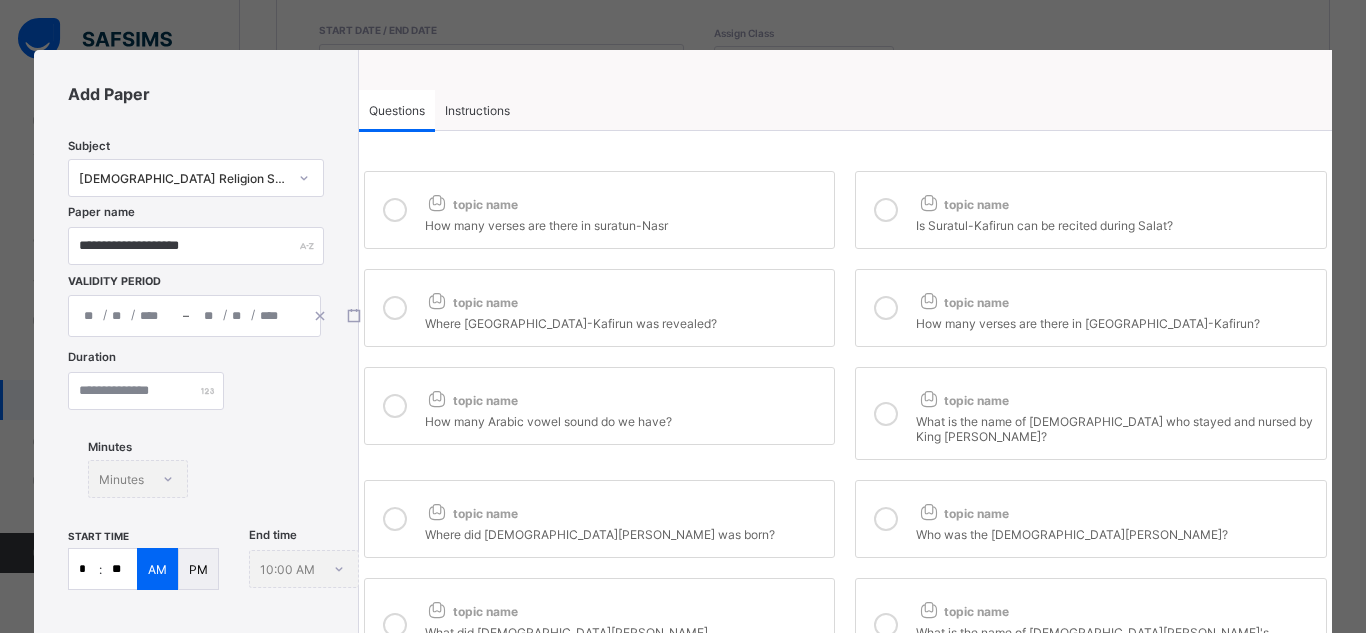 click on "How many Arabic vowel  sound do we have?" at bounding box center (625, 419) 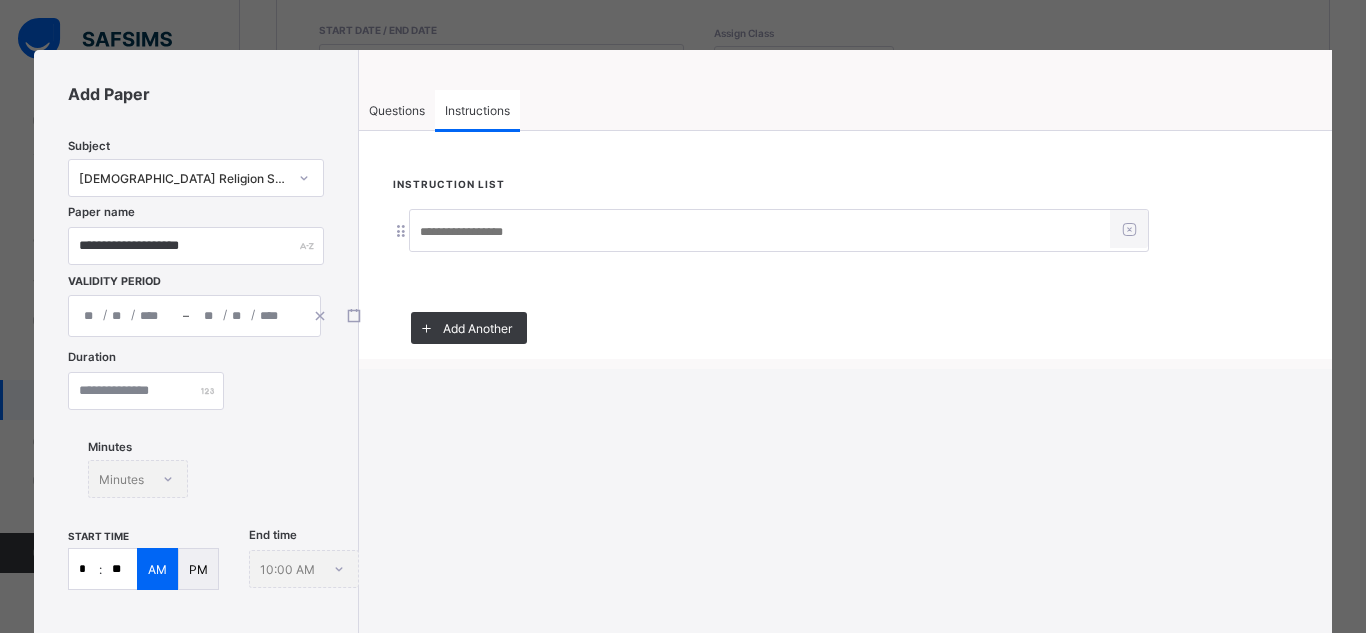 click at bounding box center [760, 232] 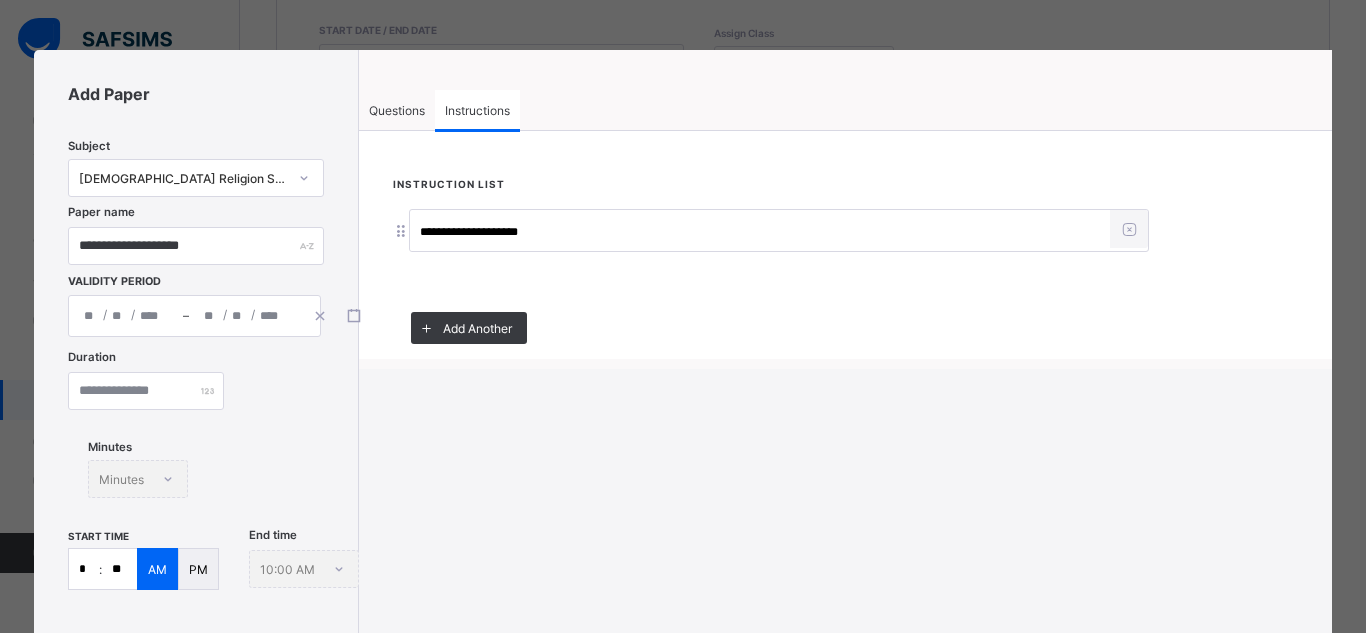 type on "**********" 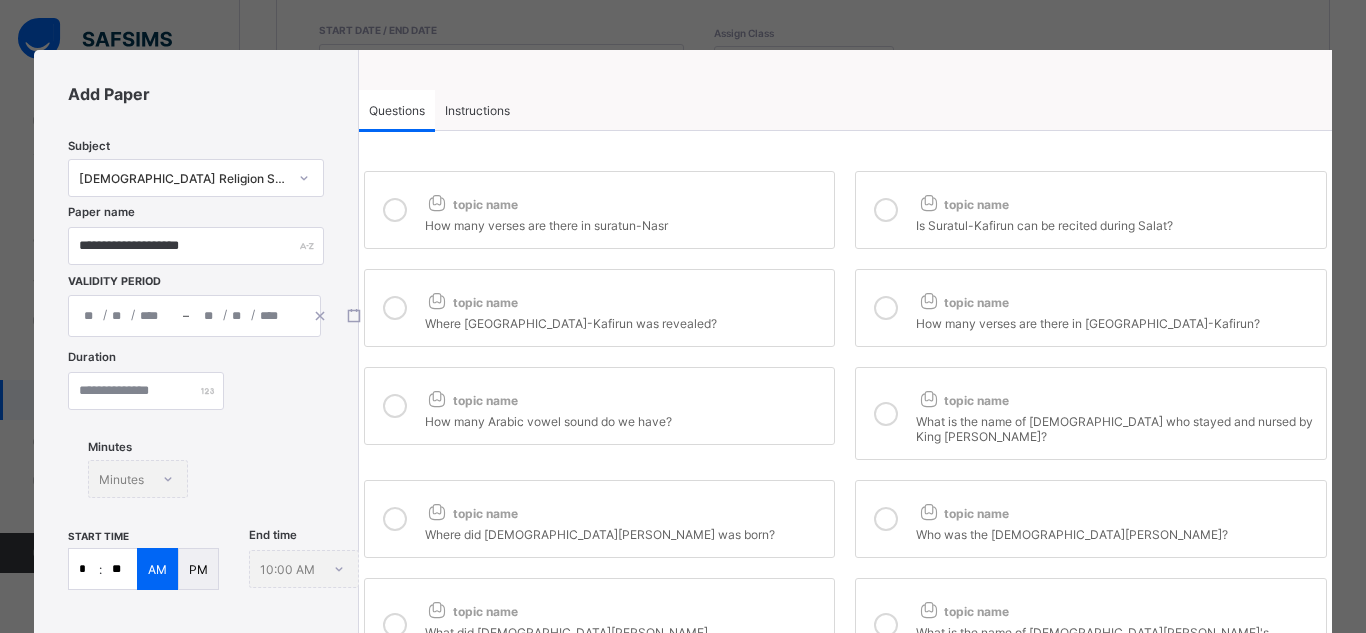 scroll, scrollTop: 406, scrollLeft: 0, axis: vertical 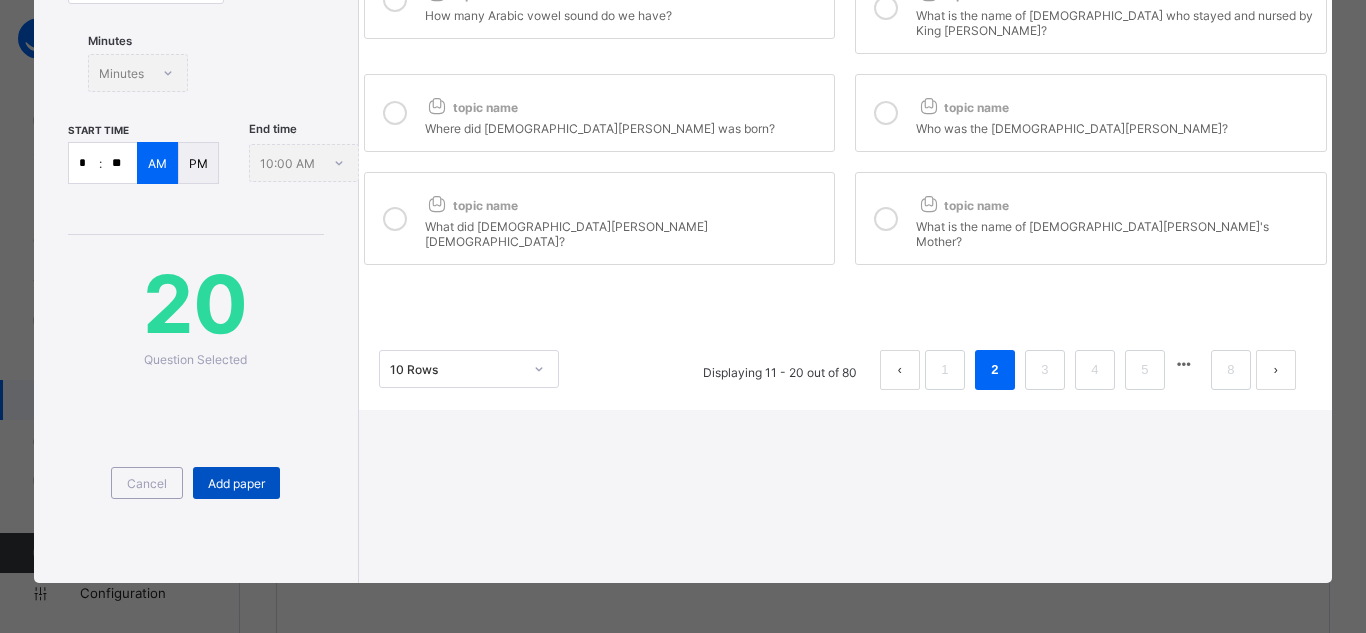 click on "Add paper" at bounding box center [236, 483] 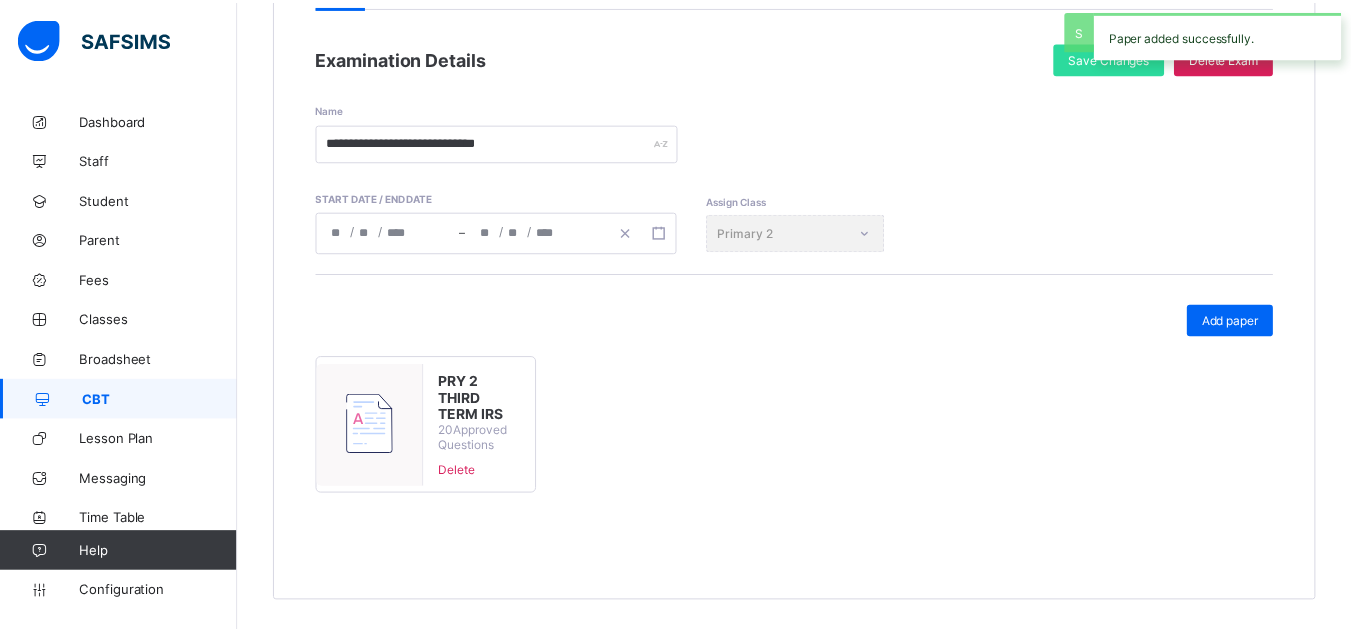scroll, scrollTop: 272, scrollLeft: 0, axis: vertical 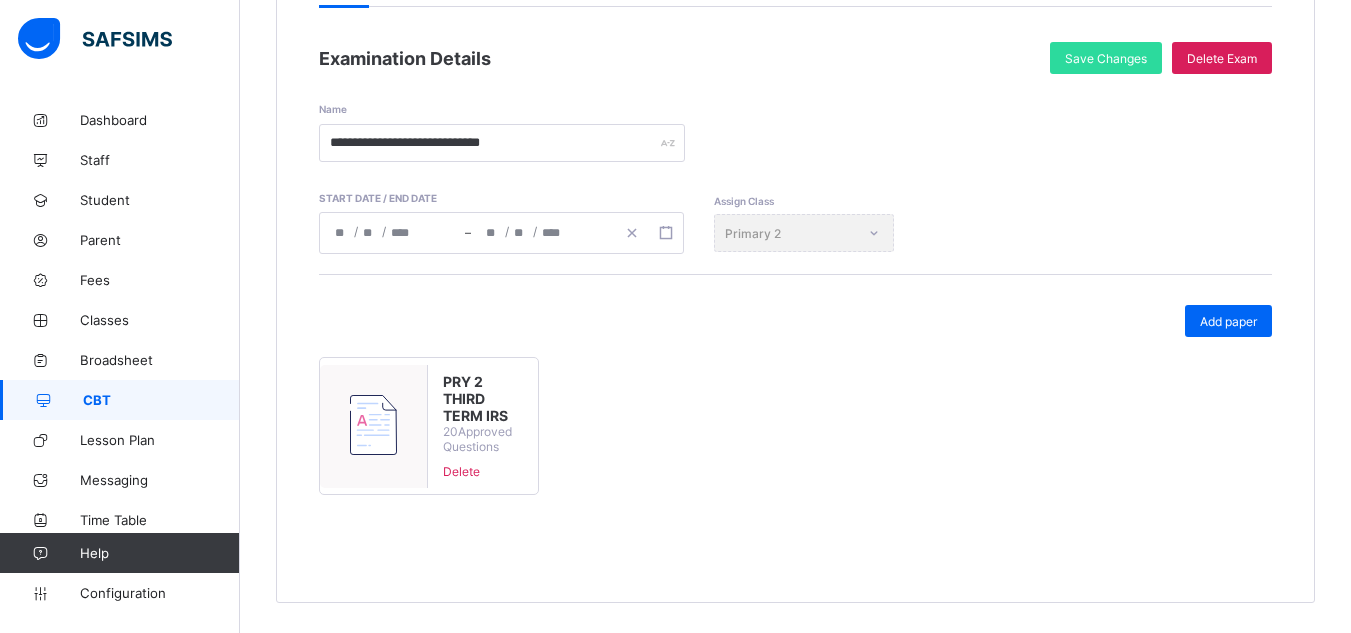 click on "CBT" at bounding box center [120, 400] 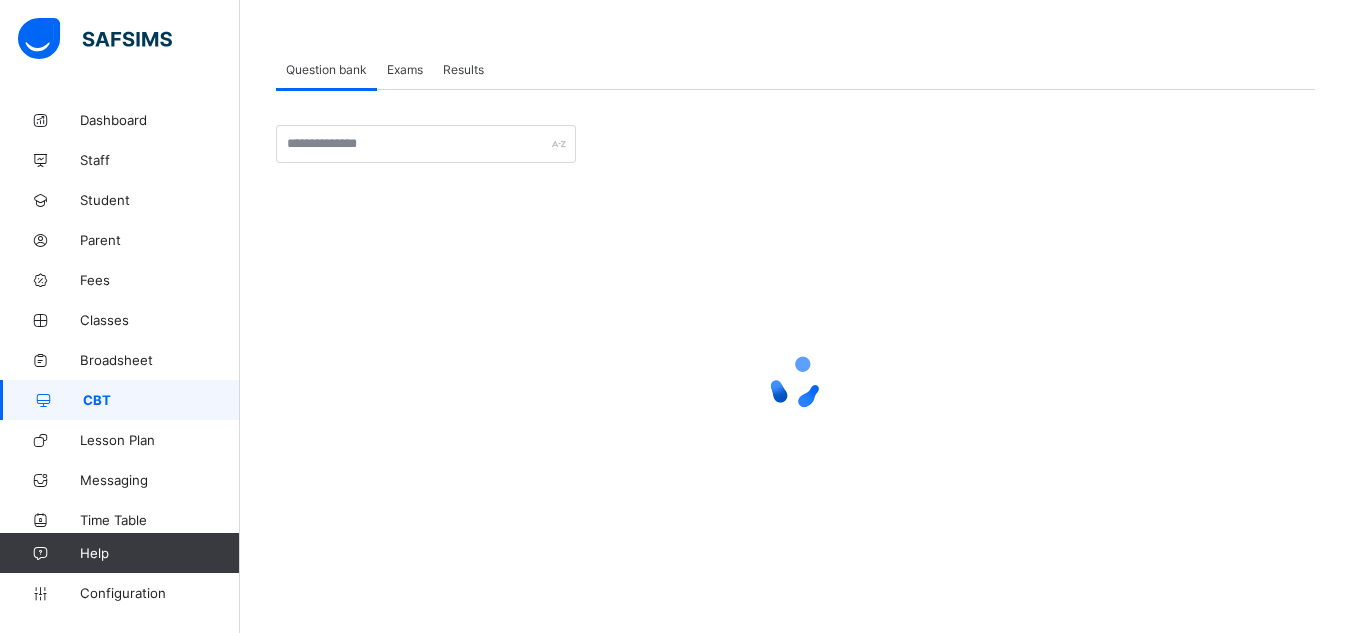 scroll, scrollTop: 0, scrollLeft: 0, axis: both 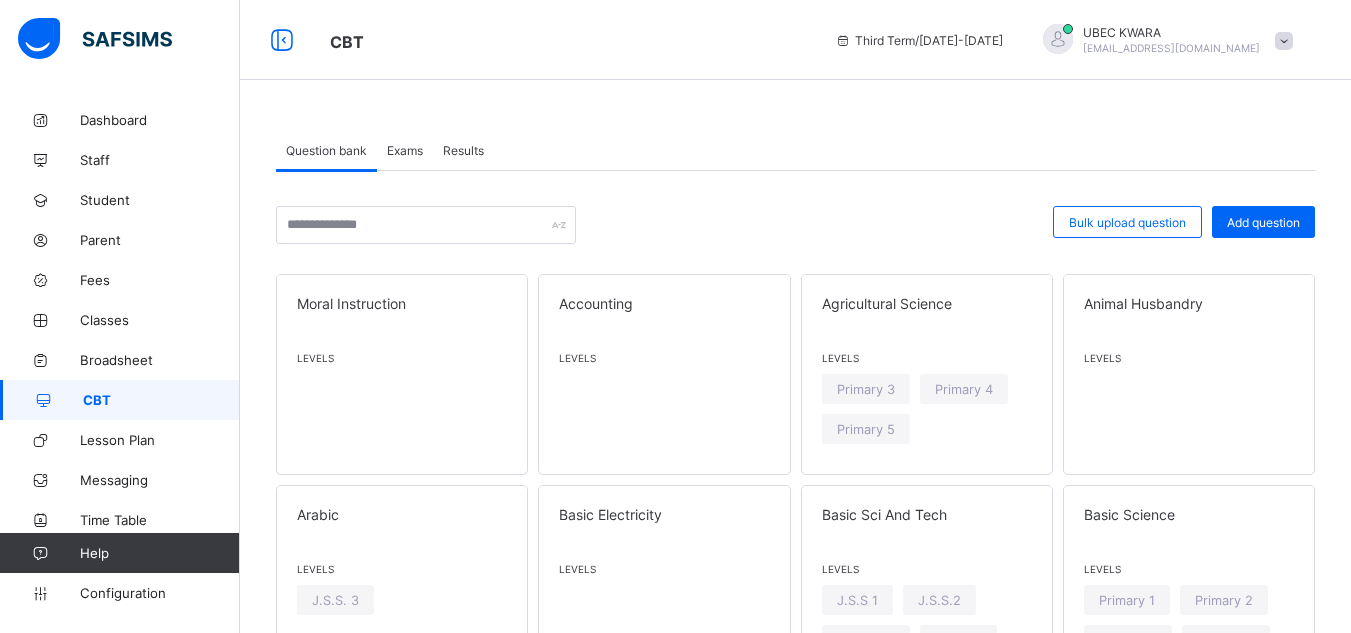 click on "Exams" at bounding box center [405, 150] 